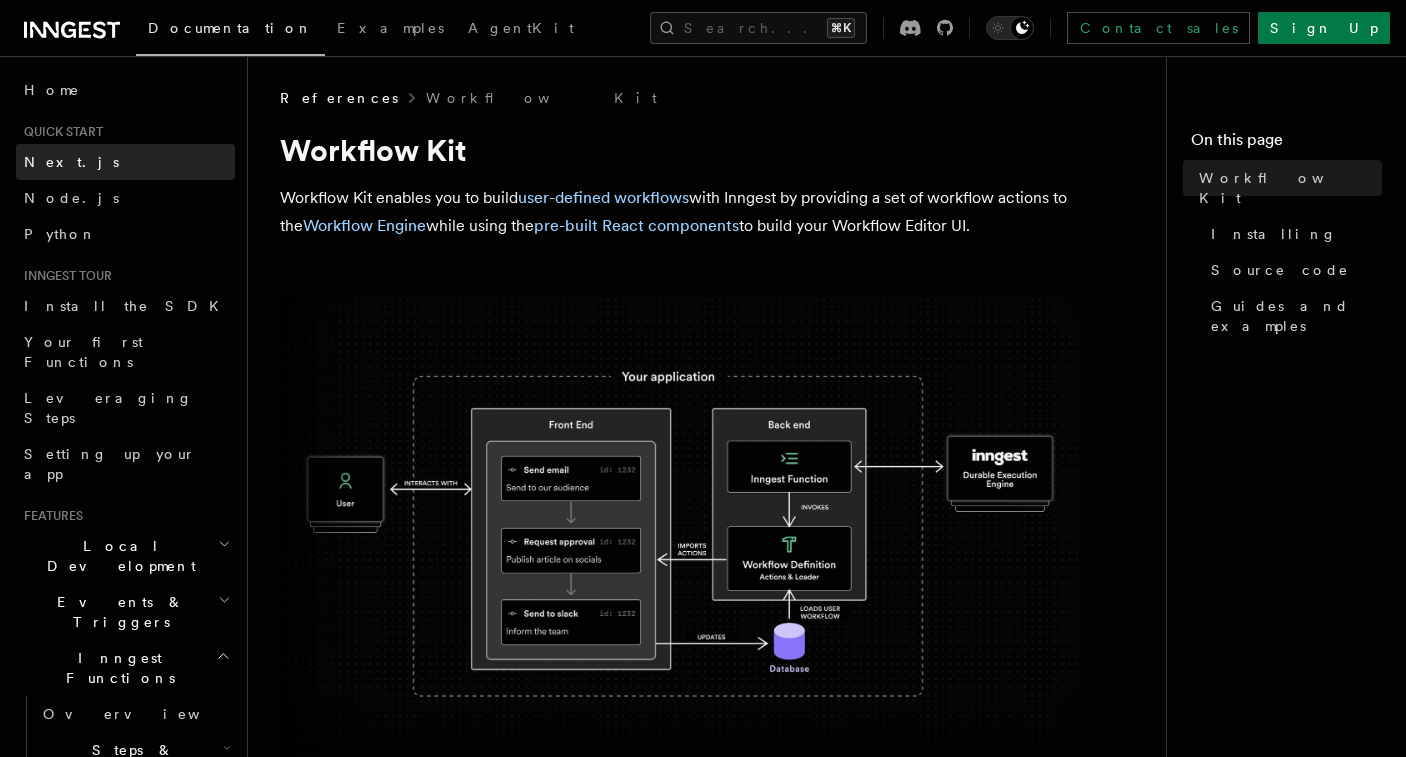 scroll, scrollTop: 0, scrollLeft: 0, axis: both 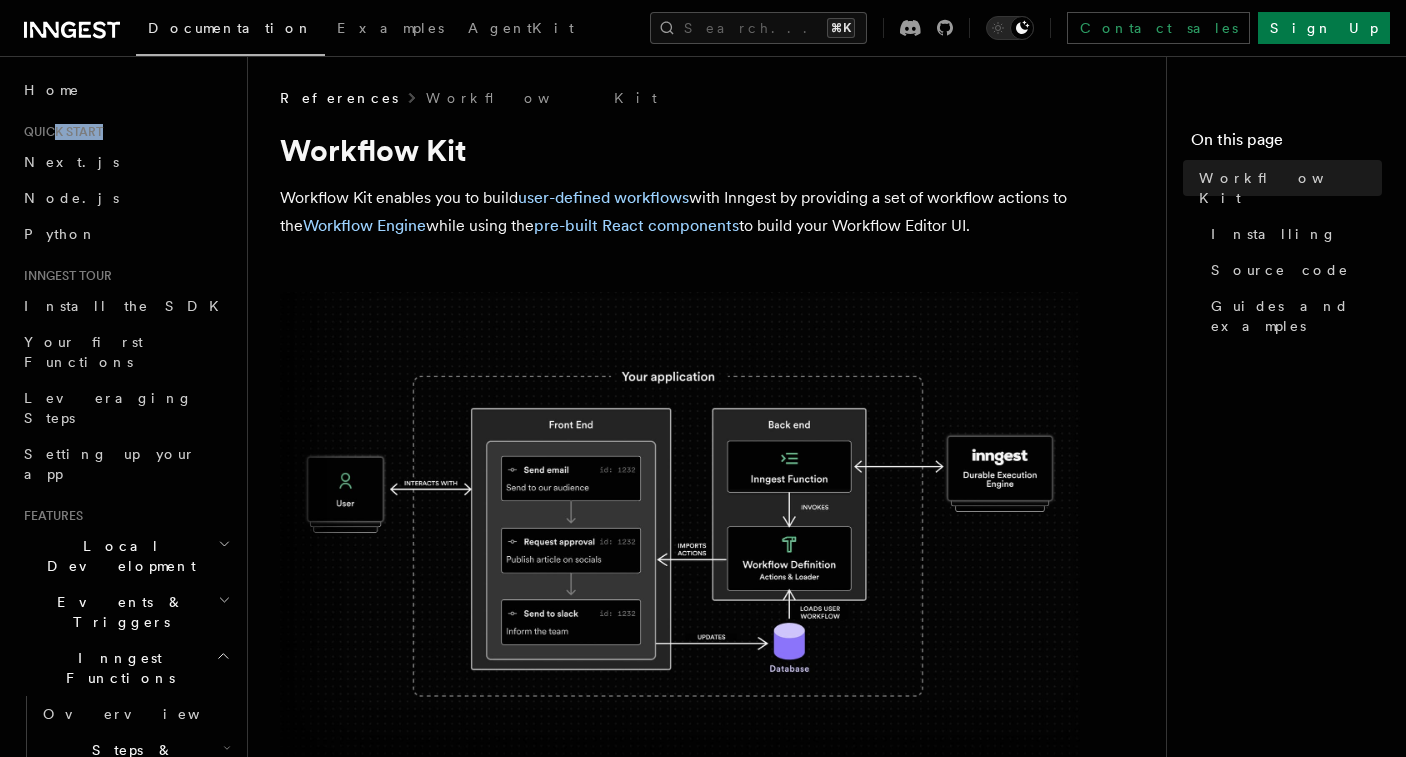 drag, startPoint x: 56, startPoint y: 131, endPoint x: 119, endPoint y: 130, distance: 63.007935 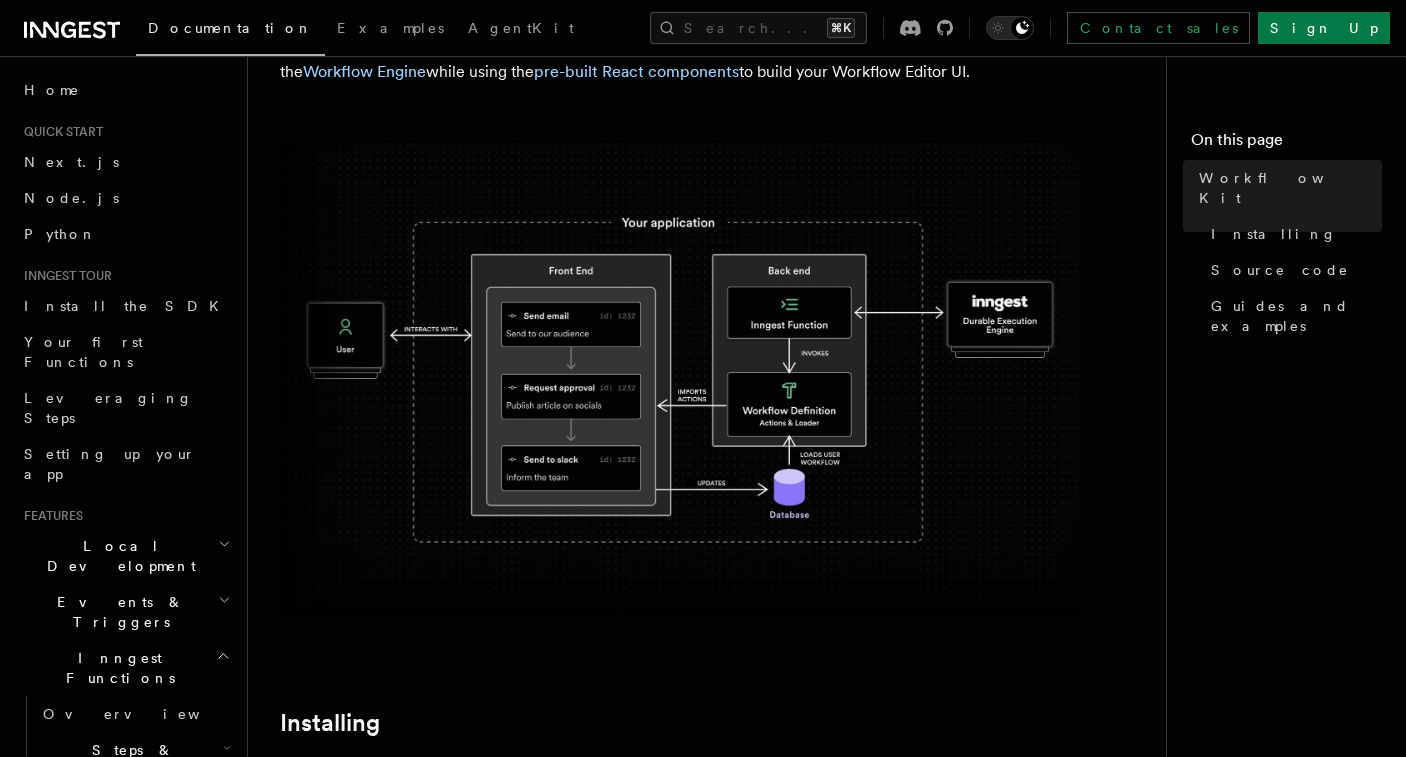 scroll, scrollTop: 0, scrollLeft: 0, axis: both 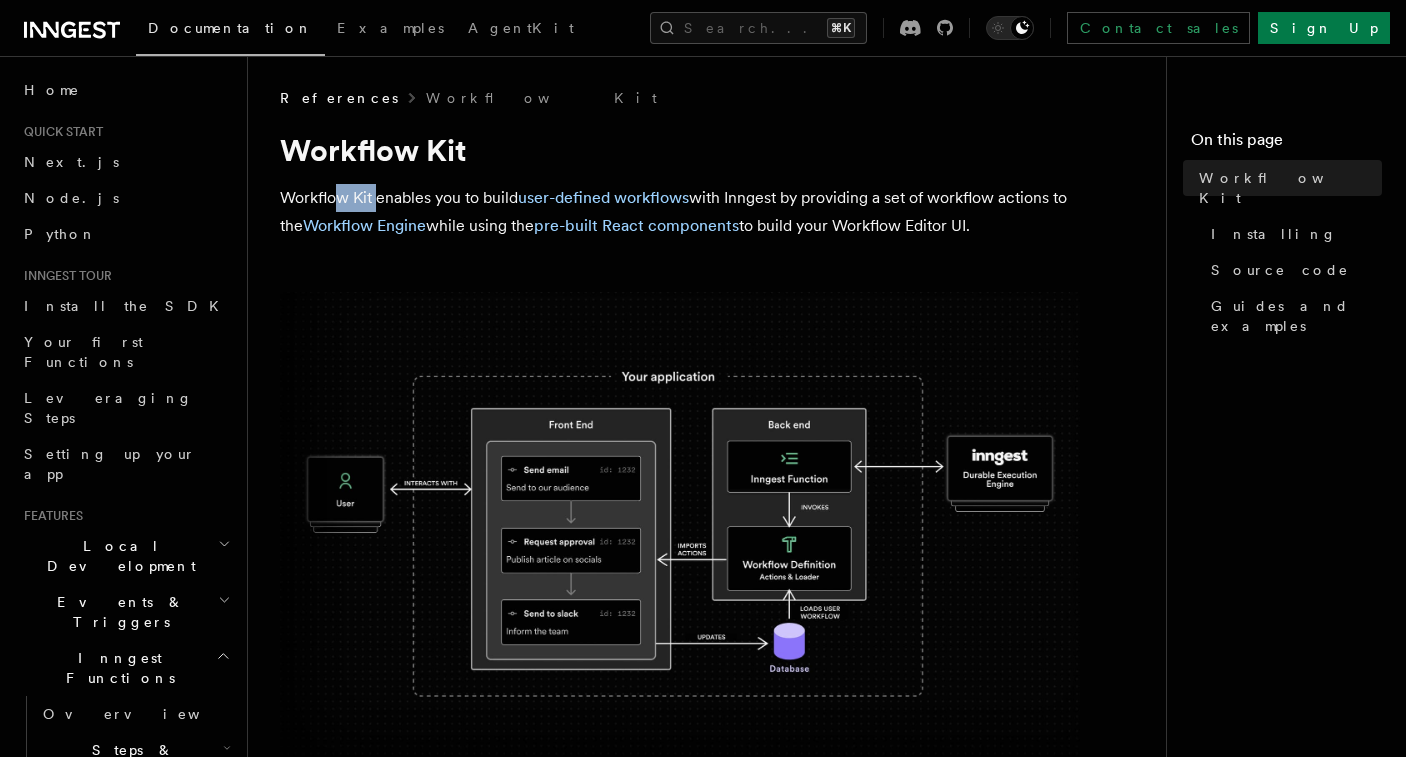 drag, startPoint x: 336, startPoint y: 188, endPoint x: 418, endPoint y: 188, distance: 82 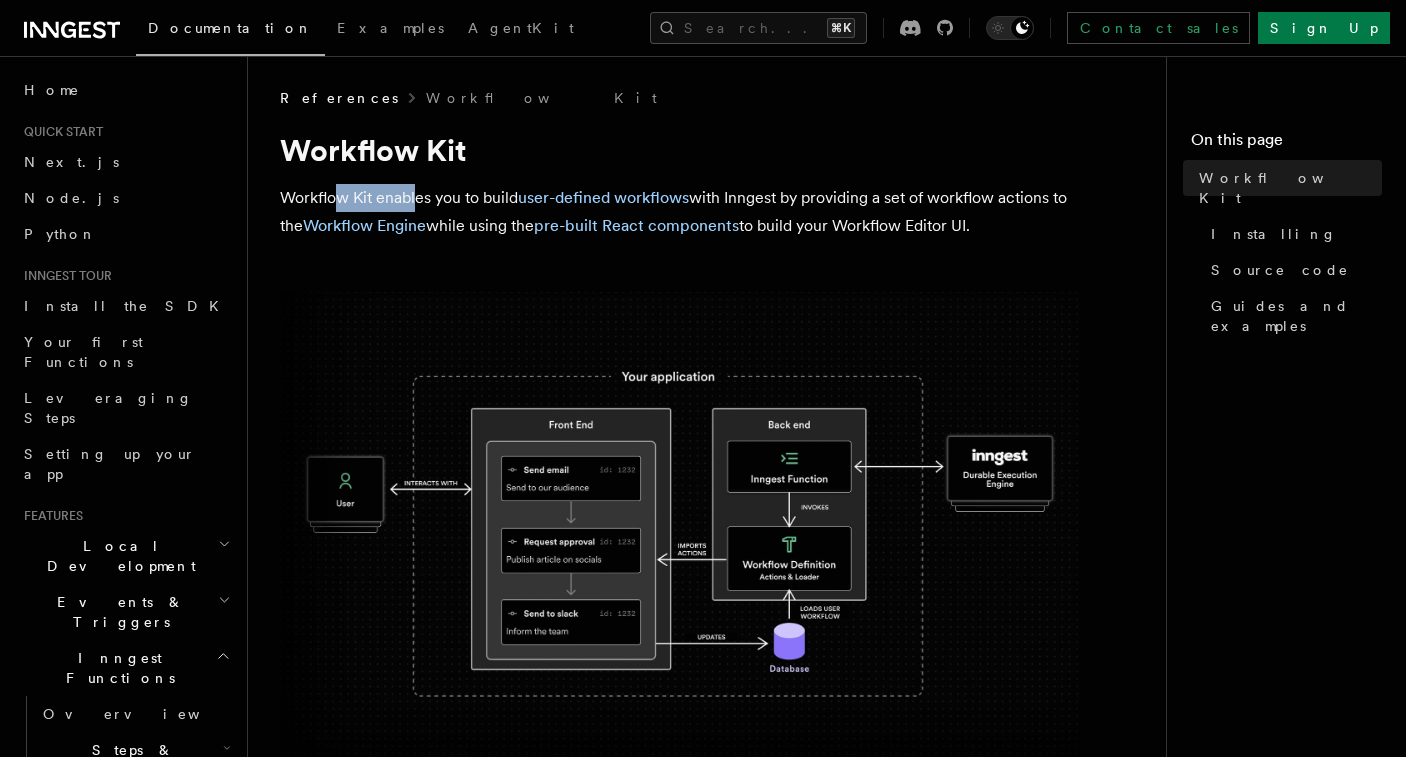 click on "Workflow Kit enables you to build user-defined workflows with Inngest by providing a set of workflow actions to the Workflow Engine while using the pre-built React components to build your Workflow Editor UI." at bounding box center [680, 212] 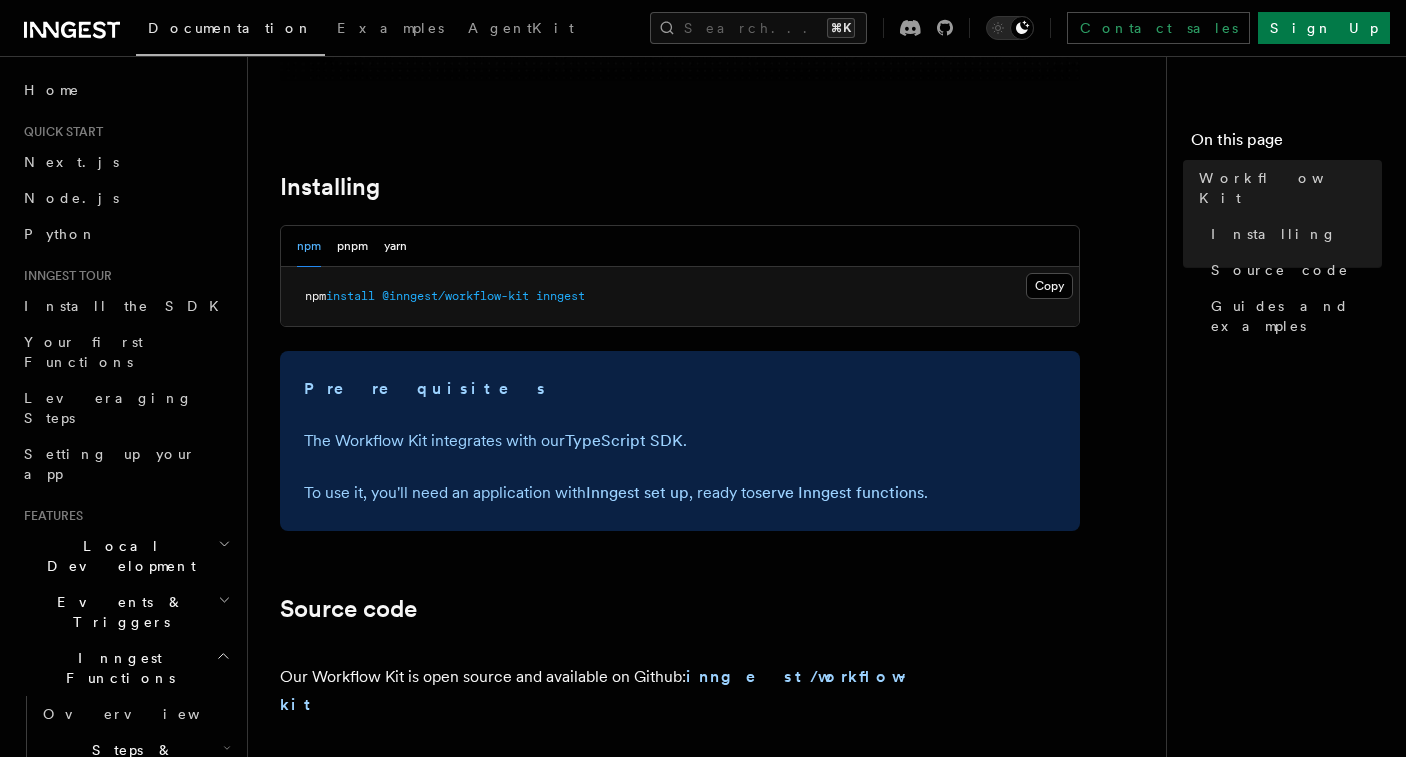 scroll, scrollTop: 693, scrollLeft: 0, axis: vertical 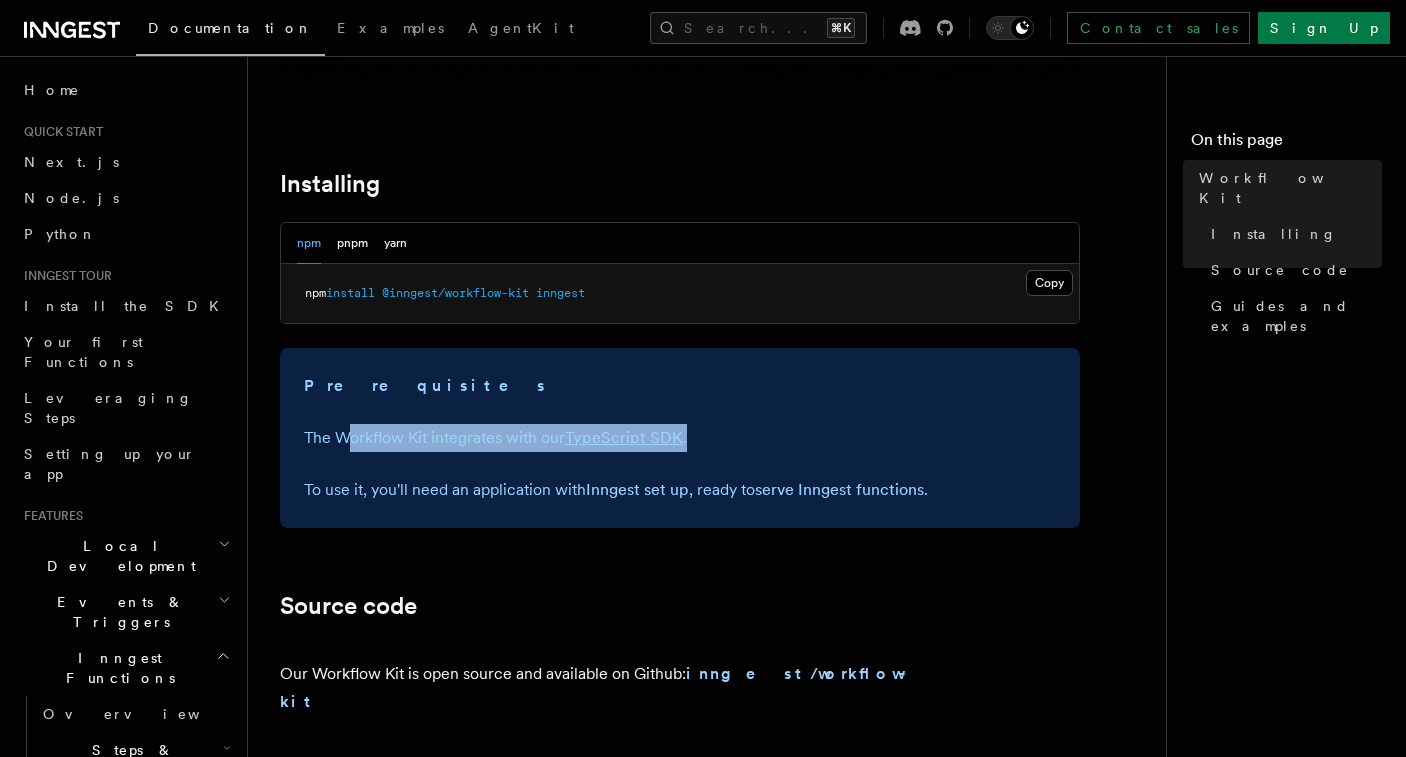 drag, startPoint x: 344, startPoint y: 436, endPoint x: 708, endPoint y: 430, distance: 364.04944 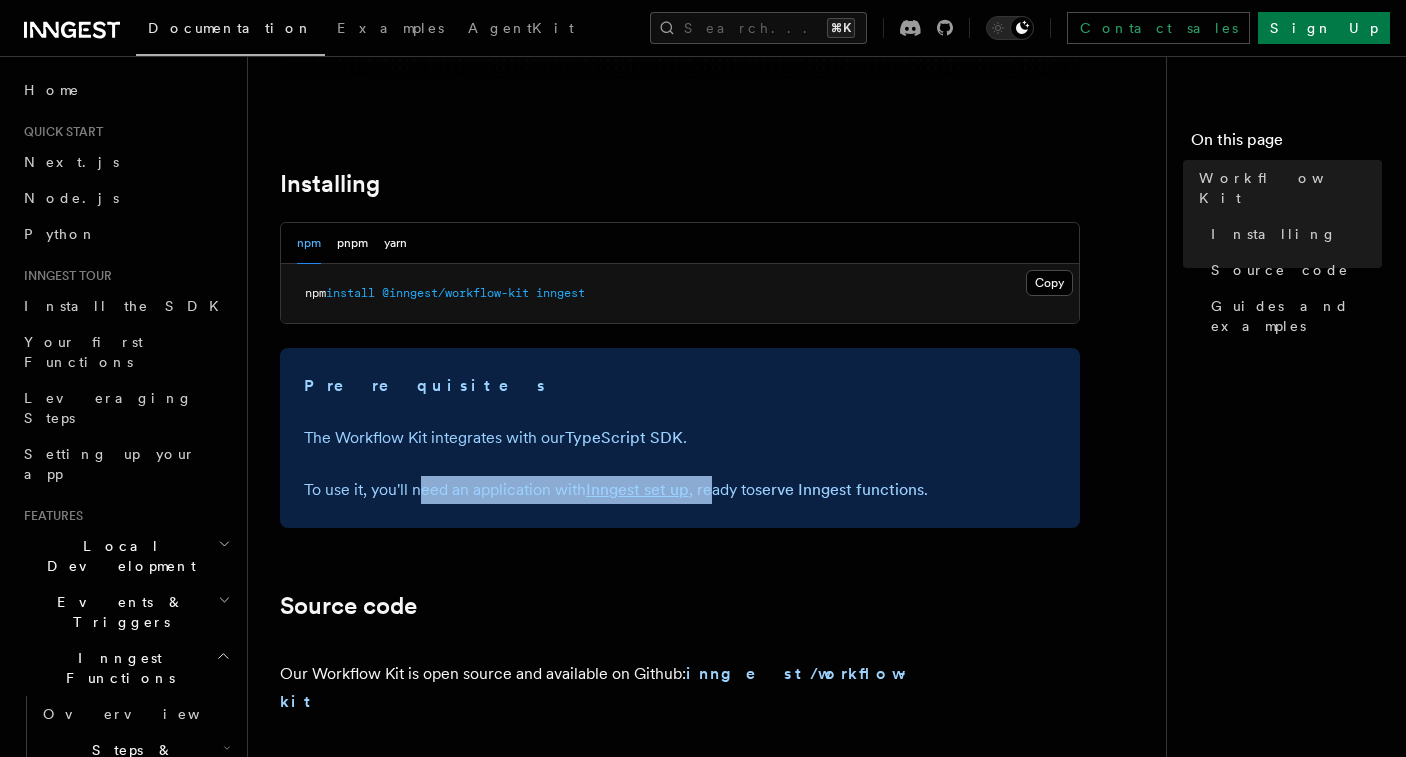 drag, startPoint x: 419, startPoint y: 497, endPoint x: 716, endPoint y: 496, distance: 297.00168 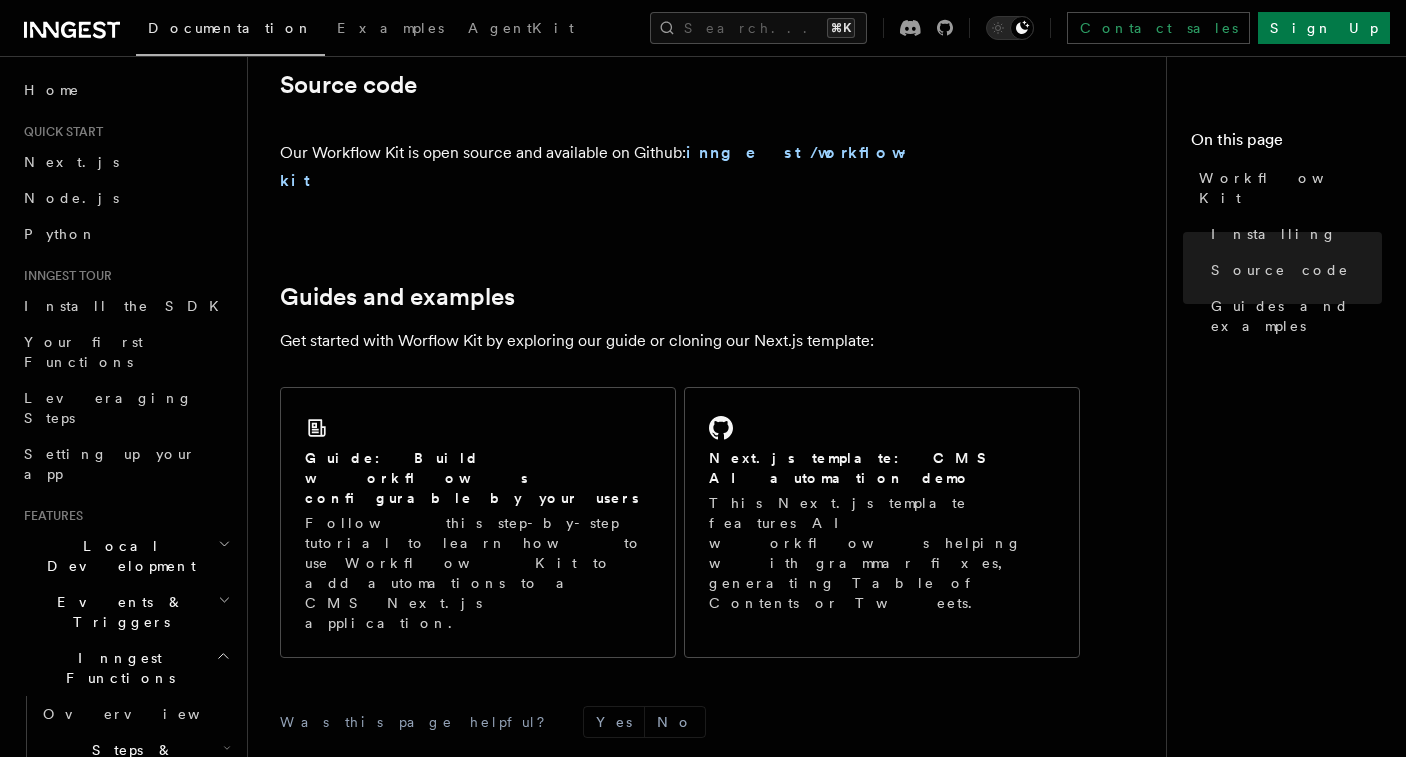 scroll, scrollTop: 1205, scrollLeft: 0, axis: vertical 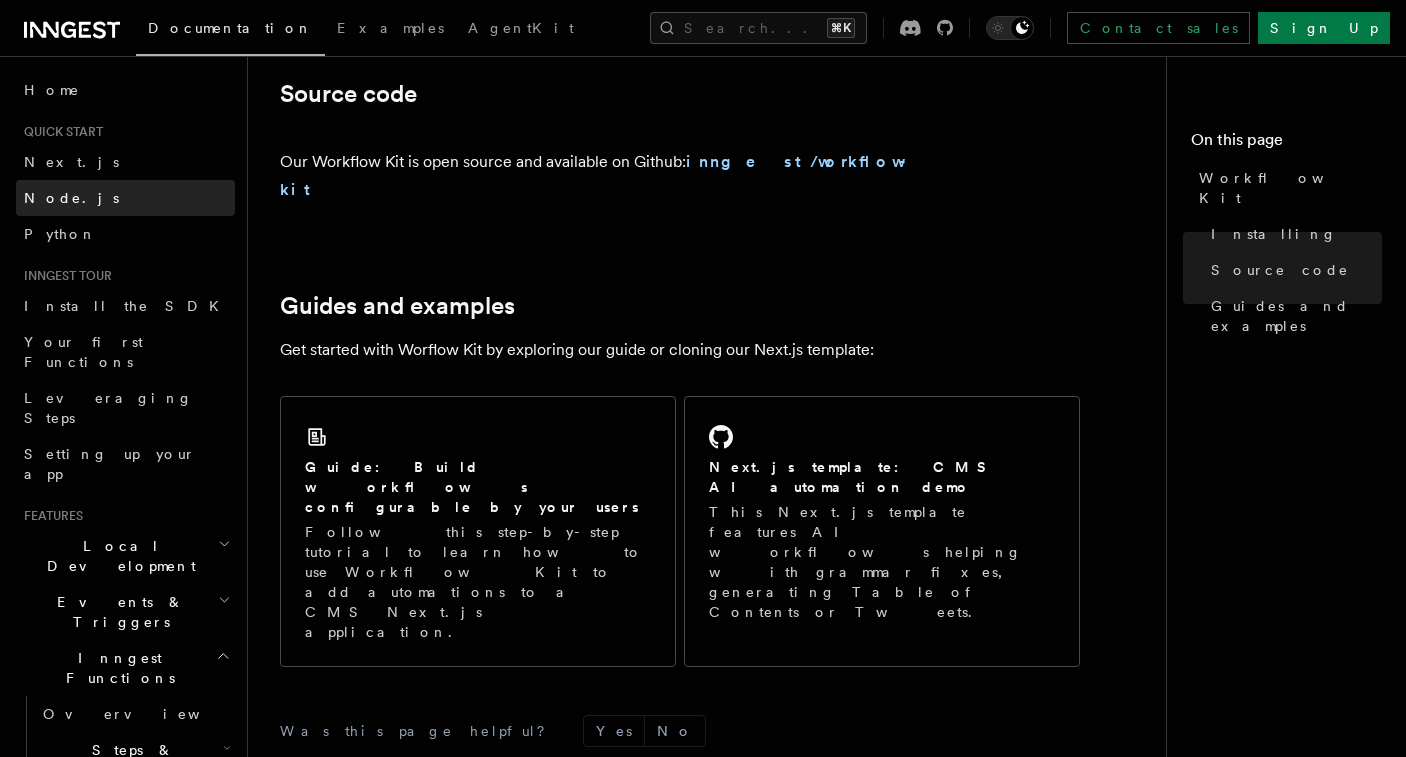 click on "Node.js" at bounding box center (71, 198) 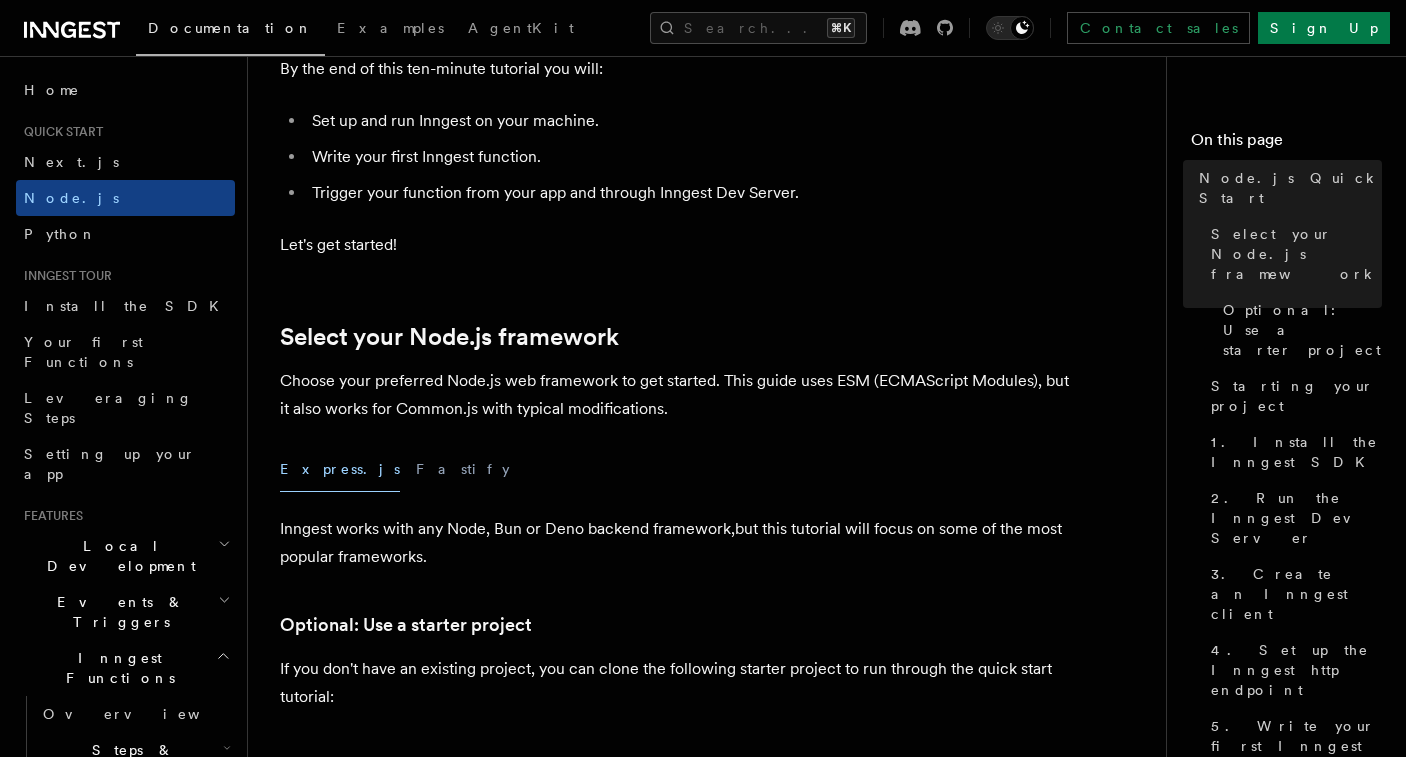 scroll, scrollTop: 262, scrollLeft: 0, axis: vertical 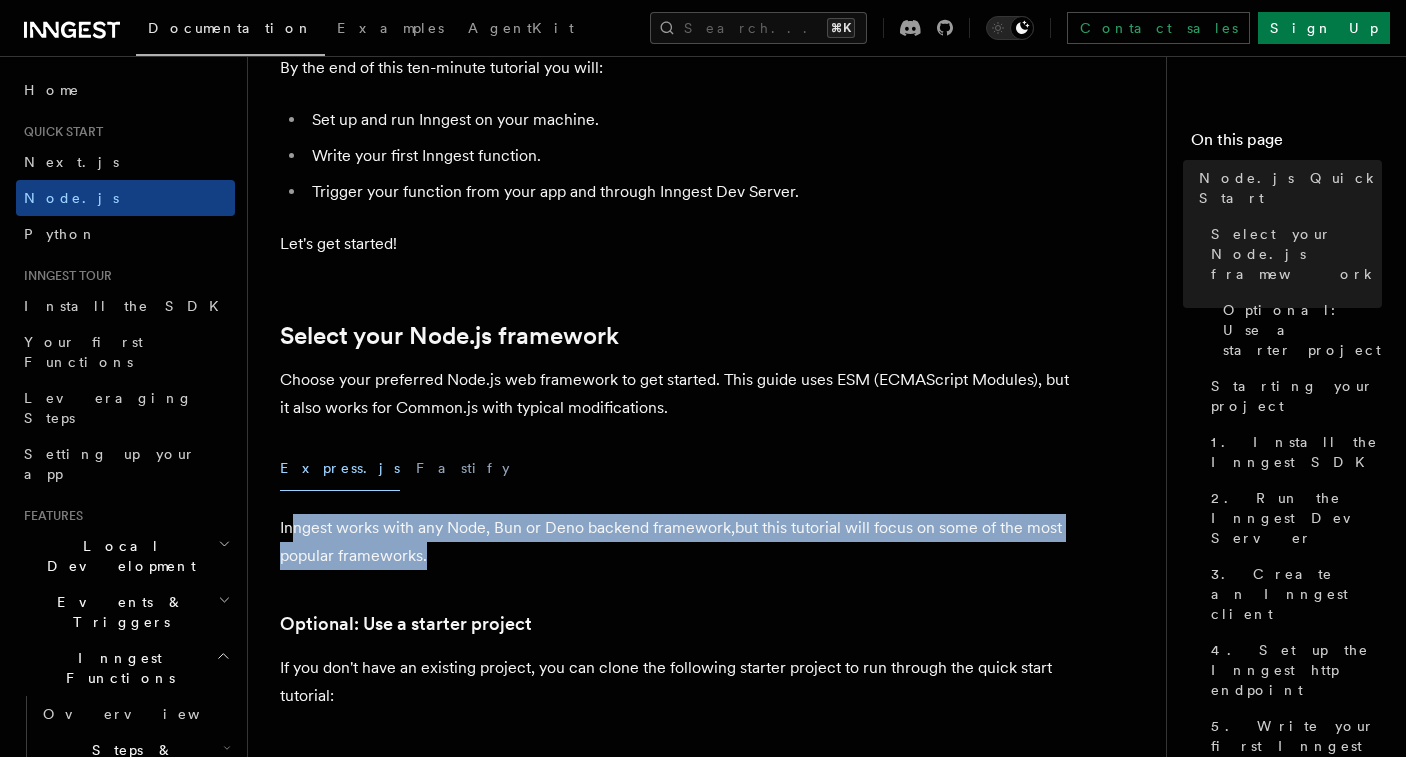 drag, startPoint x: 445, startPoint y: 554, endPoint x: 288, endPoint y: 525, distance: 159.65588 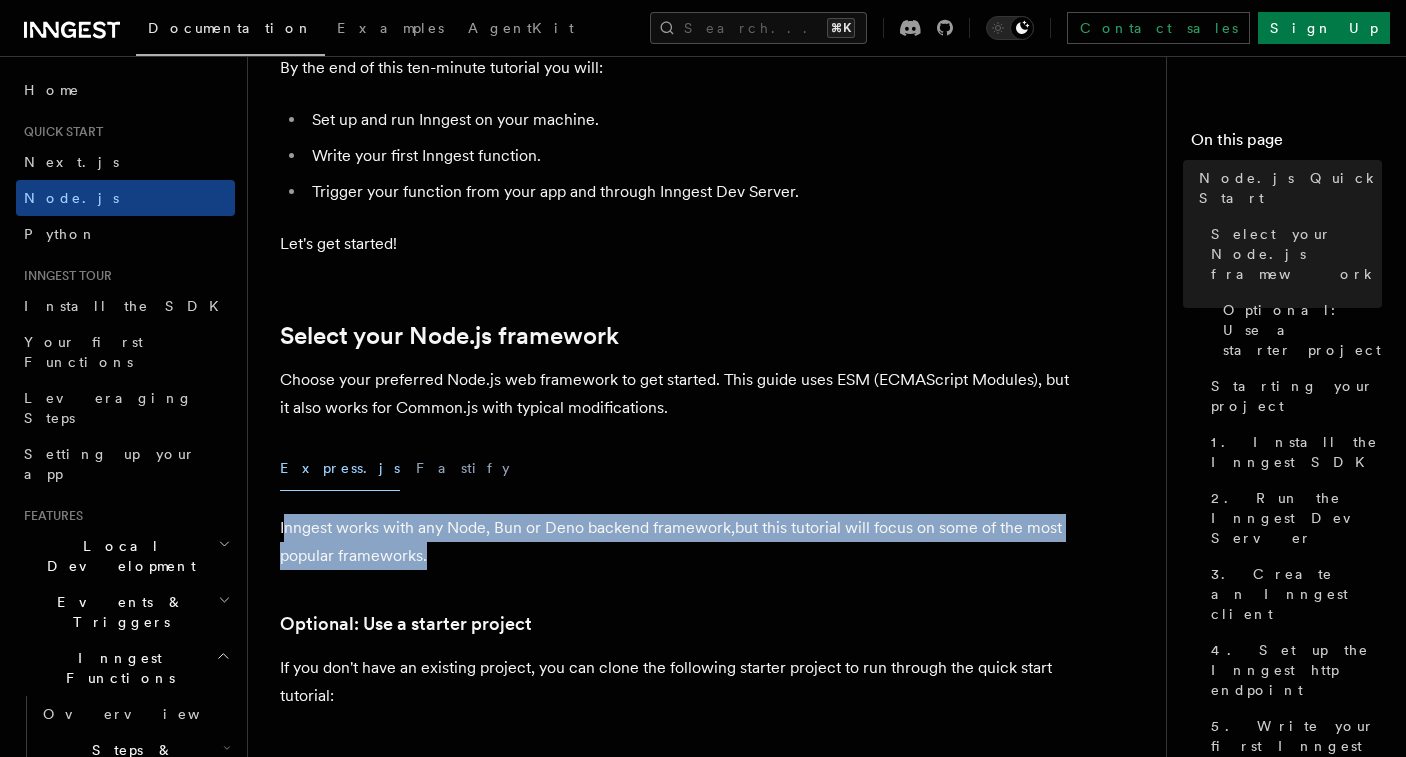click on "Inngest works with any Node, Bun or Deno backend framework,but this tutorial will focus on some of the most popular frameworks." at bounding box center [680, 542] 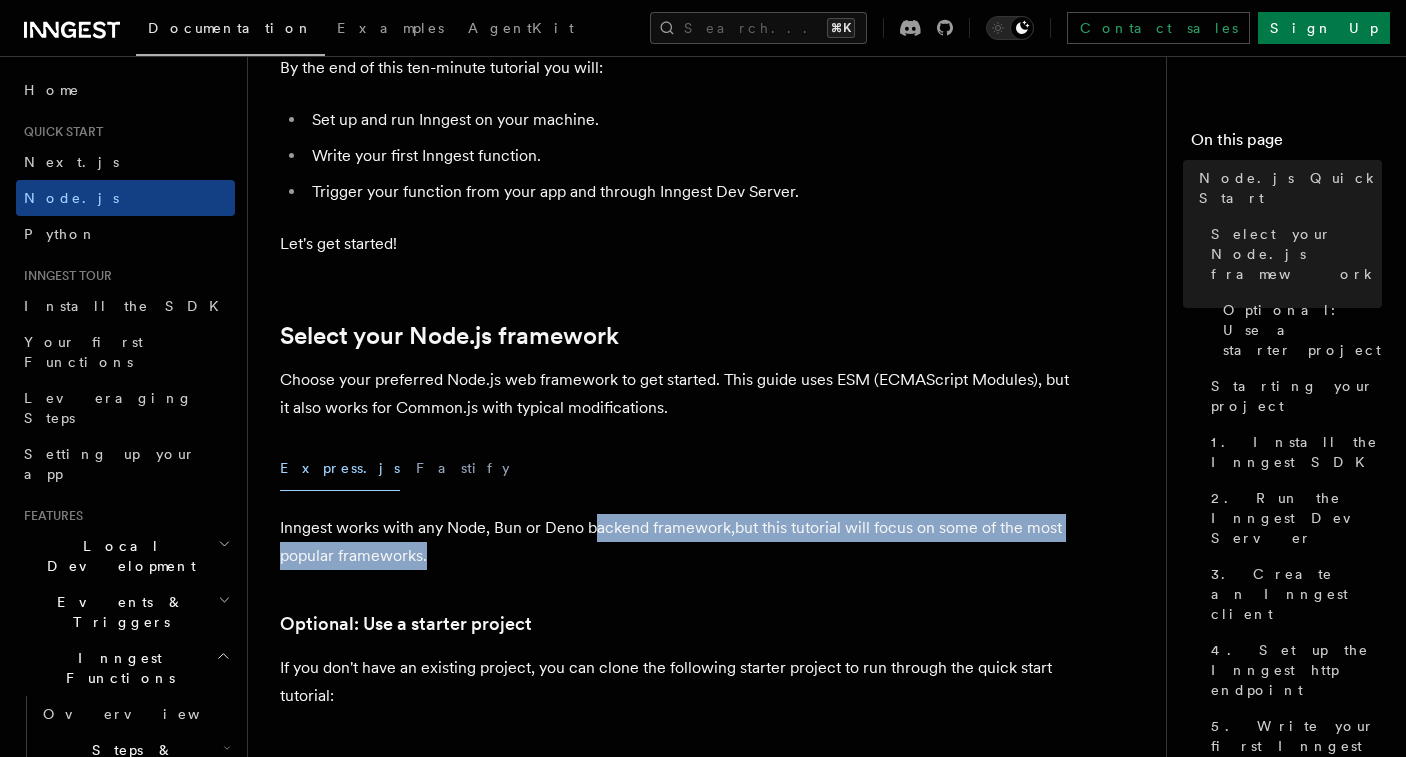 drag, startPoint x: 594, startPoint y: 523, endPoint x: 797, endPoint y: 554, distance: 205.35335 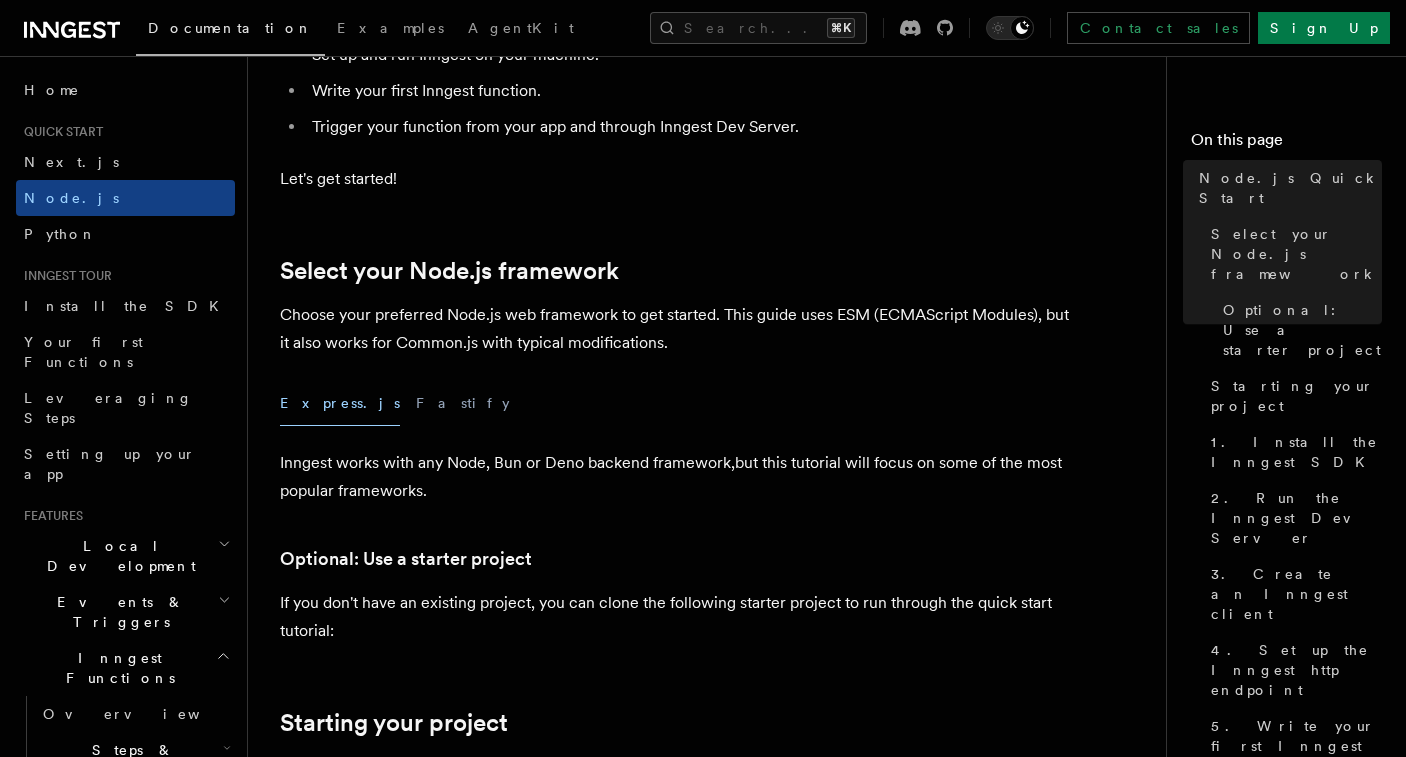 scroll, scrollTop: 347, scrollLeft: 0, axis: vertical 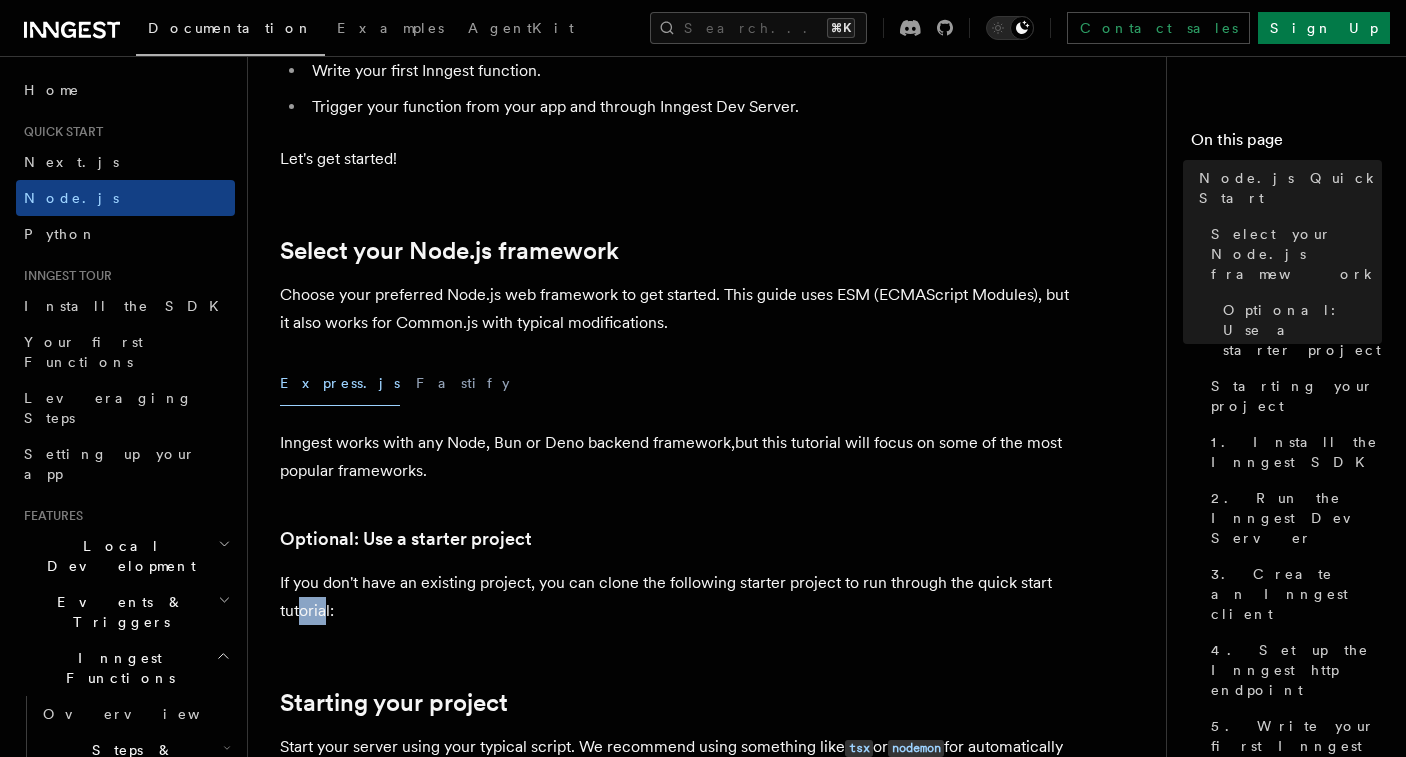 drag, startPoint x: 326, startPoint y: 618, endPoint x: 290, endPoint y: 588, distance: 46.8615 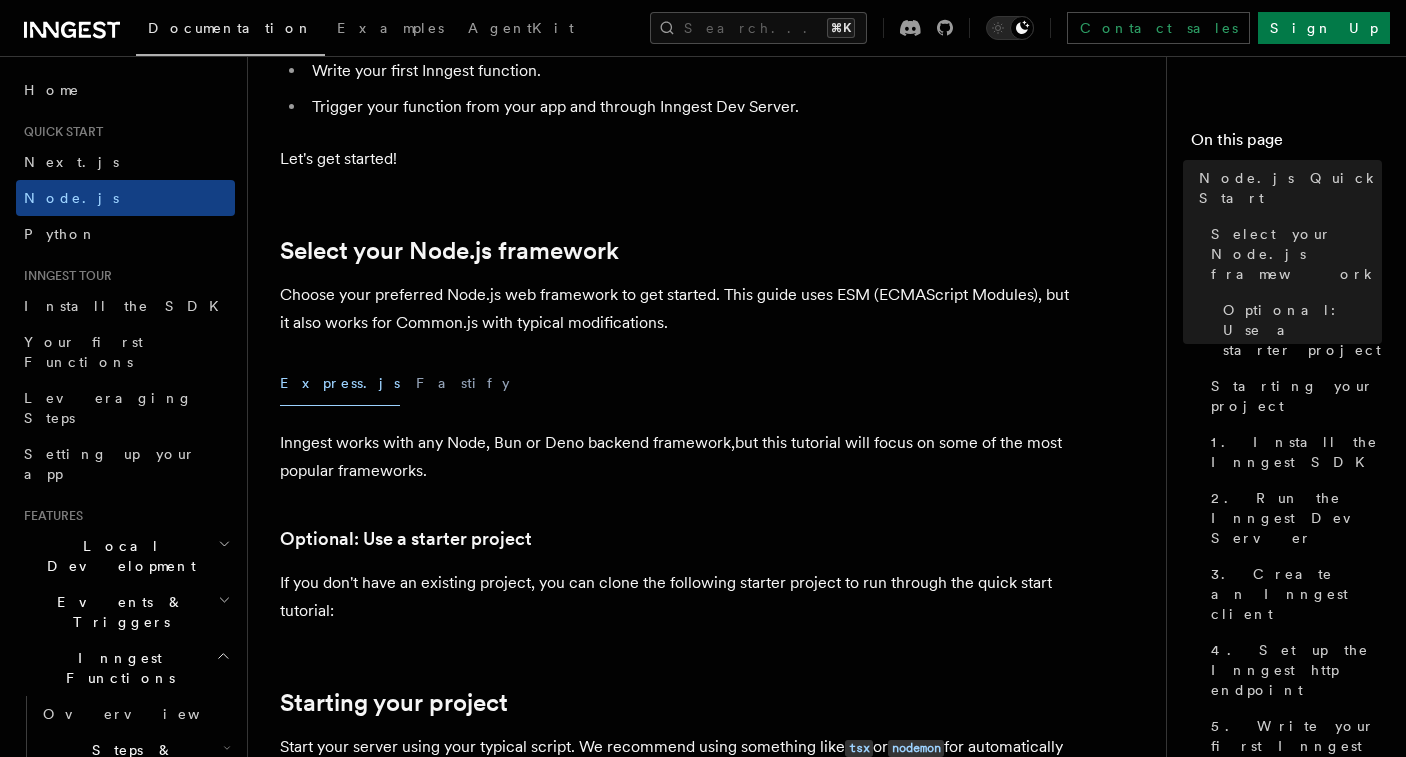 click on "Quick start Node.js Quick Start
In this tutorial you will add Inngest to a Node.js app to easily run background tasks and build complex workflows.
Inngest makes it easy to build, manage, and execute durable functions. Some use cases include scheduling drip marketing campaigns, building payment flows, or chaining LLM interactions.
By the end of this ten-minute tutorial you will:
Set up and run Inngest on your machine.
Write your first Inngest function.
Trigger your function from your app and through Inngest Dev Server.
Let's get started!
Select your Node.js framework
Choose your preferred Node.js web framework to get started. This guide uses ESM (ECMAScript Modules), but it also works for Common.js with typical modifications.
Express.js Fastify Inngest works with any Node, Bun or Deno backend framework,but this tutorial will focus on some of the most popular frameworks. Optional: Use a starter project Starting your project tsx  or  nodemon  for automatically restarting on file save: tsx" at bounding box center [715, 6435] 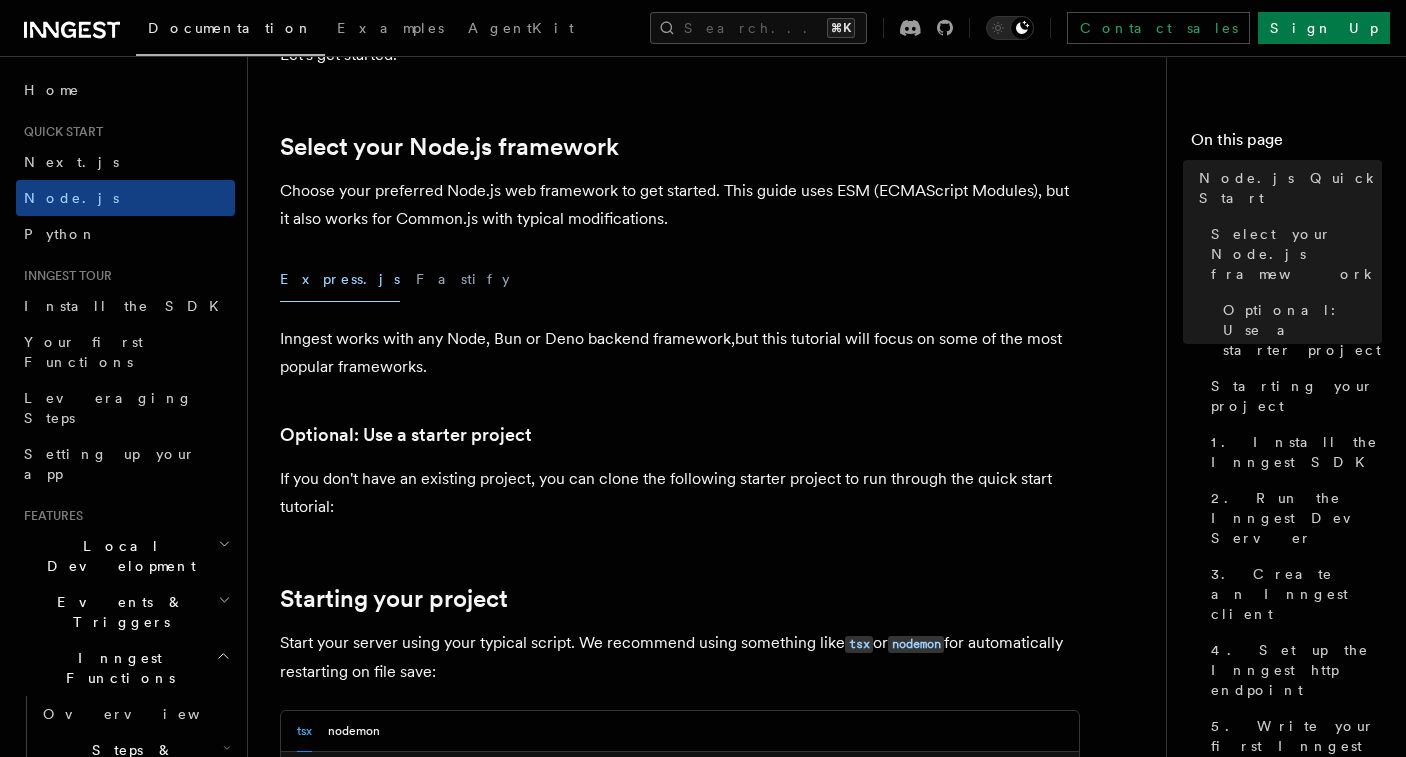 scroll, scrollTop: 478, scrollLeft: 0, axis: vertical 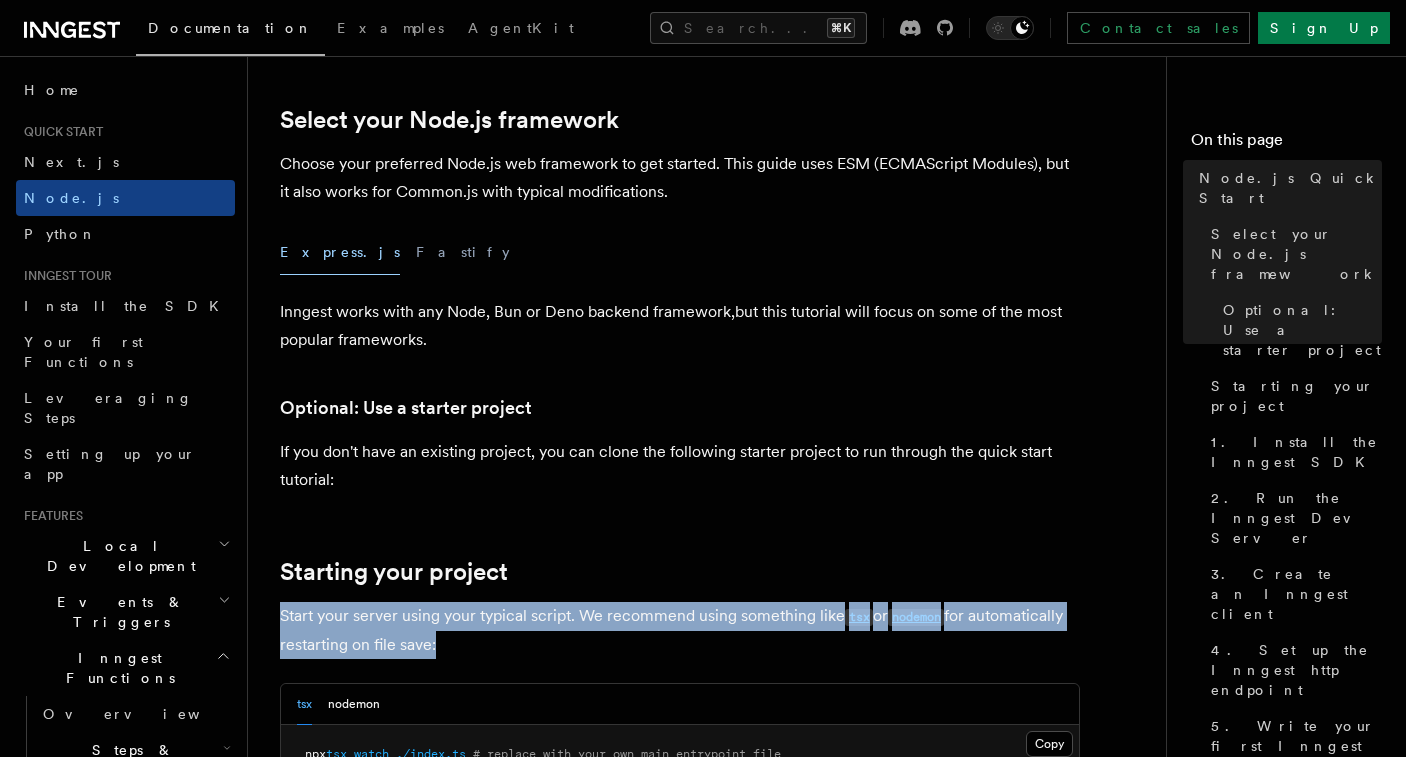 drag, startPoint x: 431, startPoint y: 648, endPoint x: 287, endPoint y: 618, distance: 147.09181 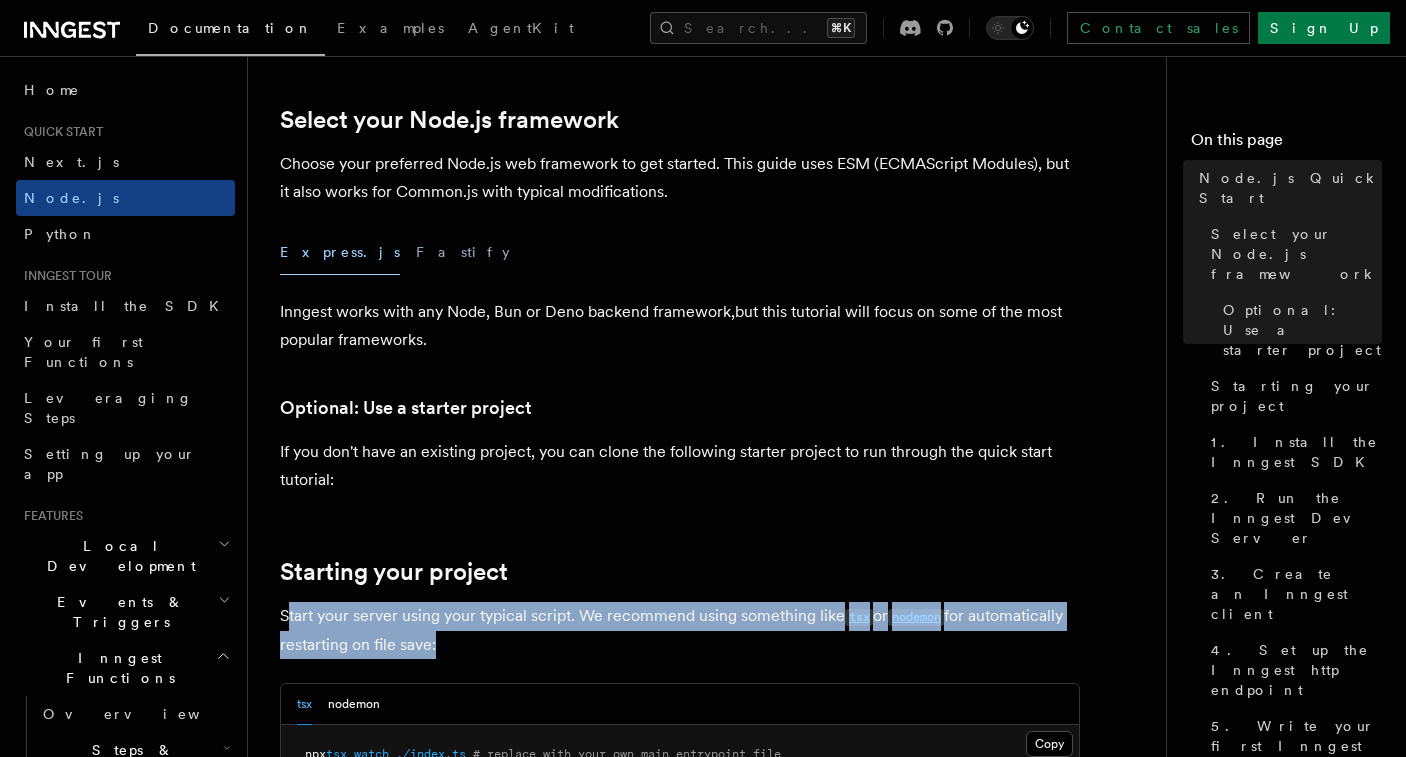 click on "Start your server using your typical script. We recommend using something like  tsx  or  nodemon  for automatically restarting on file save:" at bounding box center [680, 630] 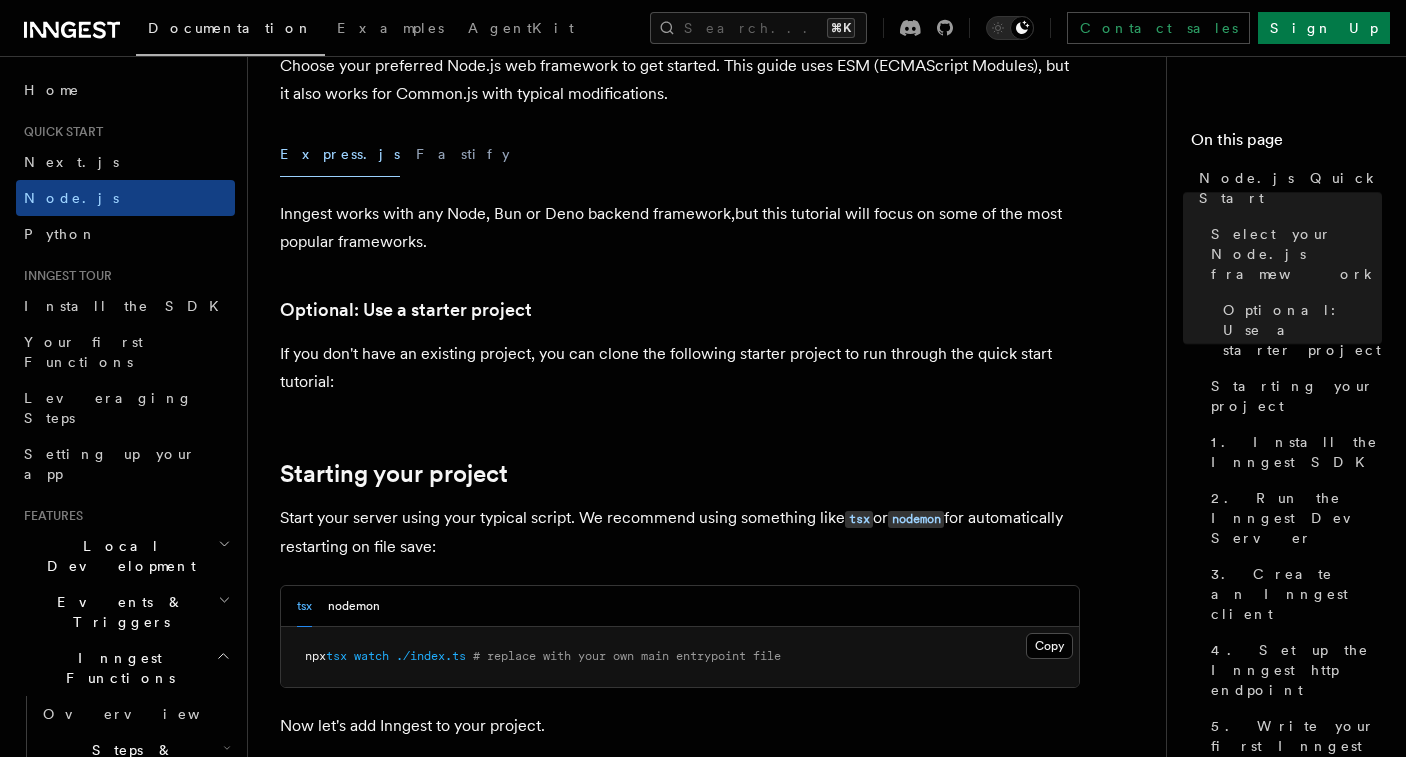 scroll, scrollTop: 578, scrollLeft: 0, axis: vertical 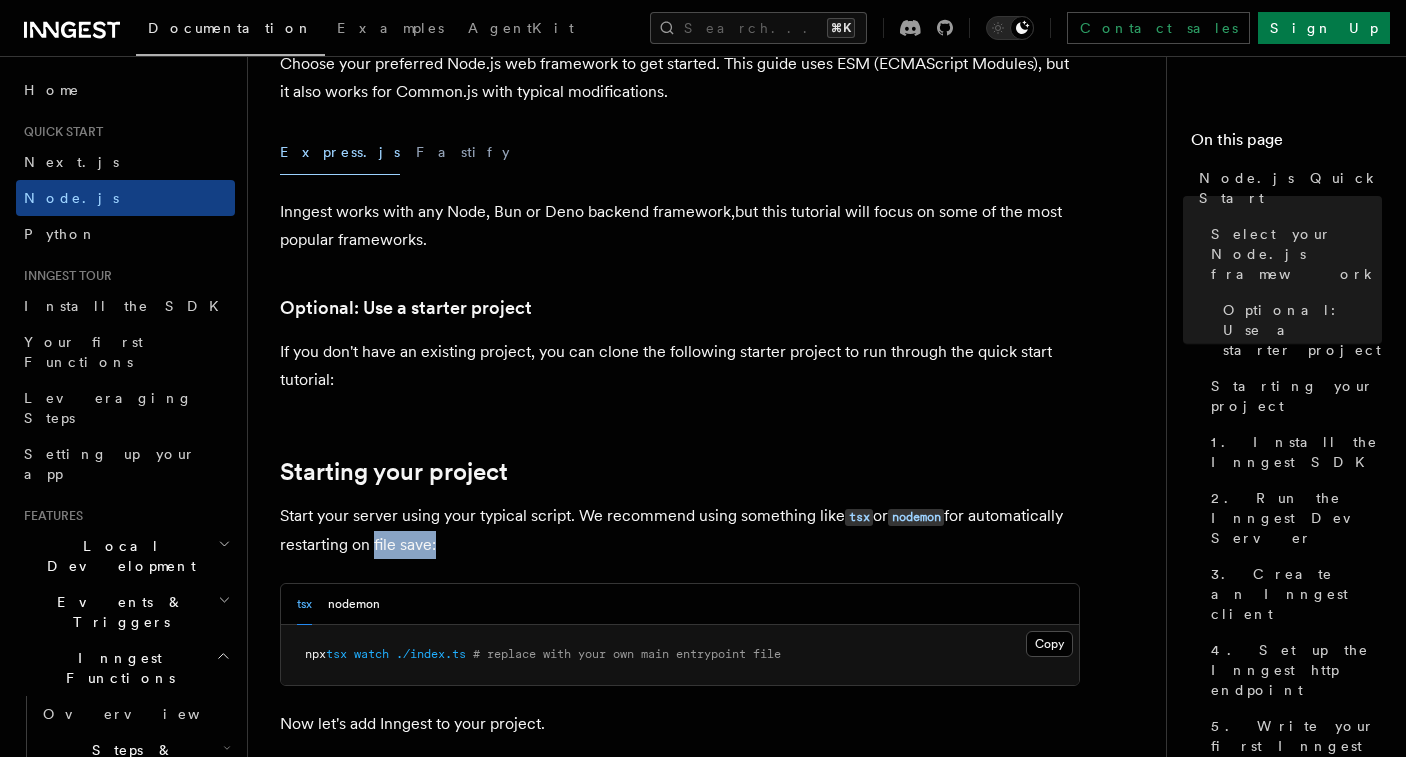 drag, startPoint x: 431, startPoint y: 546, endPoint x: 368, endPoint y: 546, distance: 63 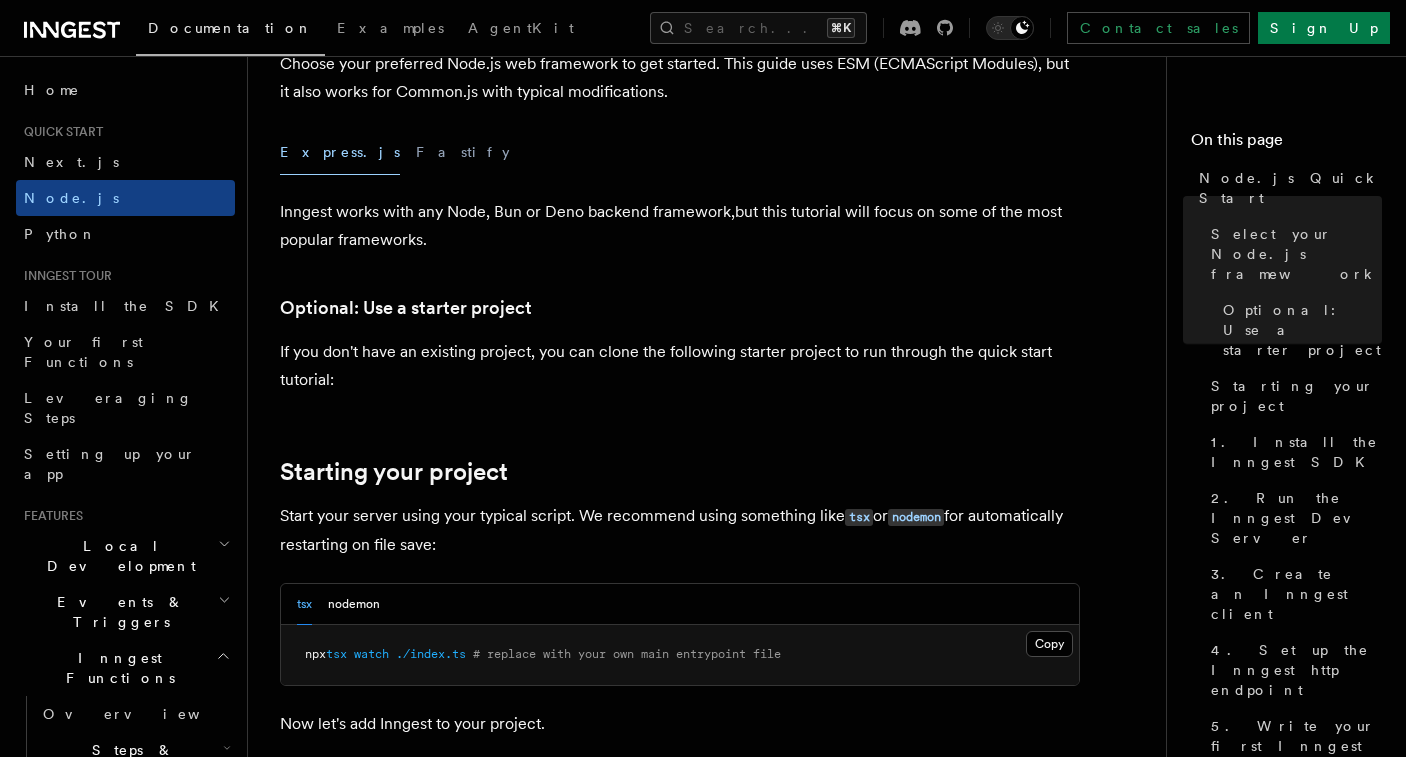 click on "Start your server using your typical script. We recommend using something like  tsx  or  nodemon  for automatically restarting on file save:" at bounding box center [680, 530] 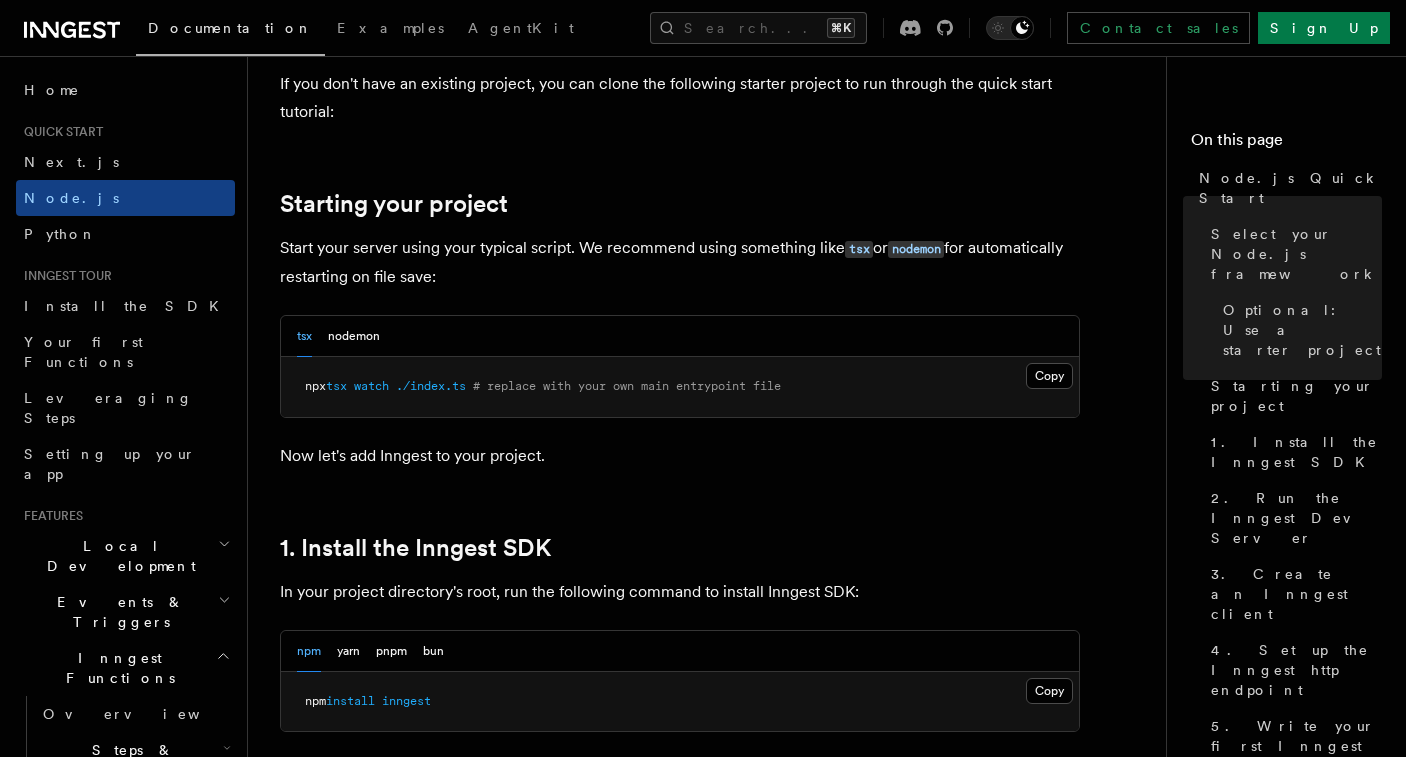 scroll, scrollTop: 878, scrollLeft: 0, axis: vertical 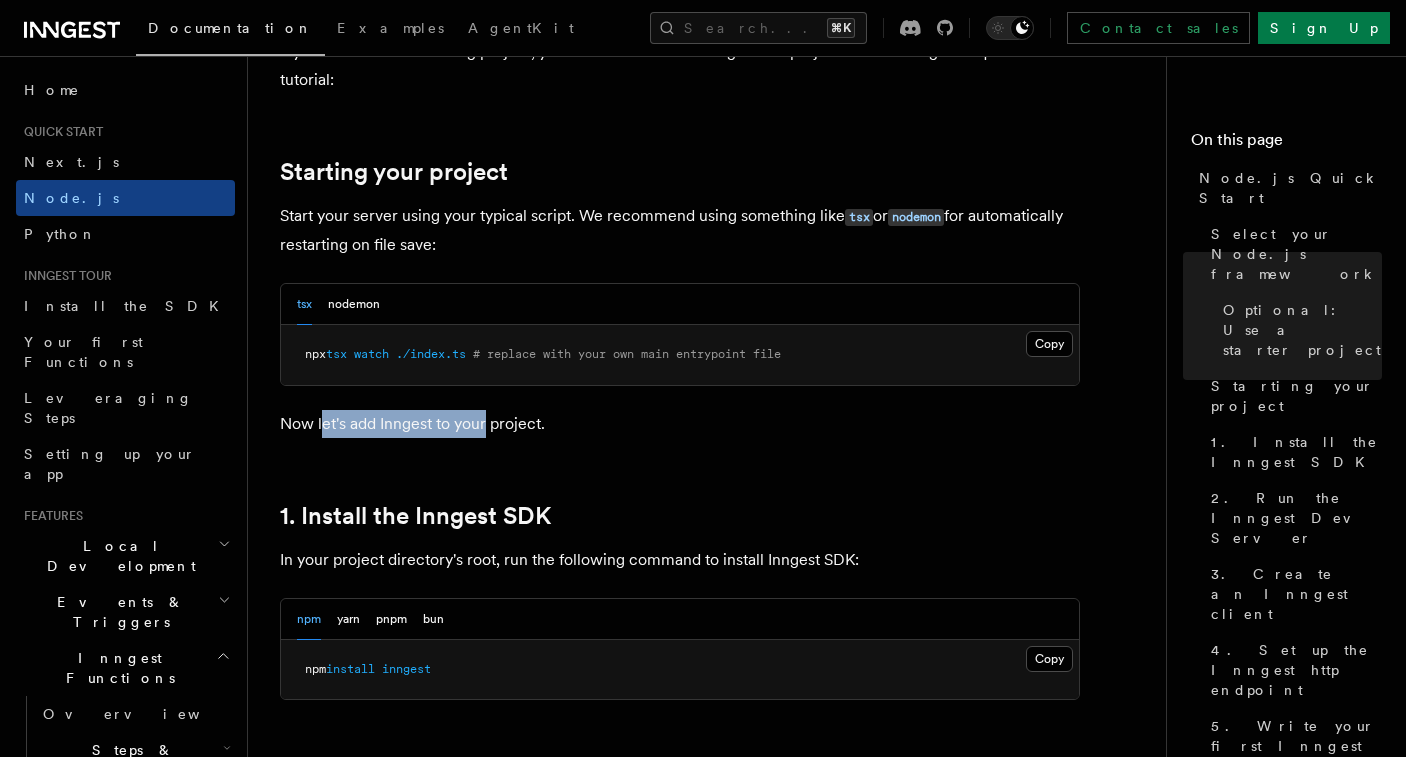 drag, startPoint x: 324, startPoint y: 432, endPoint x: 502, endPoint y: 431, distance: 178.0028 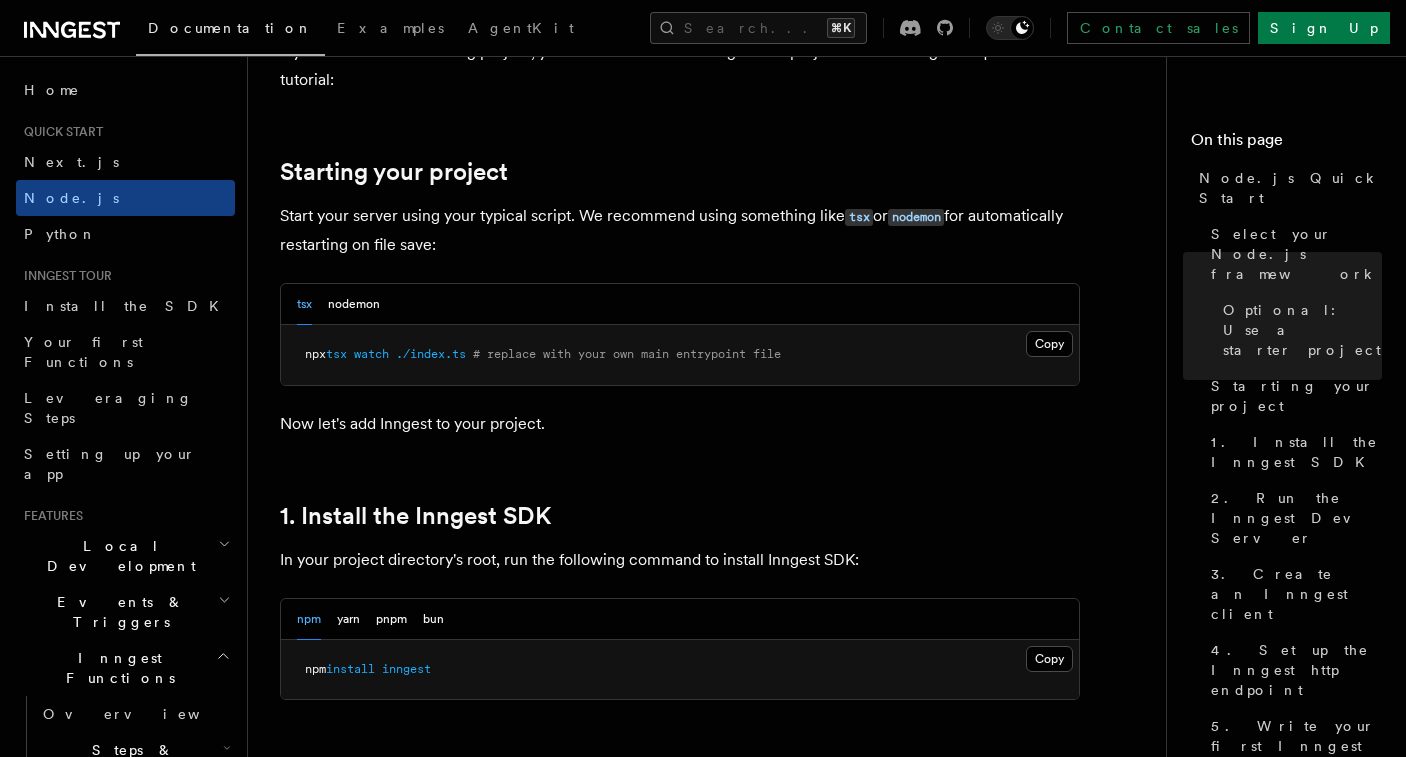 click on "Now let's add Inngest to your project." at bounding box center (680, 424) 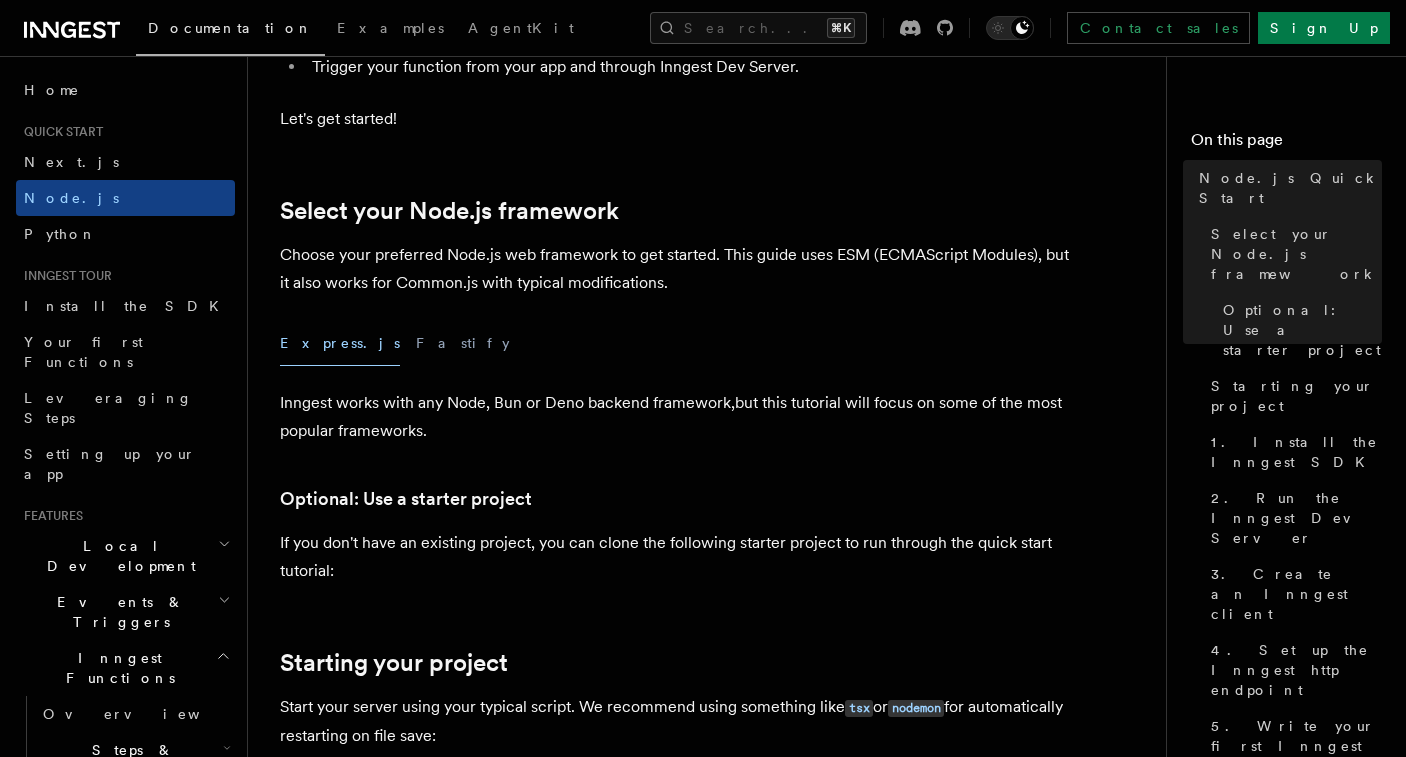 scroll, scrollTop: 406, scrollLeft: 0, axis: vertical 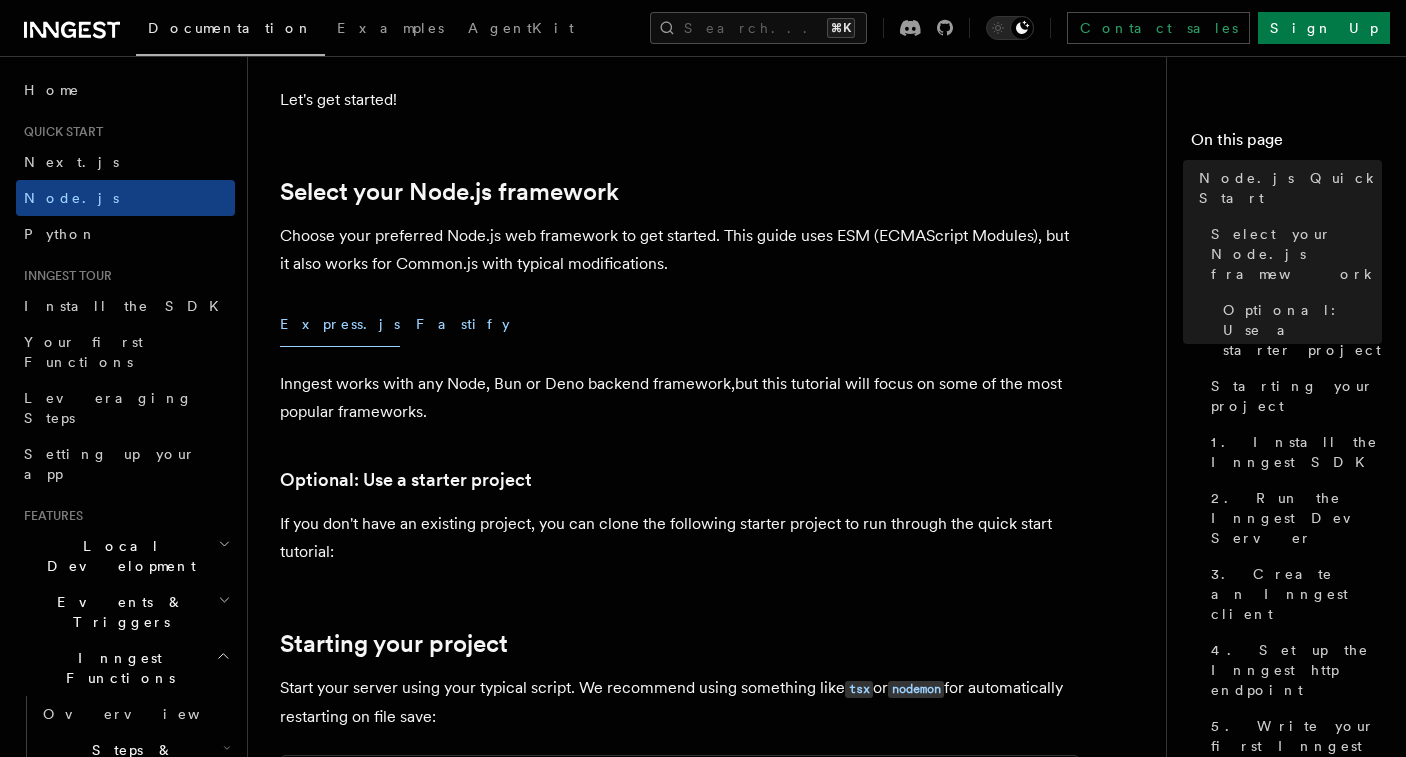 click on "Fastify" at bounding box center [463, 324] 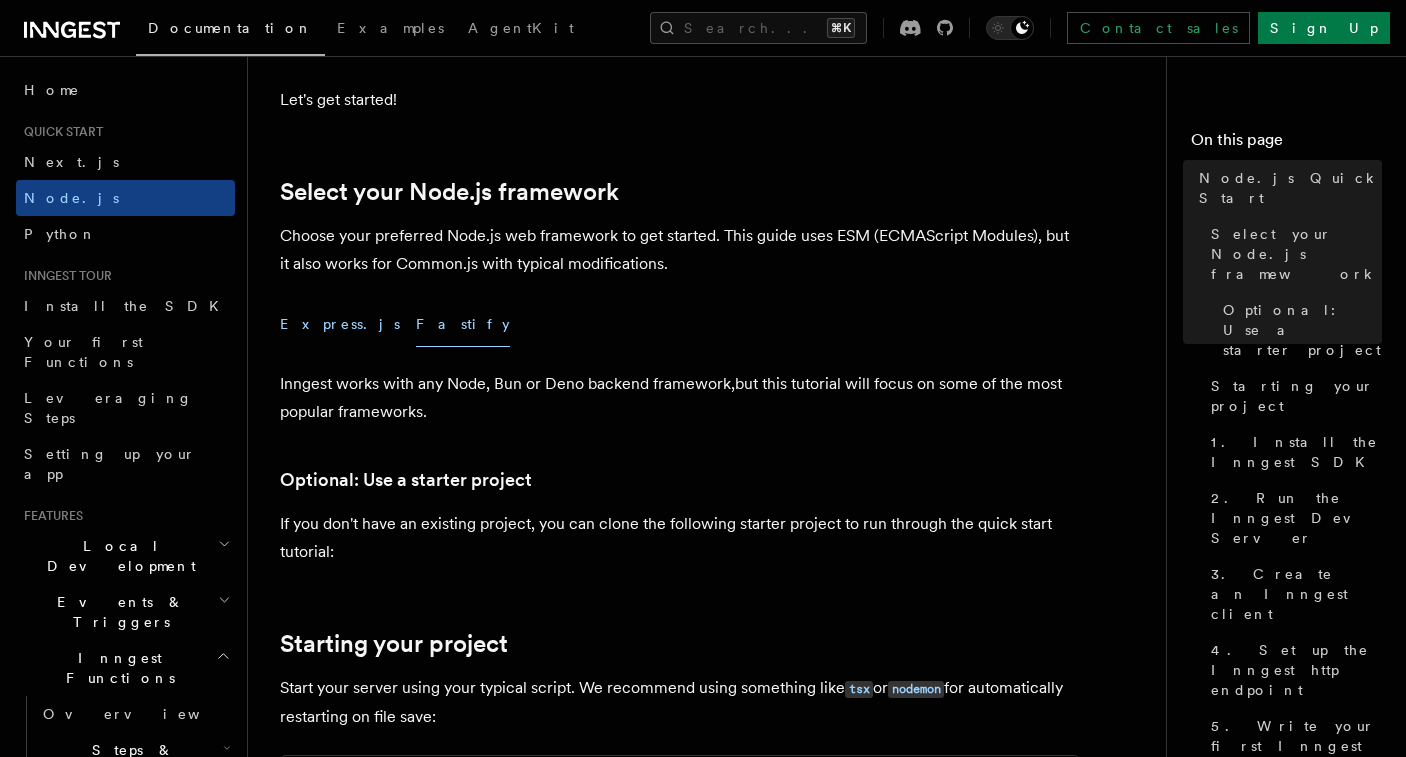 click on "Express.js" at bounding box center [340, 324] 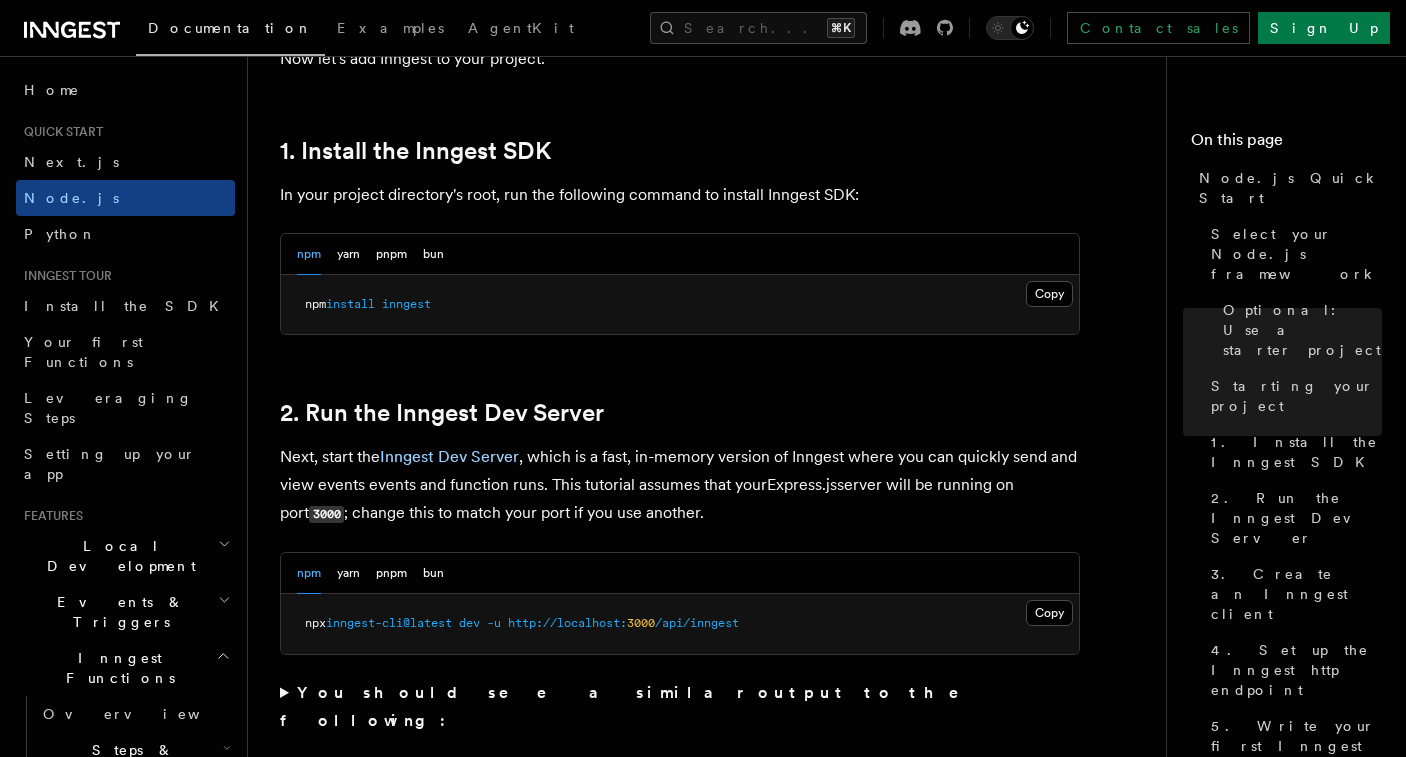 scroll, scrollTop: 1245, scrollLeft: 0, axis: vertical 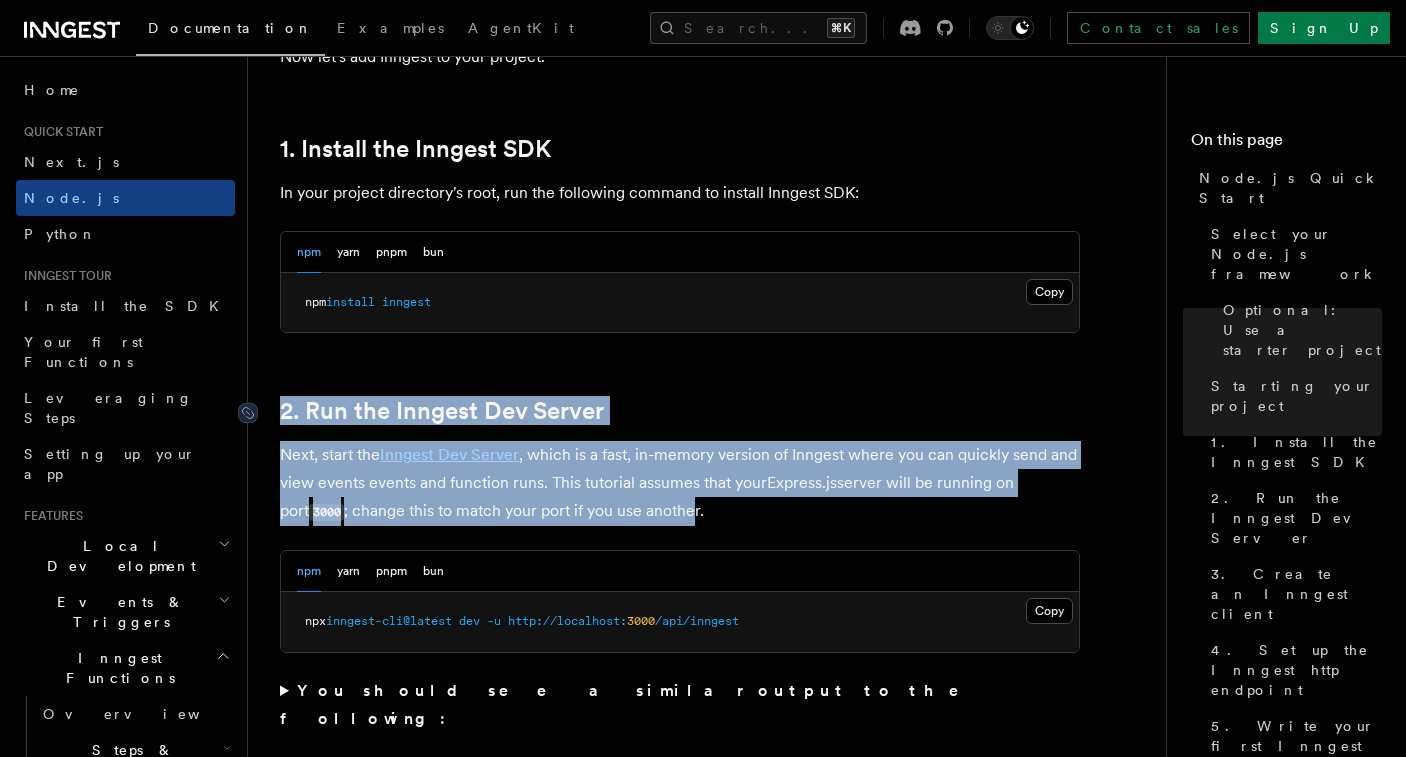 drag, startPoint x: 665, startPoint y: 519, endPoint x: 270, endPoint y: 404, distance: 411.40005 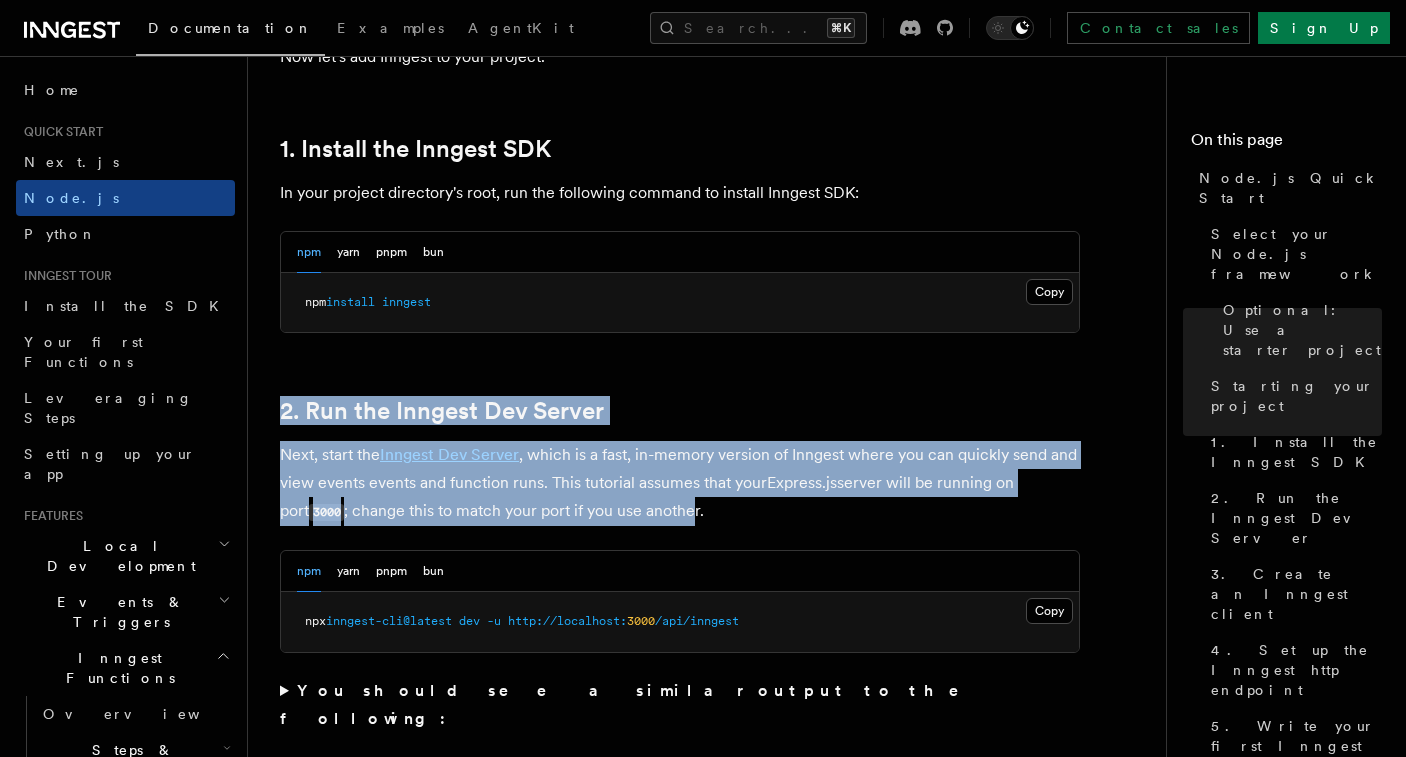 click on "Next, start the  Inngest Dev Server , which is a fast, in-memory version of Inngest where you can quickly send and view events events and function runs. This tutorial assumes that your  Express.js  server will be running on port  3000 ; change this to match your port if you use another." at bounding box center (680, 483) 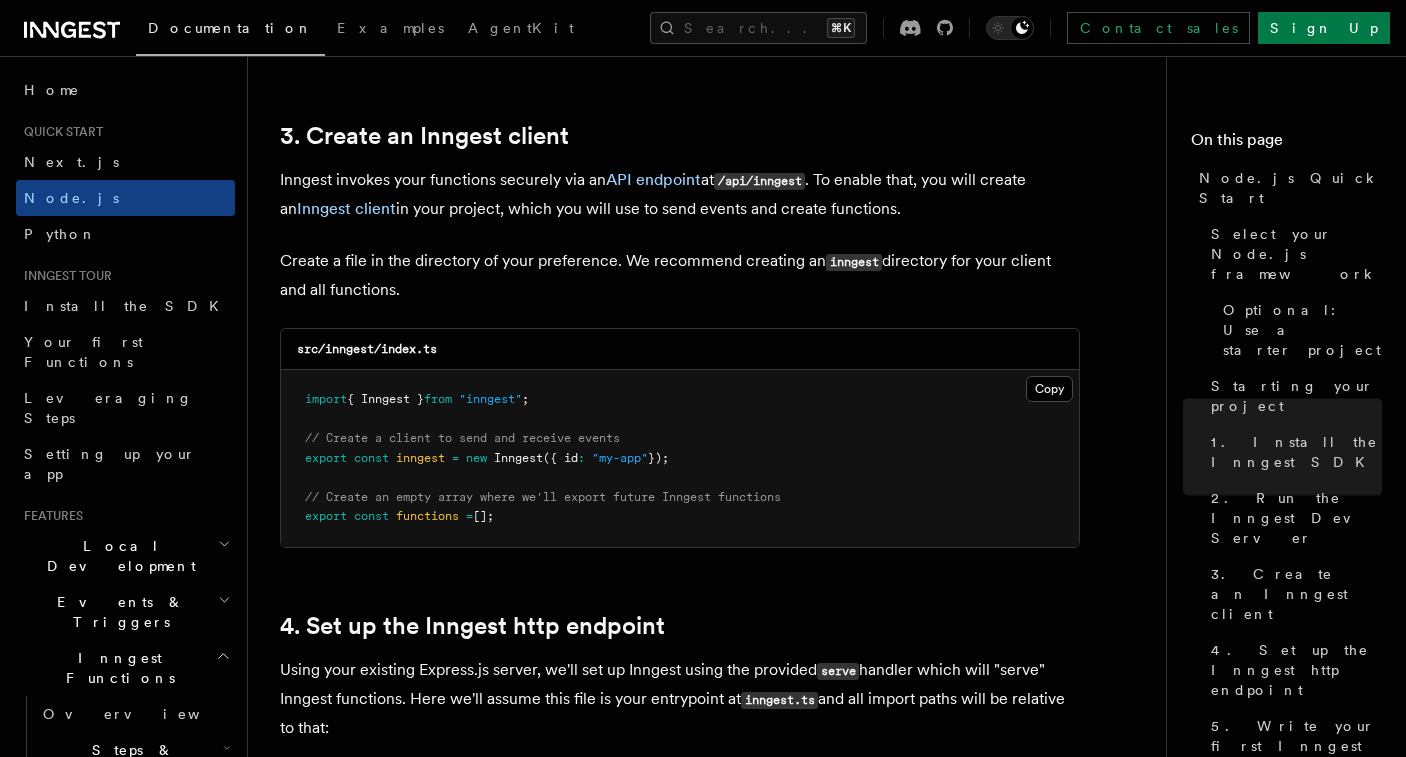 scroll, scrollTop: 2572, scrollLeft: 0, axis: vertical 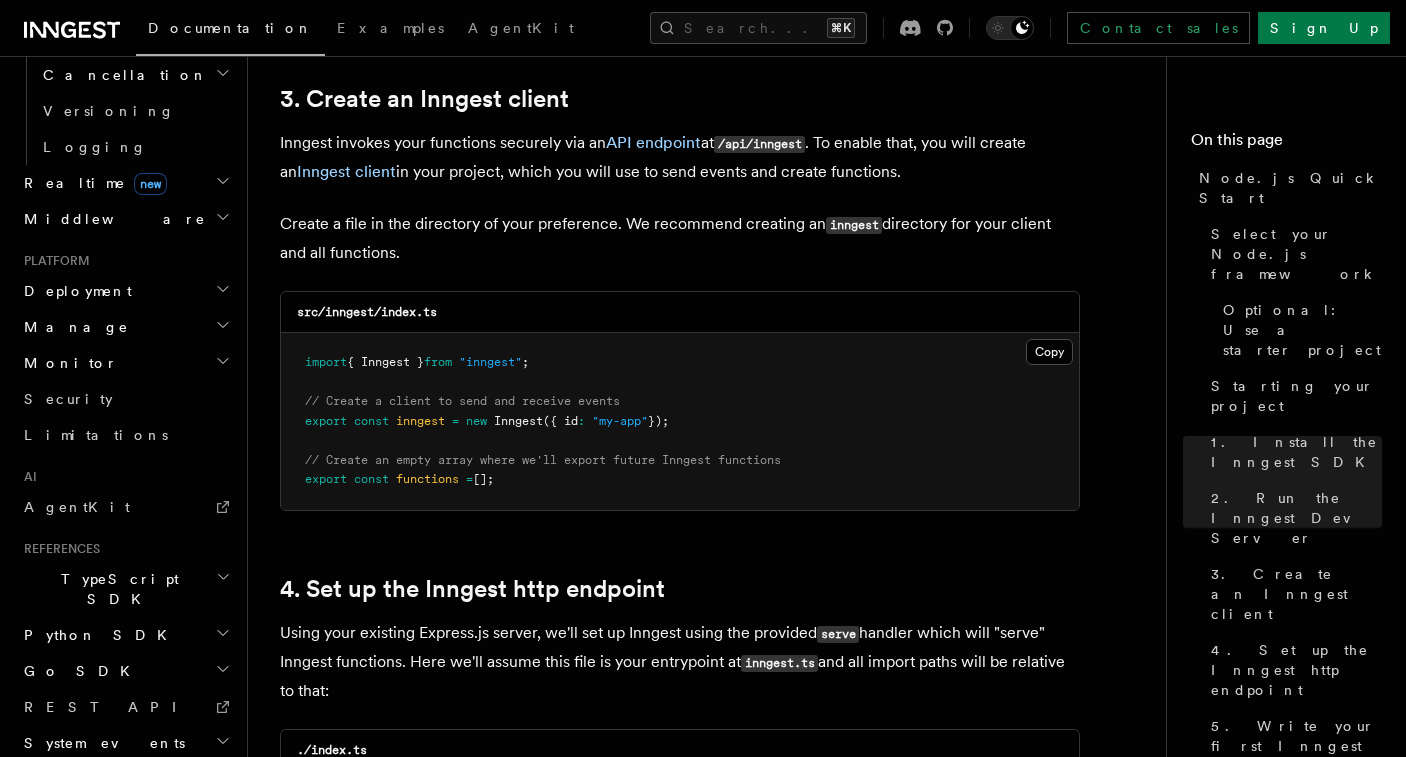 click on "Deployment" at bounding box center [125, 291] 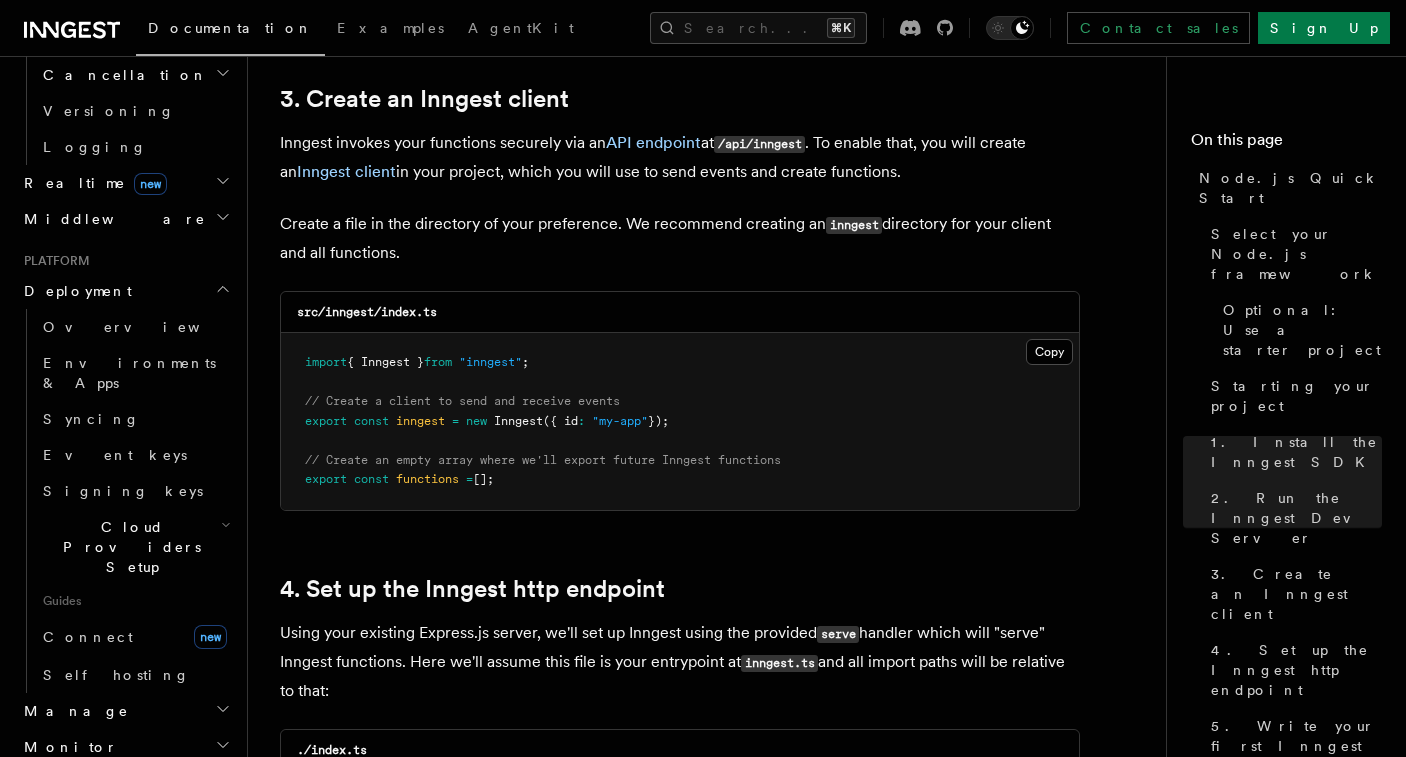 click 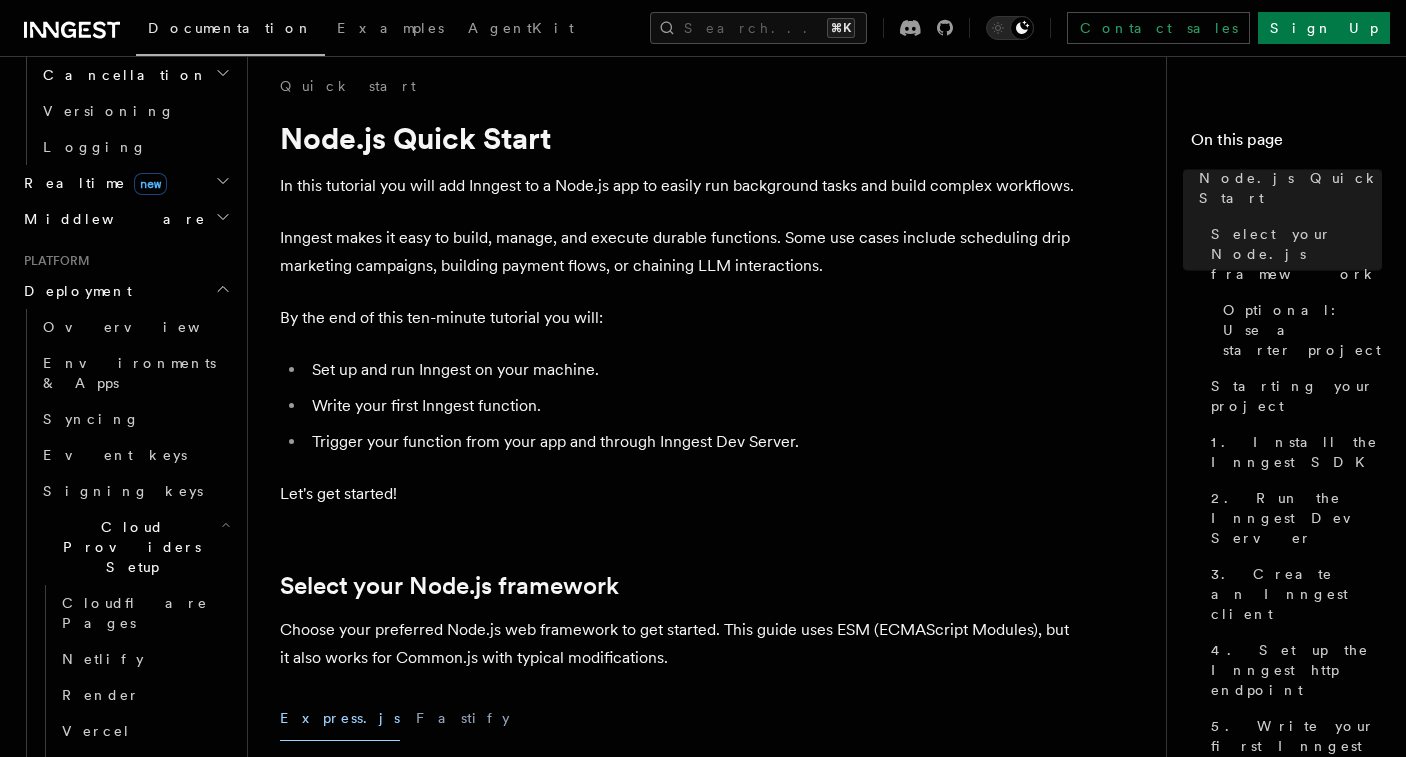 scroll, scrollTop: 0, scrollLeft: 0, axis: both 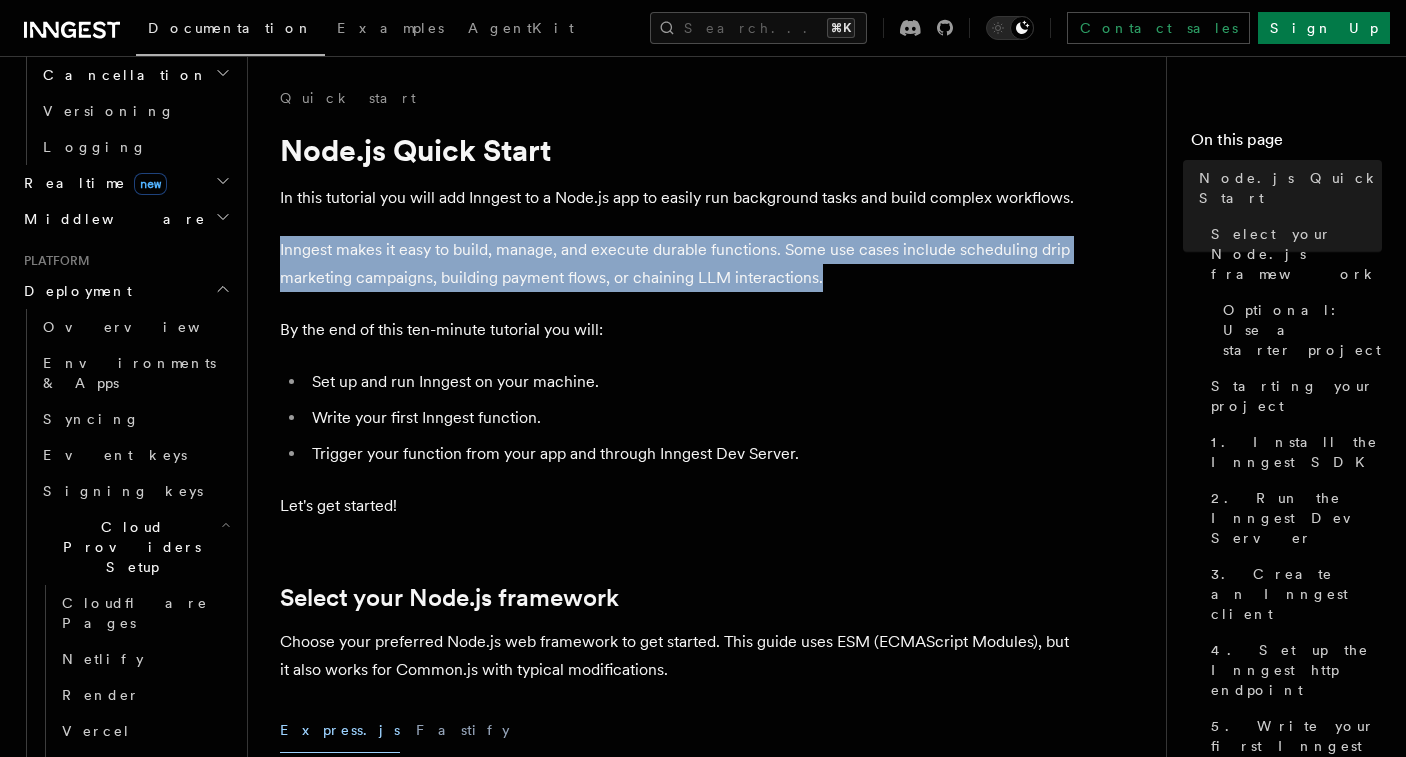 drag, startPoint x: 837, startPoint y: 284, endPoint x: 473, endPoint y: 206, distance: 372.26334 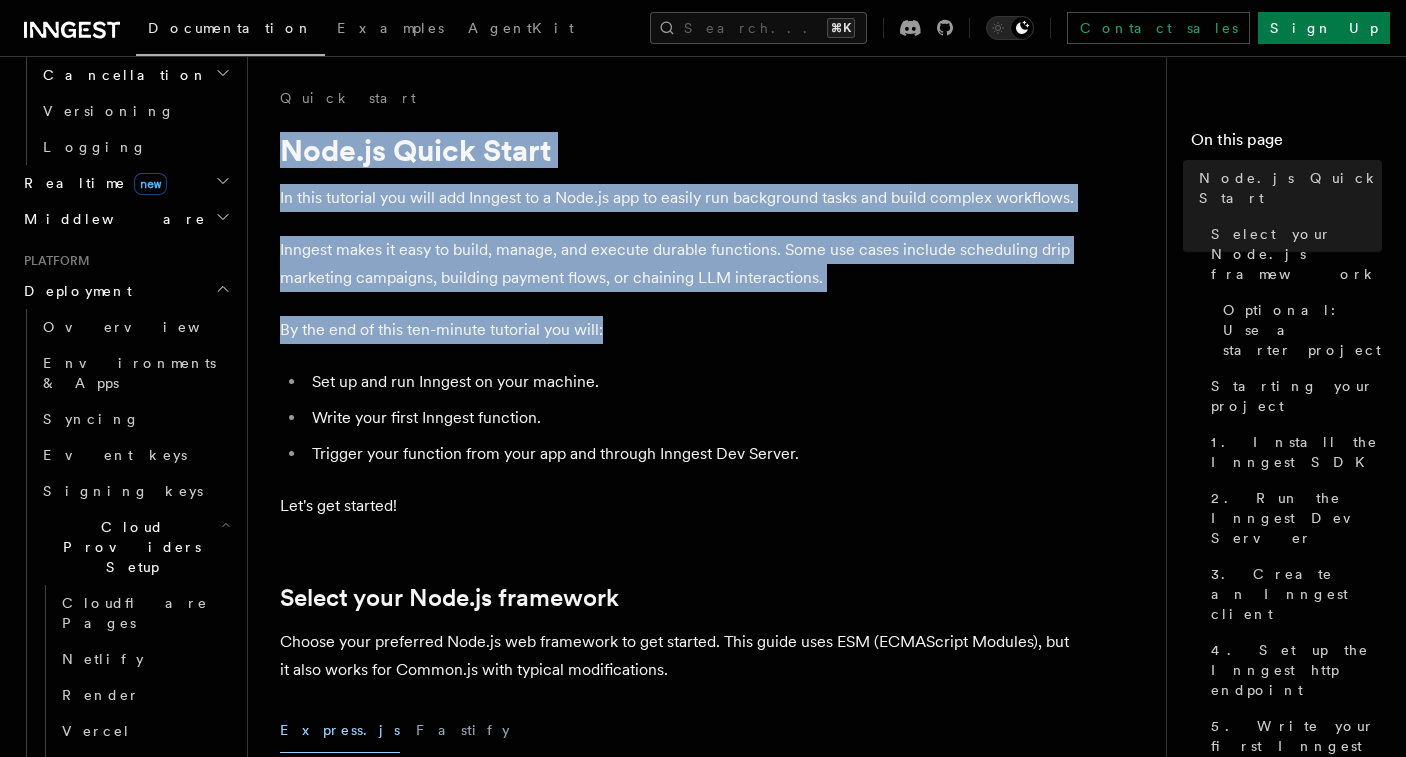 drag, startPoint x: 283, startPoint y: 143, endPoint x: 777, endPoint y: 334, distance: 529.63855 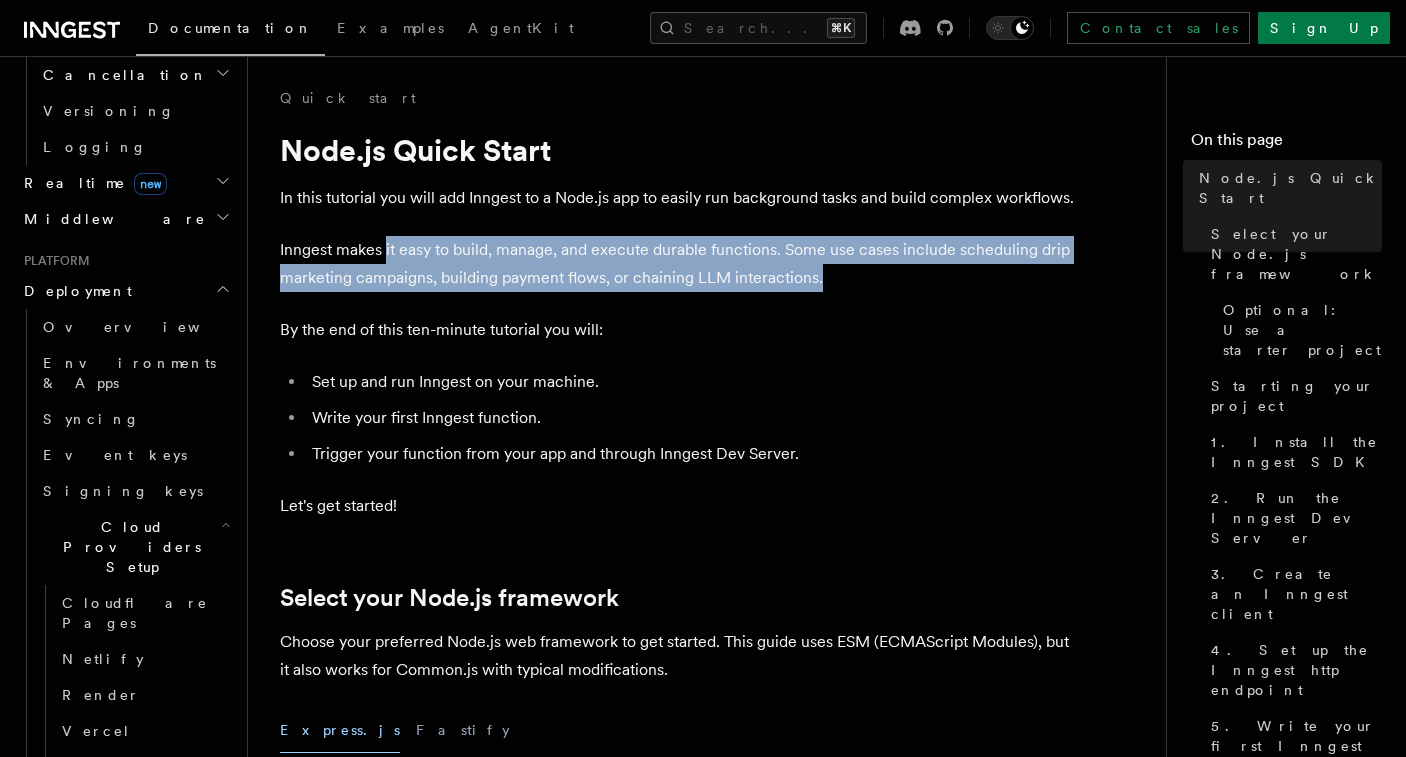 drag, startPoint x: 834, startPoint y: 282, endPoint x: 379, endPoint y: 251, distance: 456.0548 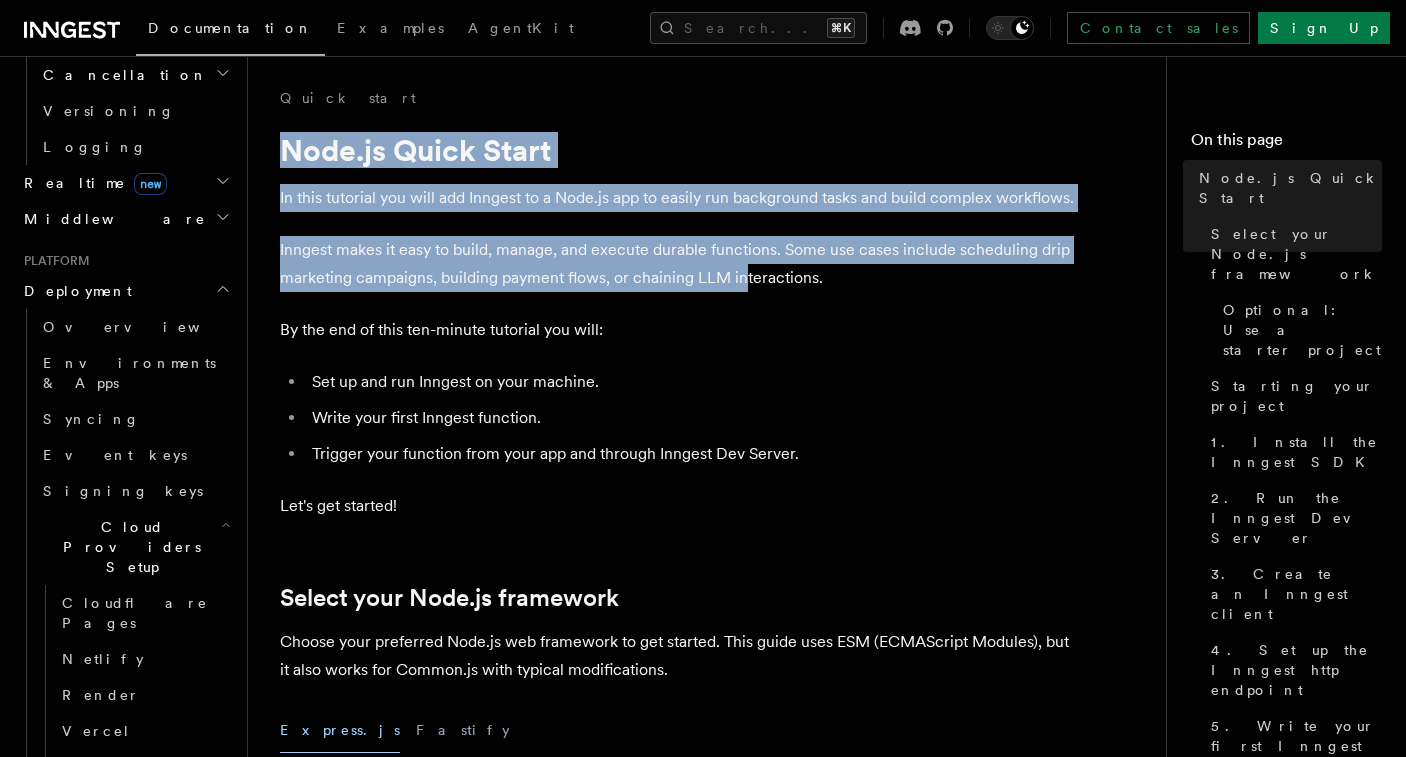 drag, startPoint x: 278, startPoint y: 149, endPoint x: 781, endPoint y: 289, distance: 522.1197 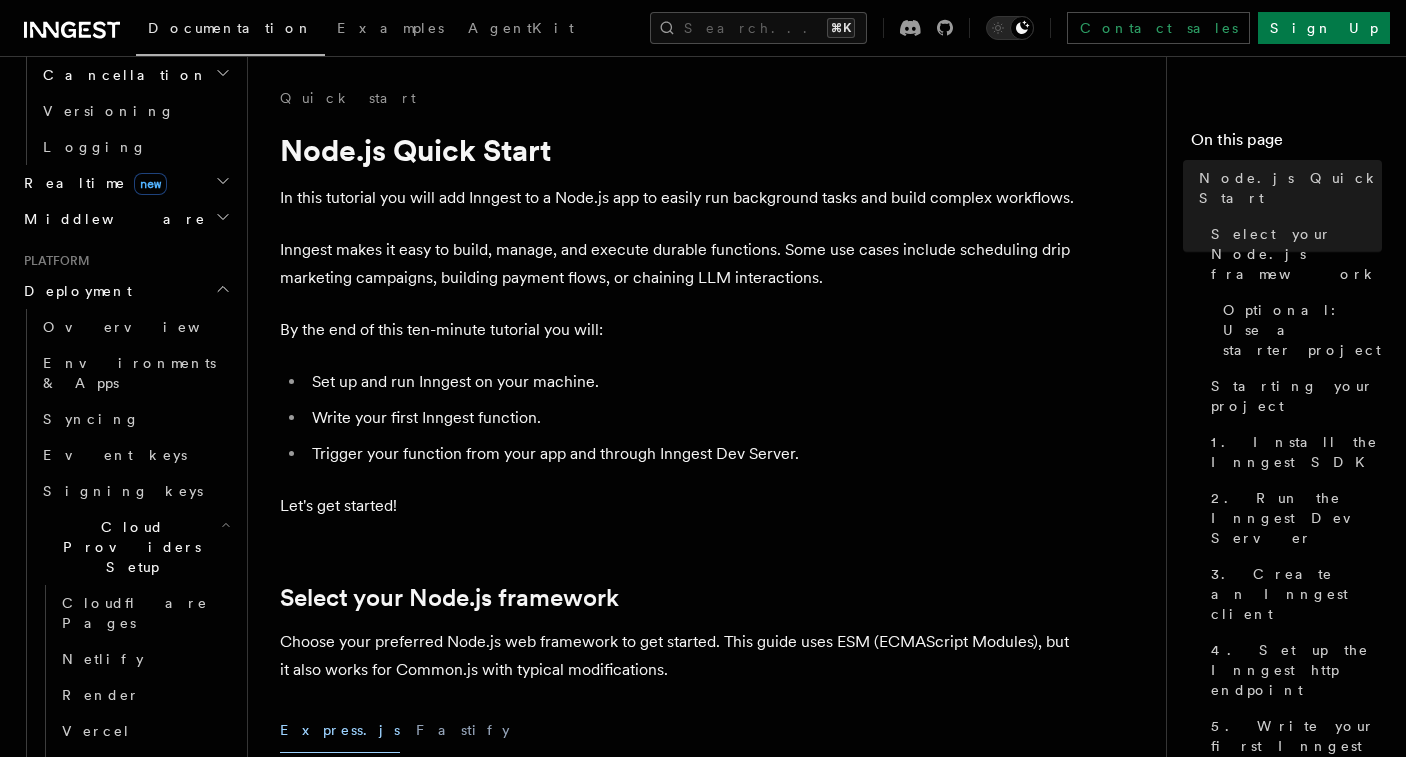 click on "Quick start Node.js Quick Start
In this tutorial you will add Inngest to a Node.js app to easily run background tasks and build complex workflows.
Inngest makes it easy to build, manage, and execute durable functions. Some use cases include scheduling drip marketing campaigns, building payment flows, or chaining LLM interactions.
By the end of this ten-minute tutorial you will:
Set up and run Inngest on your machine.
Write your first Inngest function.
Trigger your function from your app and through Inngest Dev Server.
Let's get started!
Select your Node.js framework
Choose your preferred Node.js web framework to get started. This guide uses ESM (ECMAScript Modules), but it also works for Common.js with typical modifications.
Express.js Fastify Inngest works with any Node, Bun or Deno backend framework,but this tutorial will focus on some of the most popular frameworks. Optional: Use a starter project Starting your project tsx  or  nodemon  for automatically restarting on file save: tsx" at bounding box center (715, 6782) 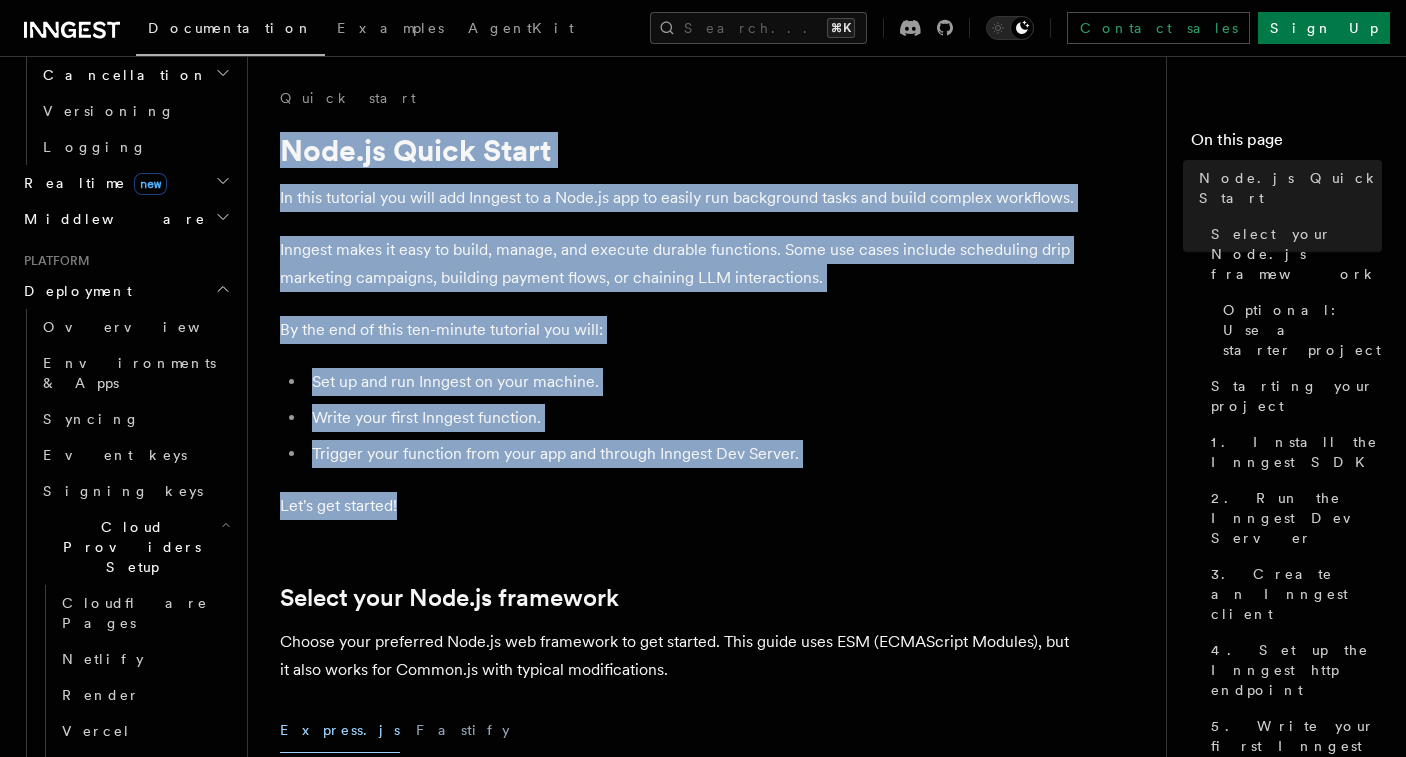 drag, startPoint x: 283, startPoint y: 151, endPoint x: 450, endPoint y: 507, distance: 393.22385 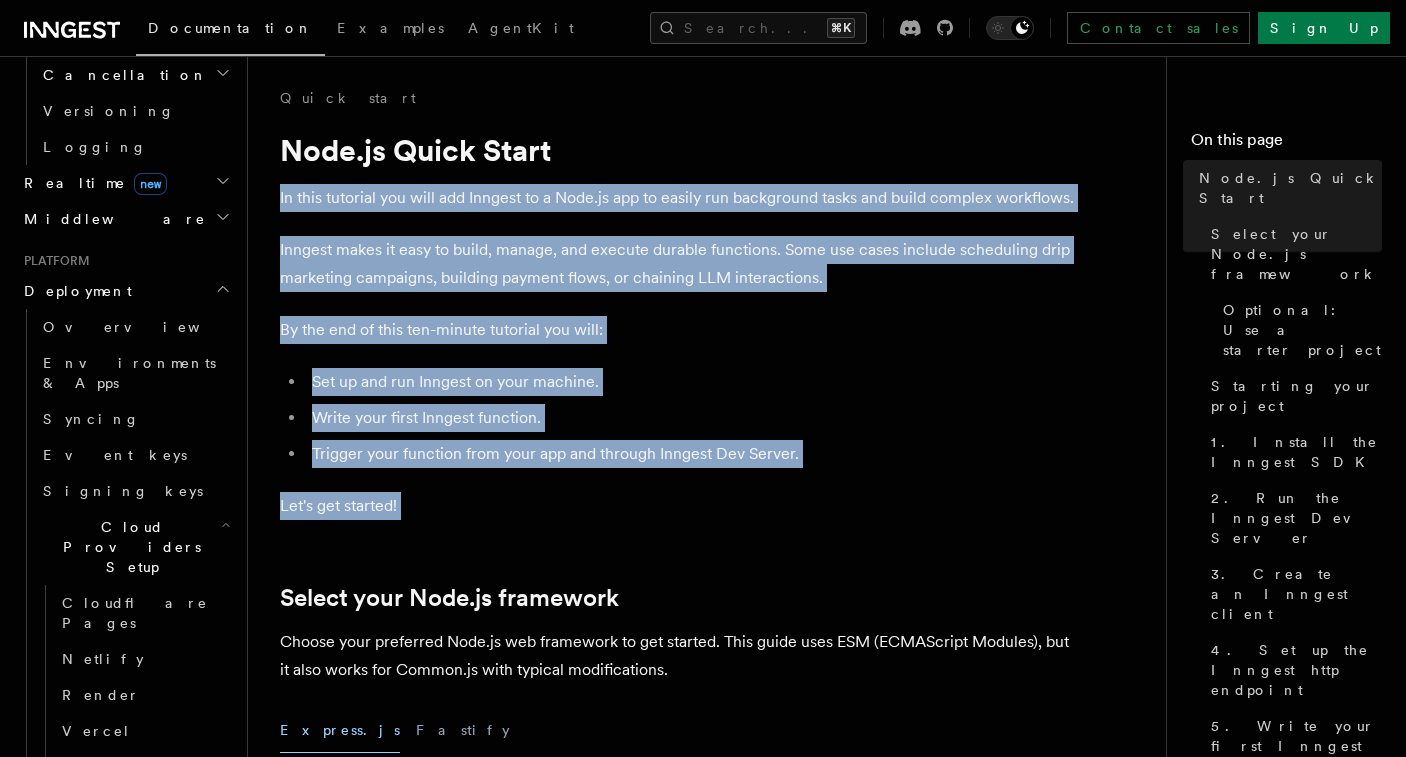 drag, startPoint x: 437, startPoint y: 507, endPoint x: 292, endPoint y: 166, distance: 370.54825 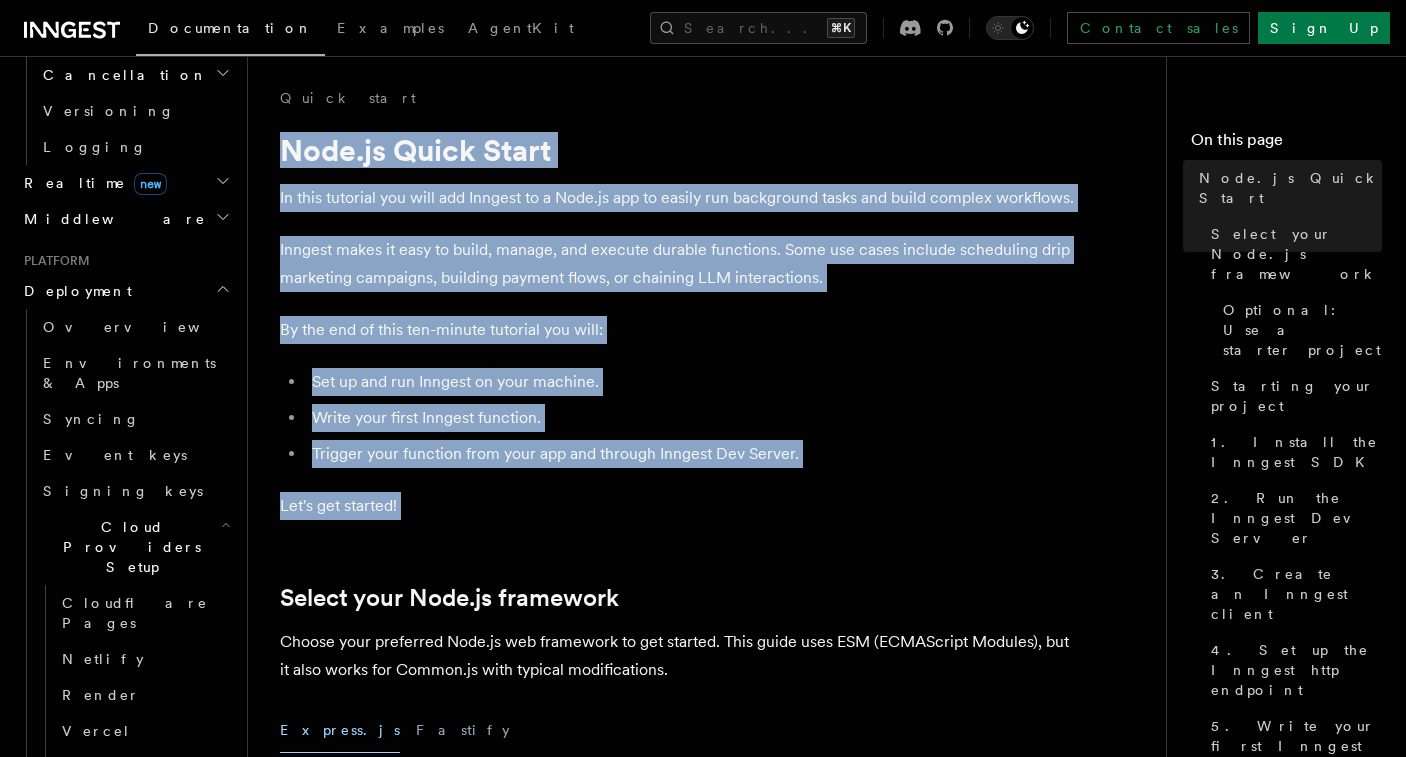click on "Node.js Quick Start" at bounding box center (680, 150) 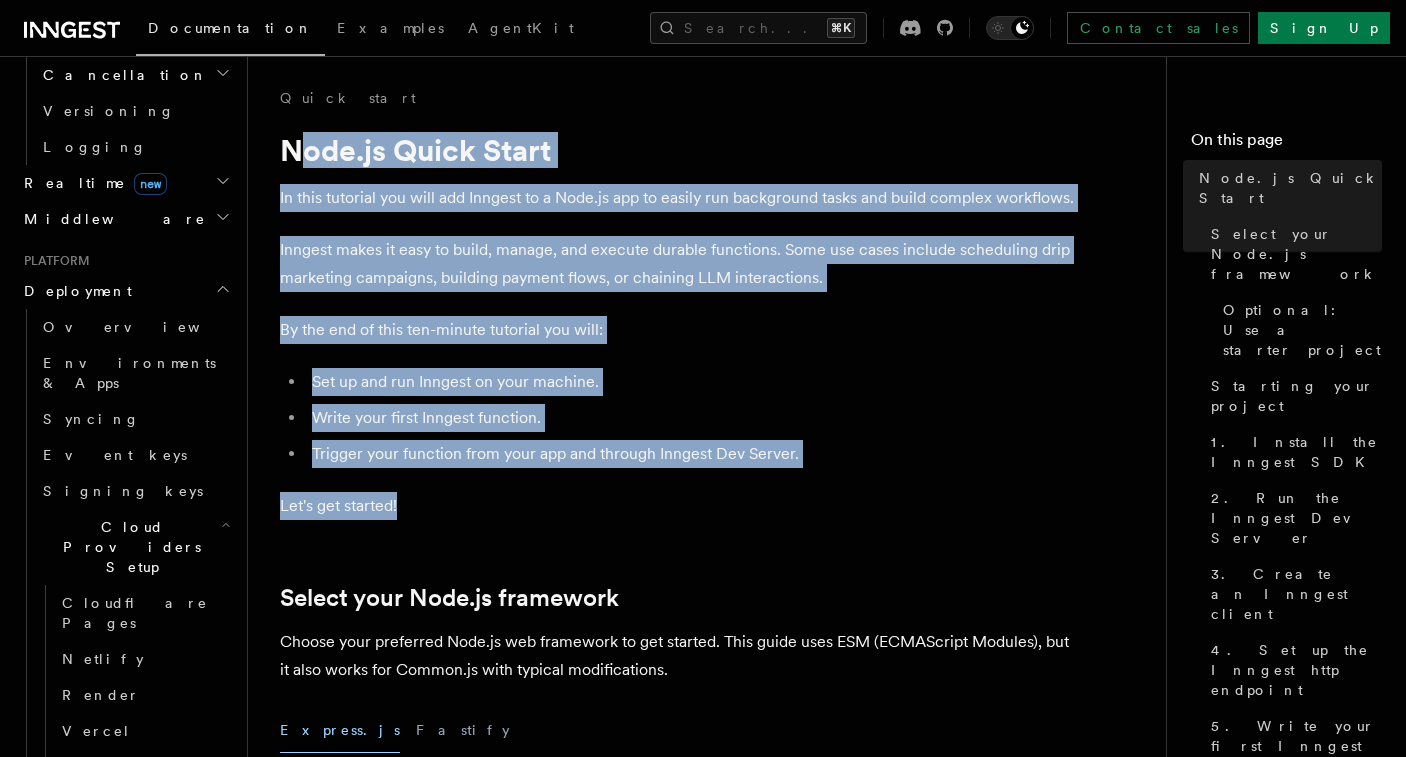 drag, startPoint x: 411, startPoint y: 508, endPoint x: 297, endPoint y: 155, distance: 370.95148 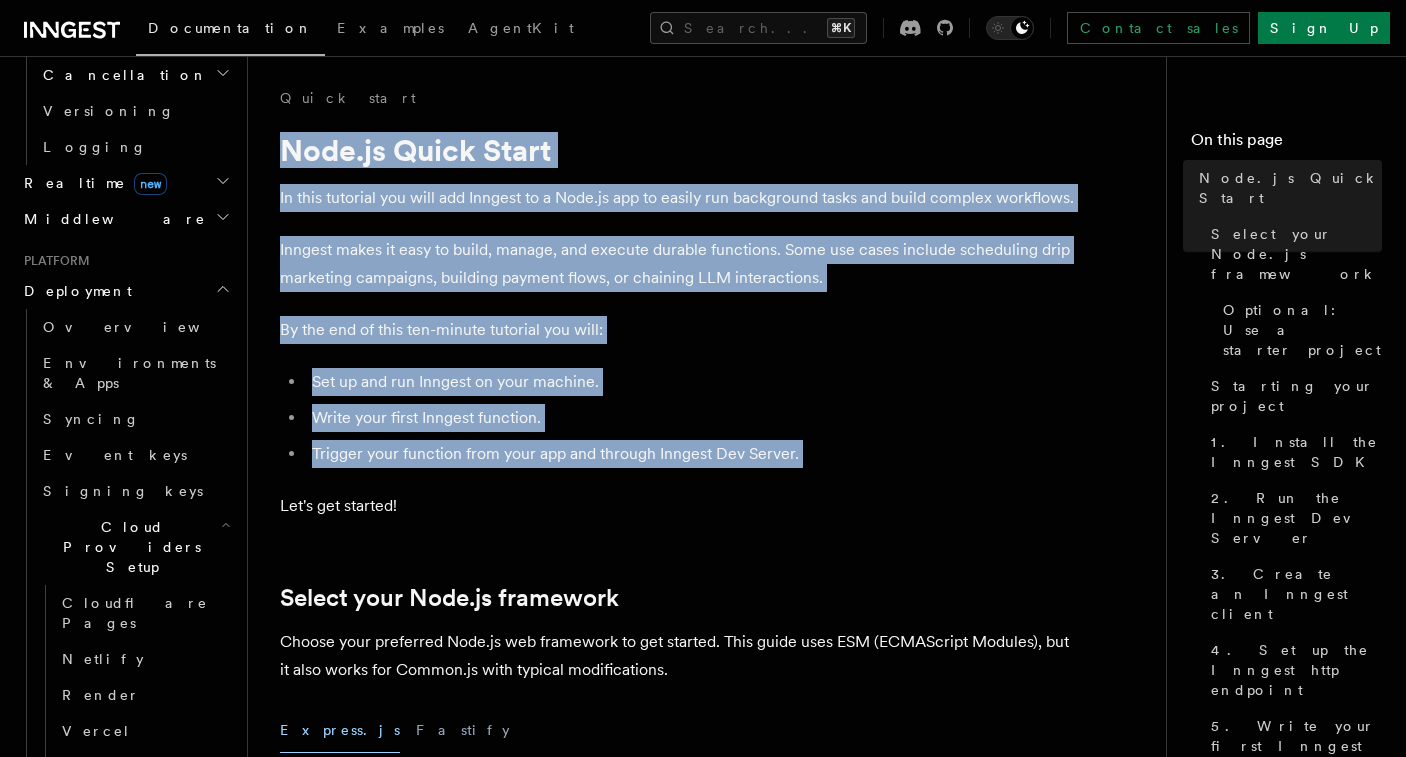 drag, startPoint x: 282, startPoint y: 139, endPoint x: 421, endPoint y: 494, distance: 381.2427 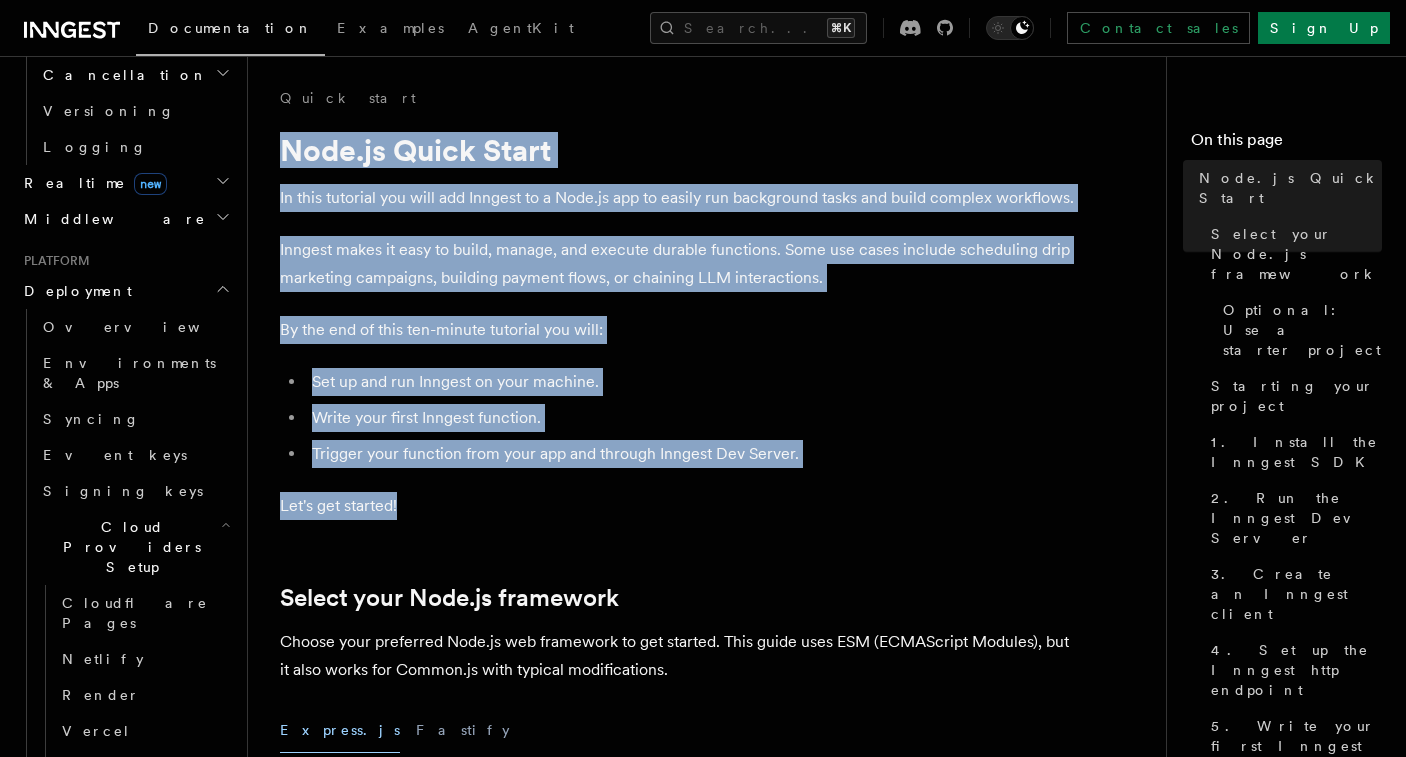 click on "Let's get started!" at bounding box center [680, 506] 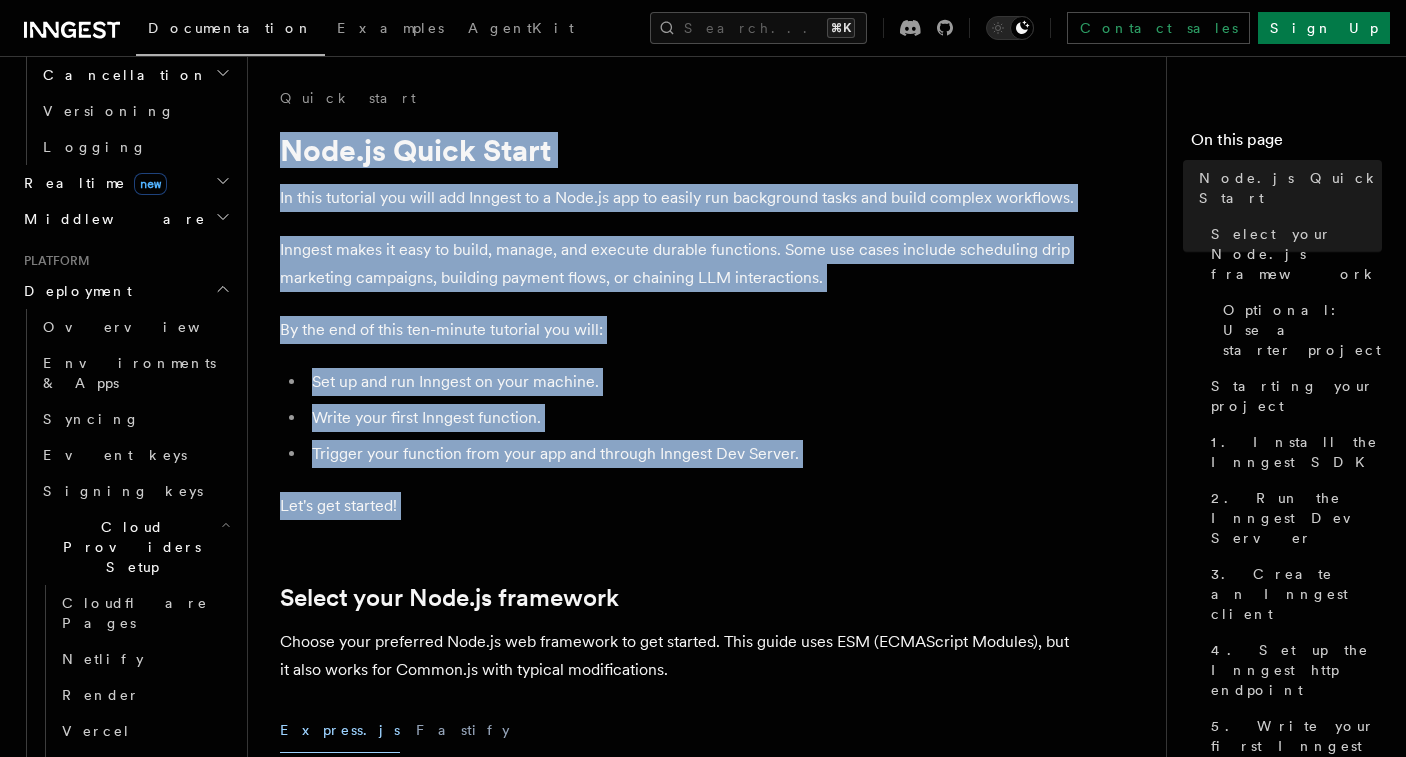drag, startPoint x: 413, startPoint y: 503, endPoint x: 283, endPoint y: 138, distance: 387.4597 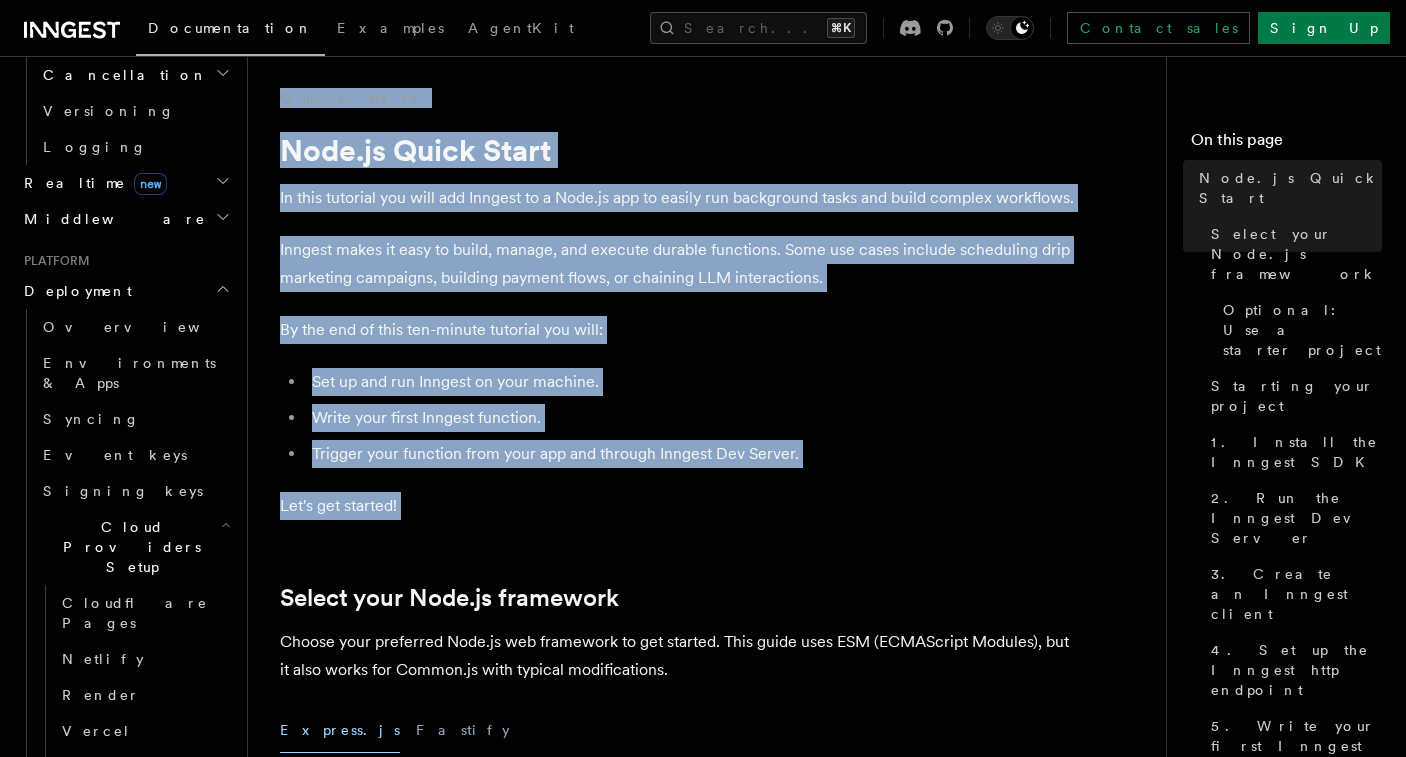drag, startPoint x: 273, startPoint y: 98, endPoint x: 446, endPoint y: 544, distance: 478.37747 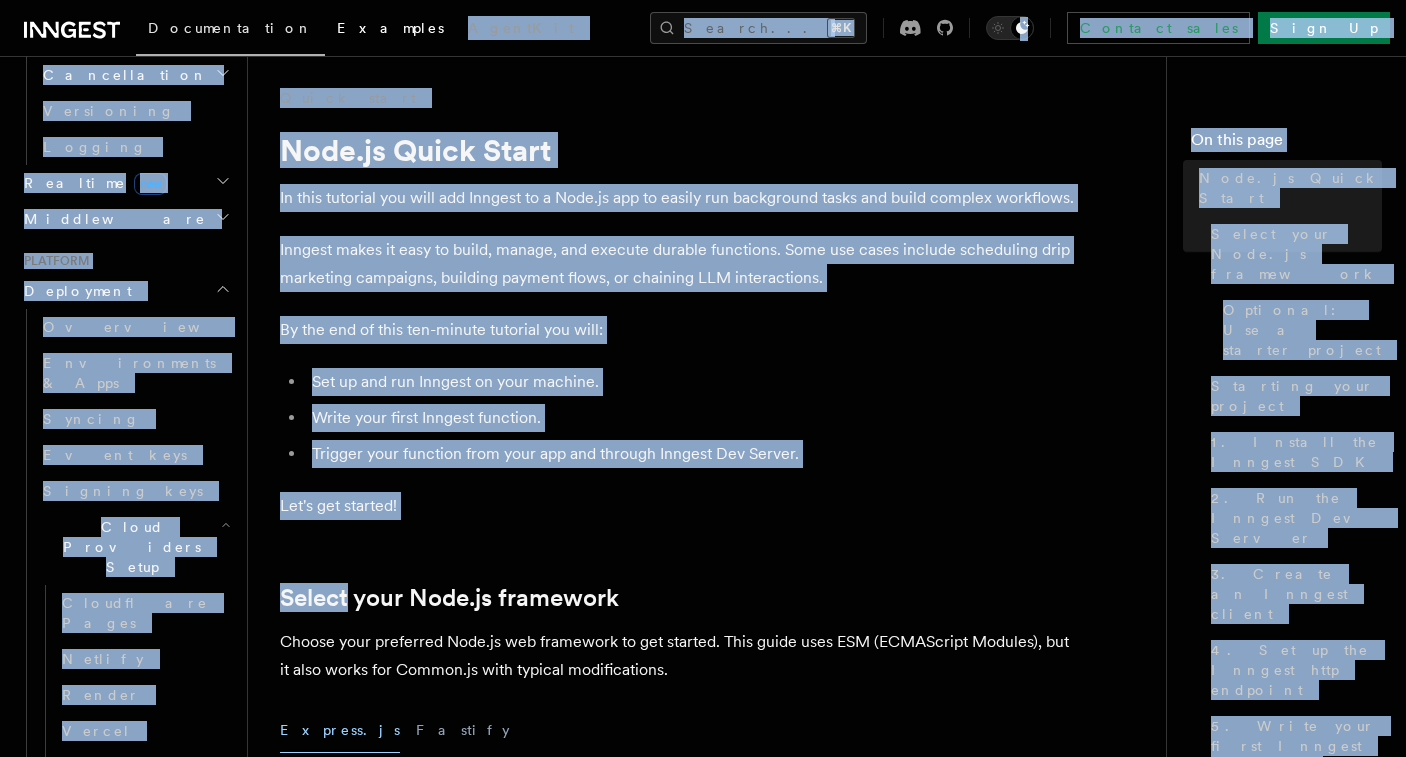 drag, startPoint x: 418, startPoint y: 522, endPoint x: 288, endPoint y: 42, distance: 497.29266 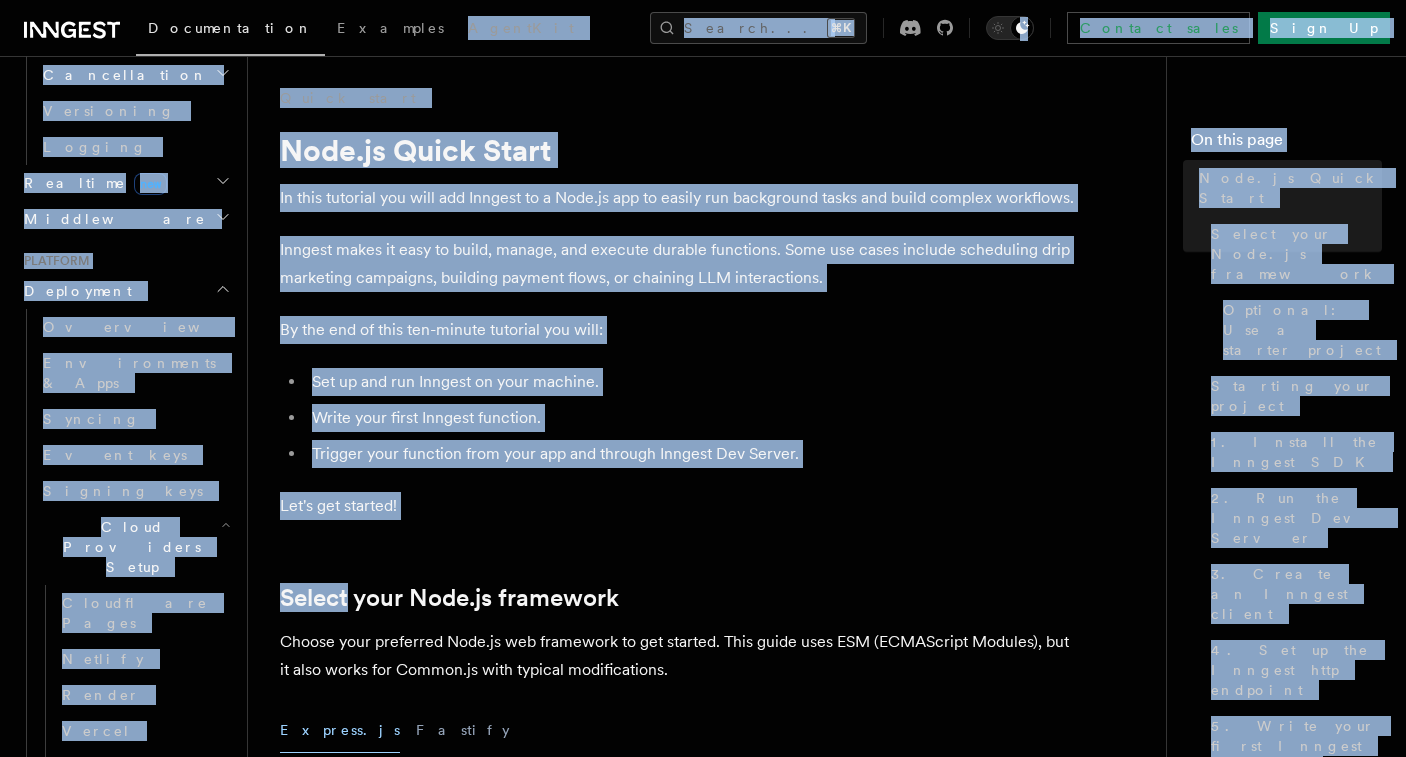 click on "Quick start Node.js Quick Start
In this tutorial you will add Inngest to a Node.js app to easily run background tasks and build complex workflows.
Inngest makes it easy to build, manage, and execute durable functions. Some use cases include scheduling drip marketing campaigns, building payment flows, or chaining LLM interactions.
By the end of this ten-minute tutorial you will:
Set up and run Inngest on your machine.
Write your first Inngest function.
Trigger your function from your app and through Inngest Dev Server.
Let's get started!
Select your Node.js framework
Choose your preferred Node.js web framework to get started. This guide uses ESM (ECMAScript Modules), but it also works for Common.js with typical modifications.
Express.js Fastify Inngest works with any Node, Bun or Deno backend framework,but this tutorial will focus on some of the most popular frameworks. Optional: Use a starter project Starting your project tsx  or  nodemon  for automatically restarting on file save: tsx" at bounding box center (747, 6738) 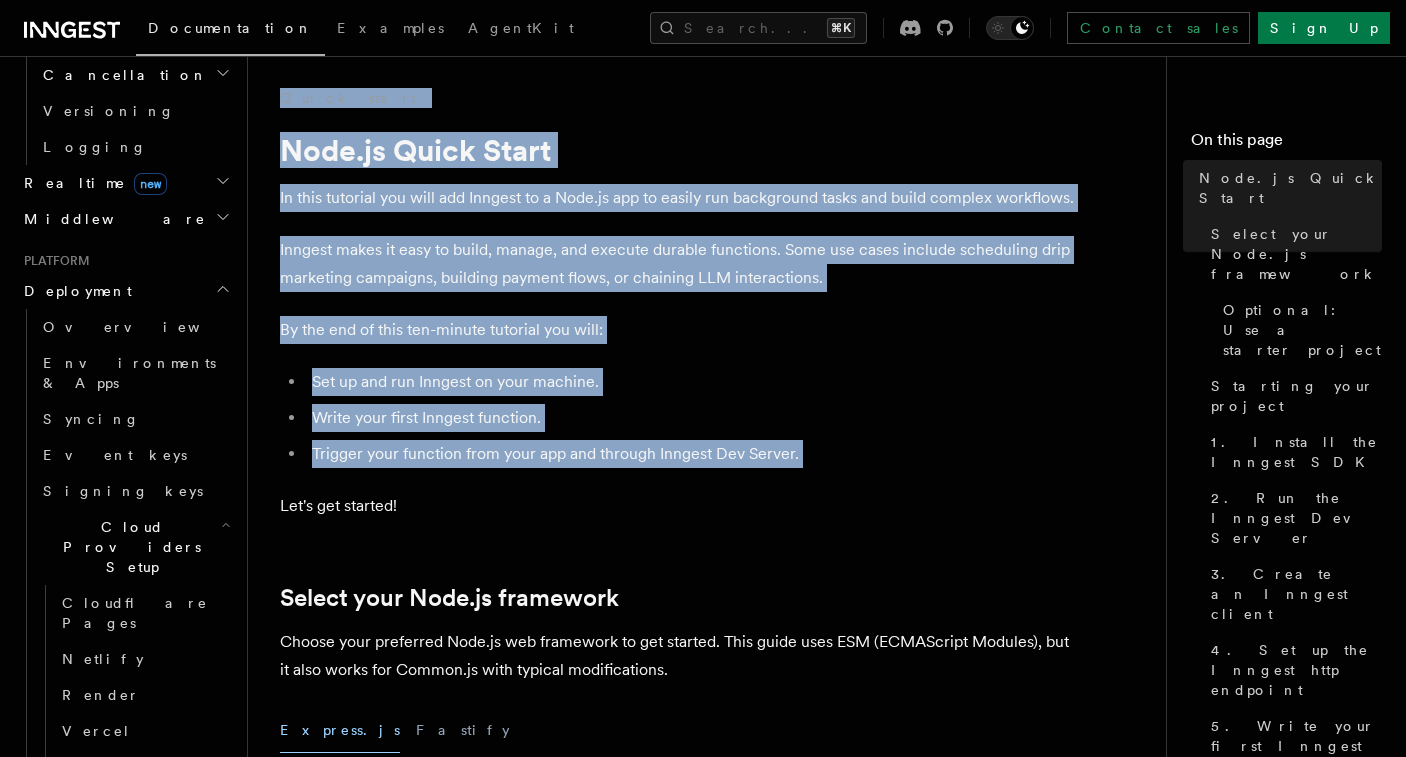 drag, startPoint x: 276, startPoint y: 103, endPoint x: 424, endPoint y: 472, distance: 397.57388 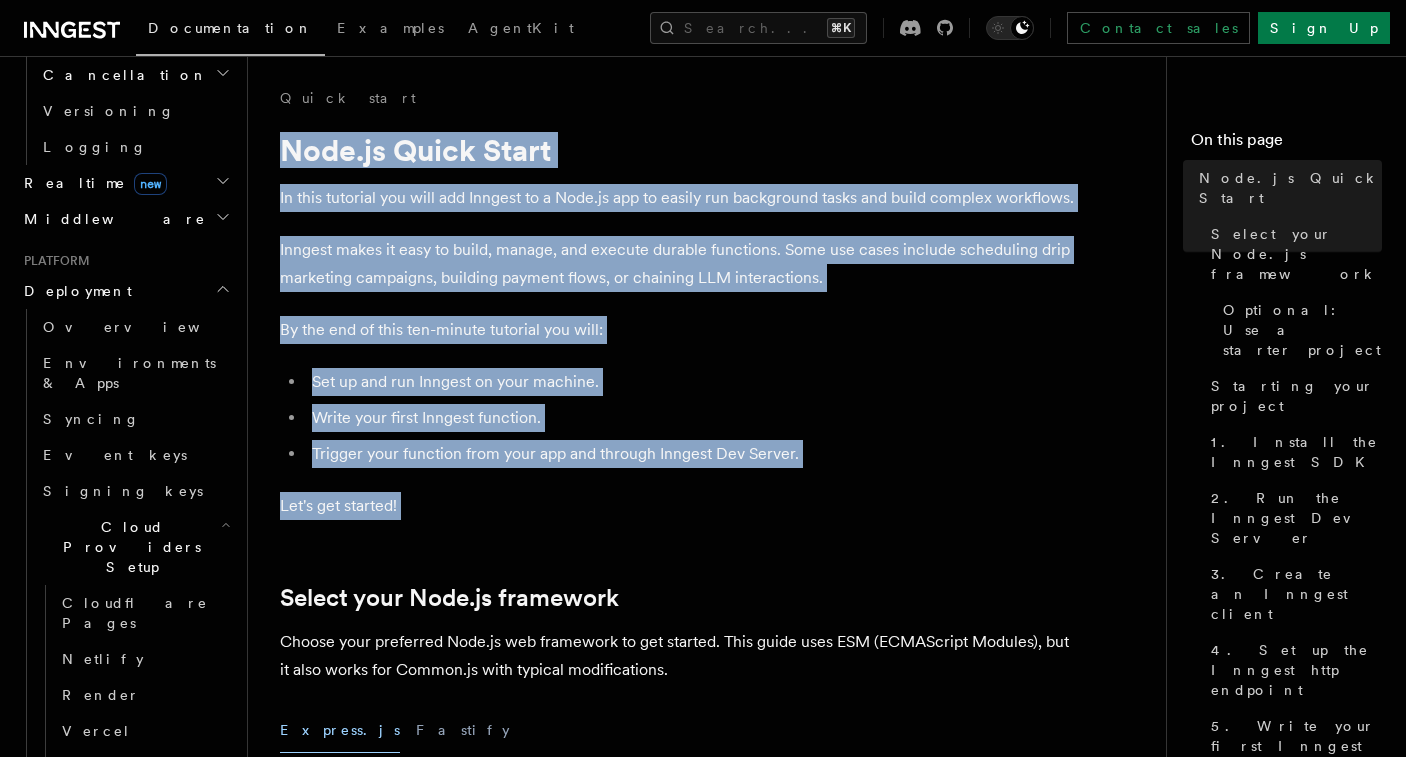 drag, startPoint x: 413, startPoint y: 520, endPoint x: 267, endPoint y: 108, distance: 437.1041 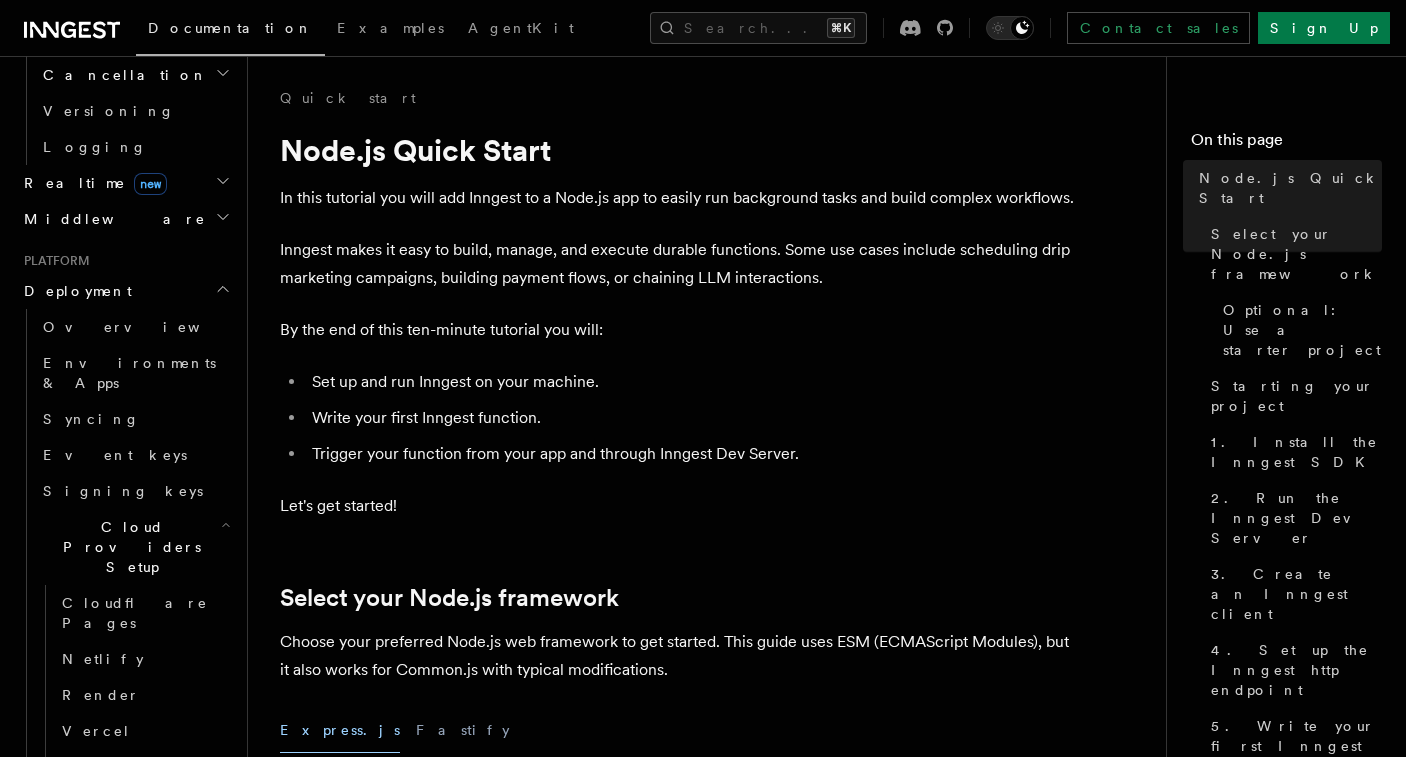 click on "Quick start Node.js Quick Start
In this tutorial you will add Inngest to a Node.js app to easily run background tasks and build complex workflows.
Inngest makes it easy to build, manage, and execute durable functions. Some use cases include scheduling drip marketing campaigns, building payment flows, or chaining LLM interactions.
By the end of this ten-minute tutorial you will:
Set up and run Inngest on your machine.
Write your first Inngest function.
Trigger your function from your app and through Inngest Dev Server.
Let's get started!
Select your Node.js framework
Choose your preferred Node.js web framework to get started. This guide uses ESM (ECMAScript Modules), but it also works for Common.js with typical modifications.
Express.js Fastify Inngest works with any Node, Bun or Deno backend framework,but this tutorial will focus on some of the most popular frameworks. Optional: Use a starter project Starting your project tsx  or  nodemon  for automatically restarting on file save: tsx" at bounding box center (747, 6738) 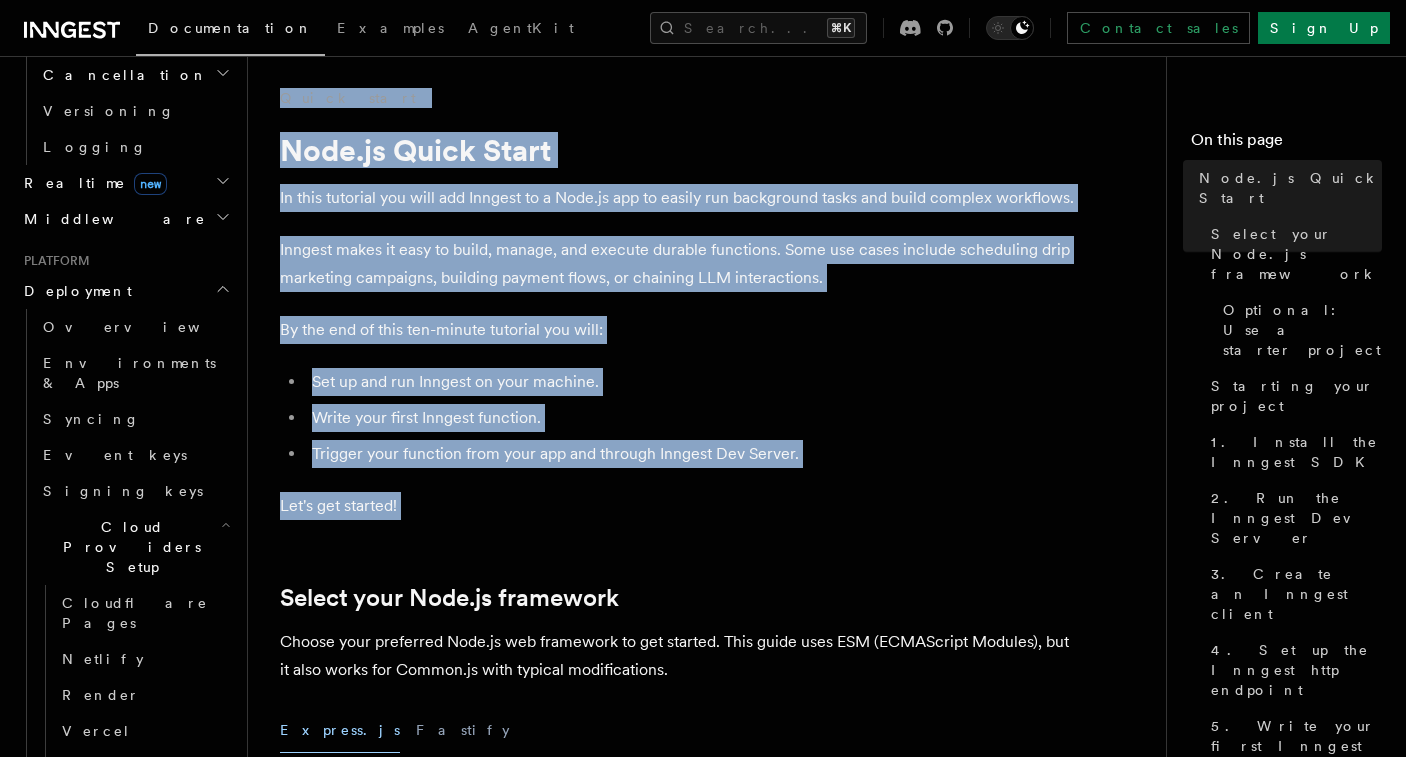 drag, startPoint x: 268, startPoint y: 96, endPoint x: 431, endPoint y: 528, distance: 461.72827 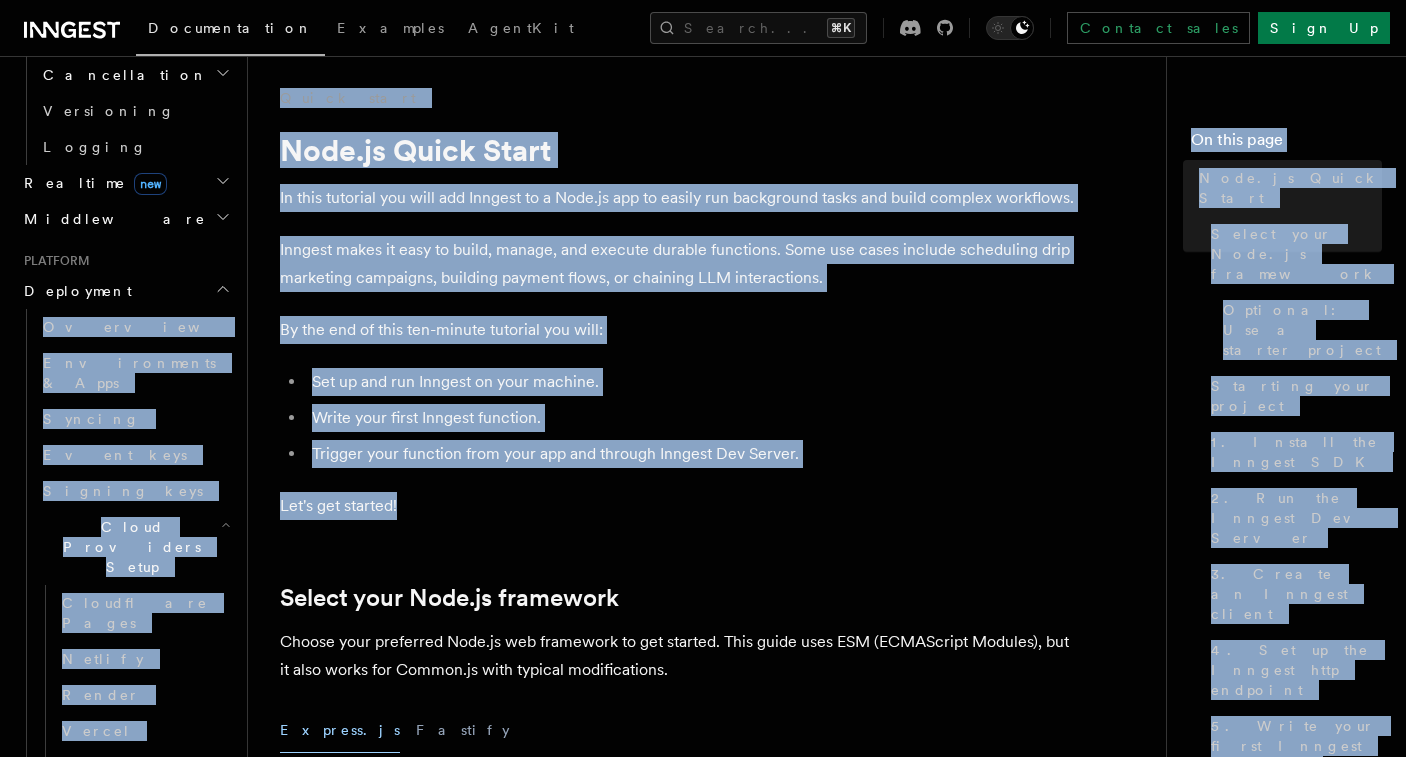drag, startPoint x: 417, startPoint y: 518, endPoint x: 246, endPoint y: 102, distance: 449.77438 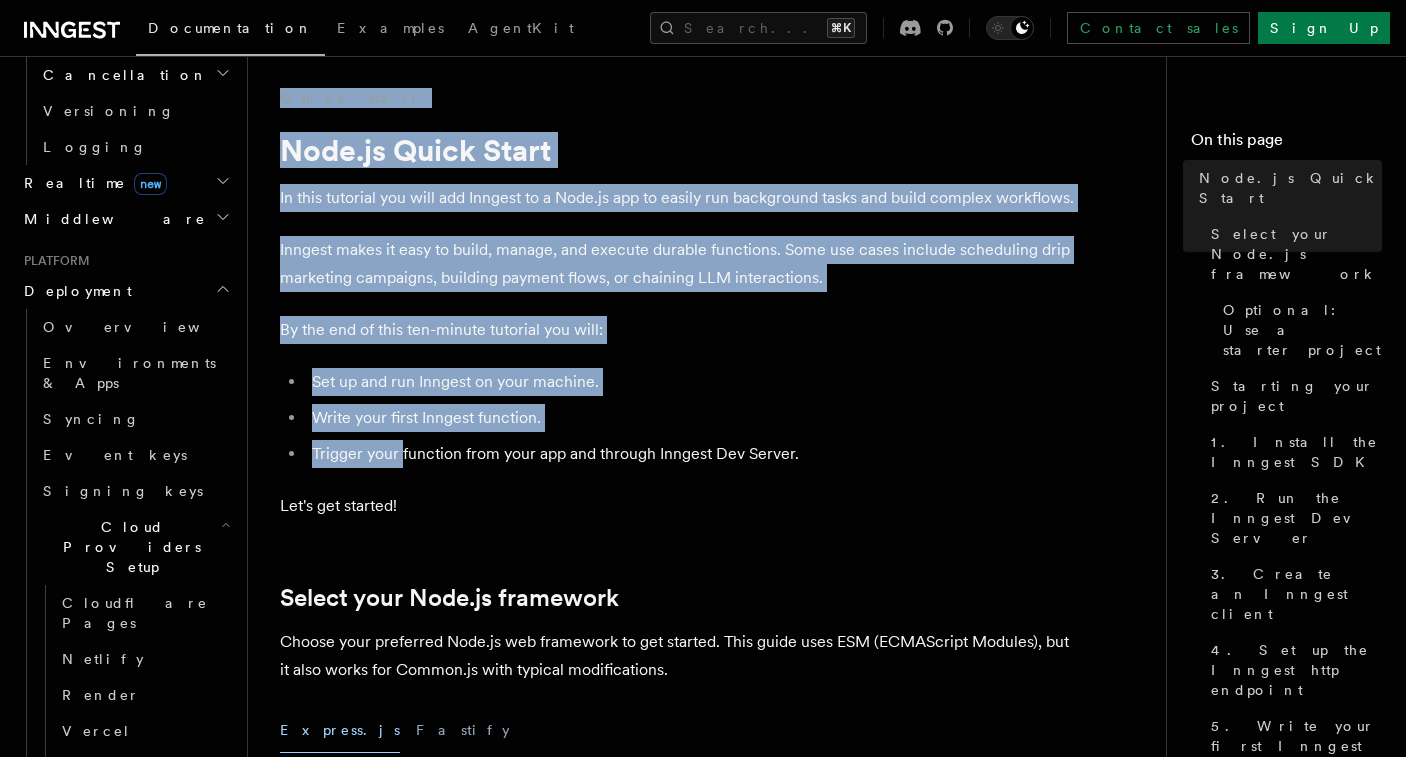 drag, startPoint x: 263, startPoint y: 106, endPoint x: 403, endPoint y: 459, distance: 379.7486 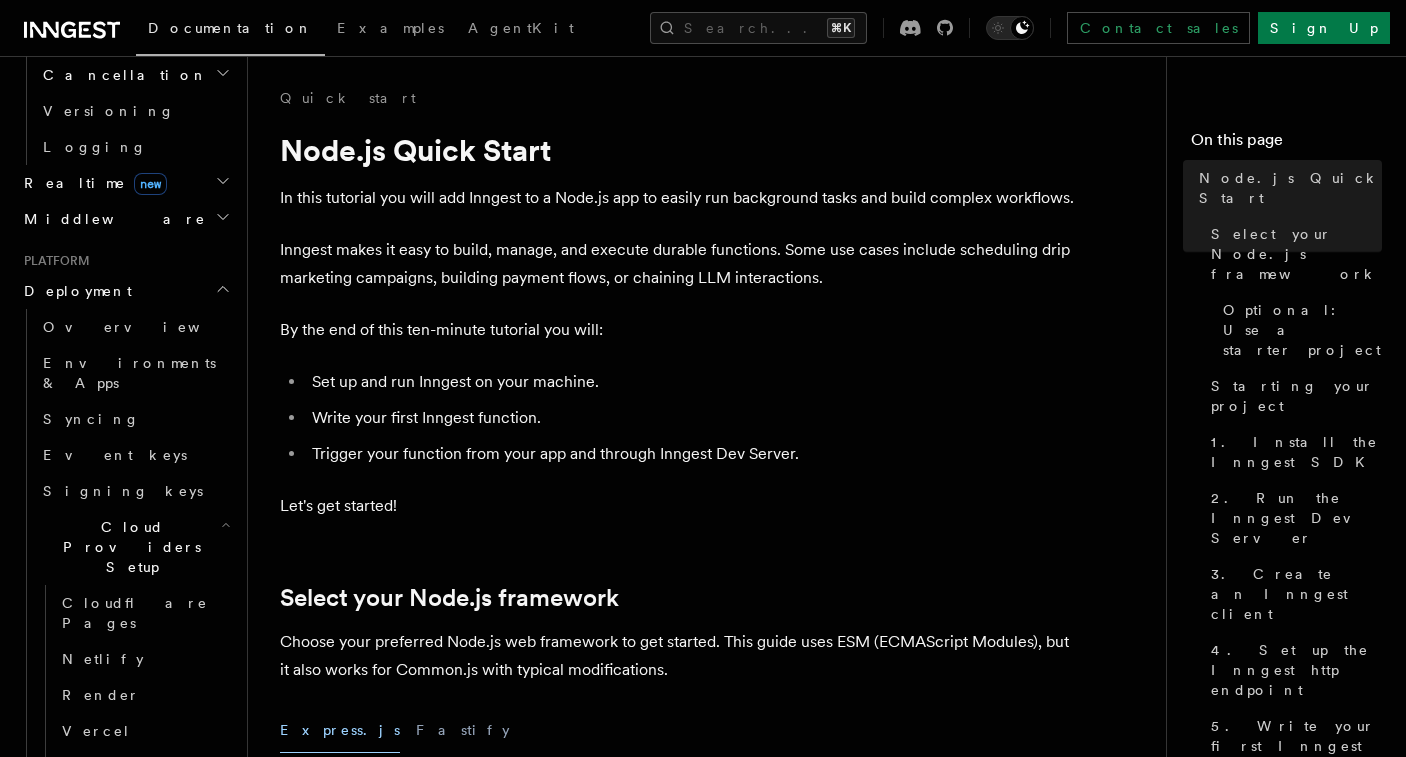 click on "Let's get started!" at bounding box center [680, 506] 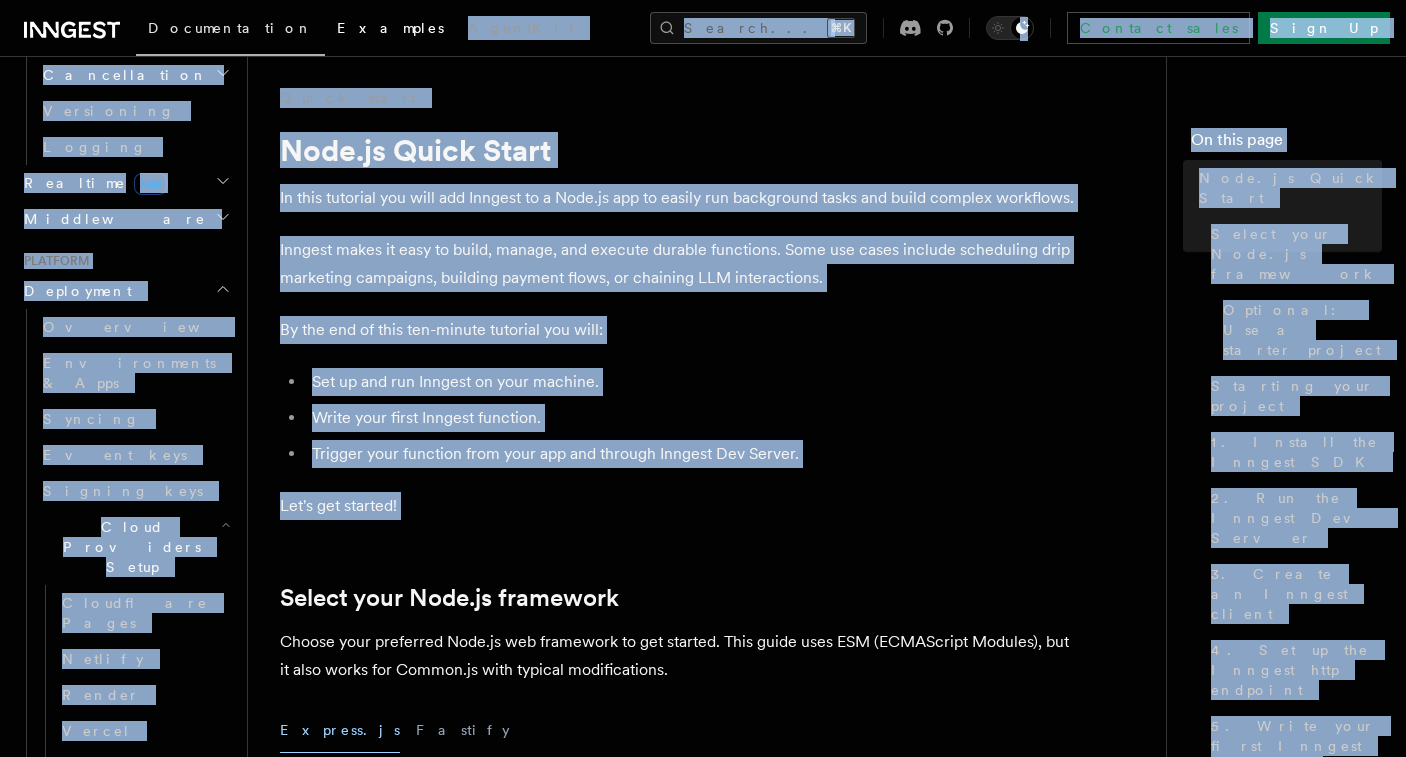 drag, startPoint x: 418, startPoint y: 511, endPoint x: 283, endPoint y: 38, distance: 491.88818 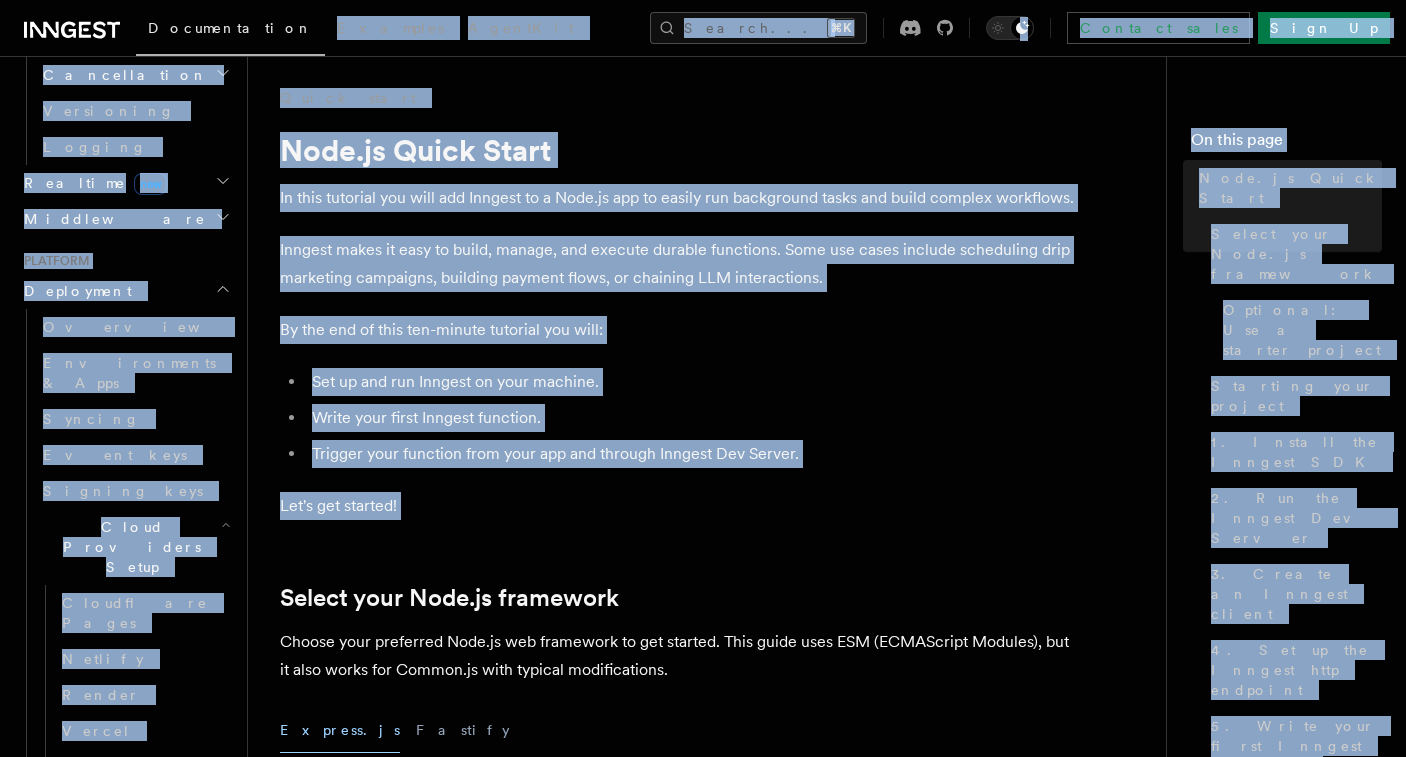 click on "In this tutorial you will add Inngest to a Node.js app to easily run background tasks and build complex workflows." at bounding box center [680, 198] 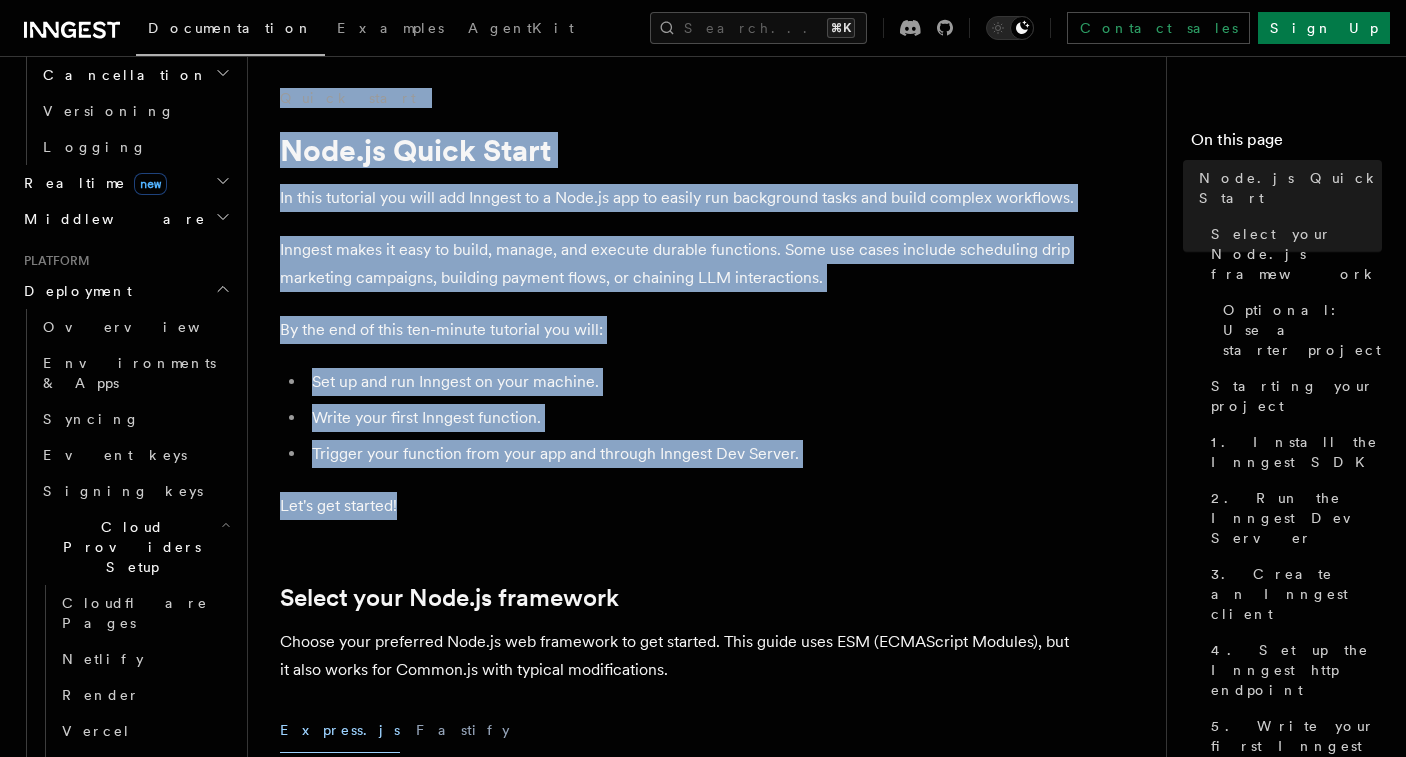 drag, startPoint x: 270, startPoint y: 103, endPoint x: 442, endPoint y: 519, distance: 450.15552 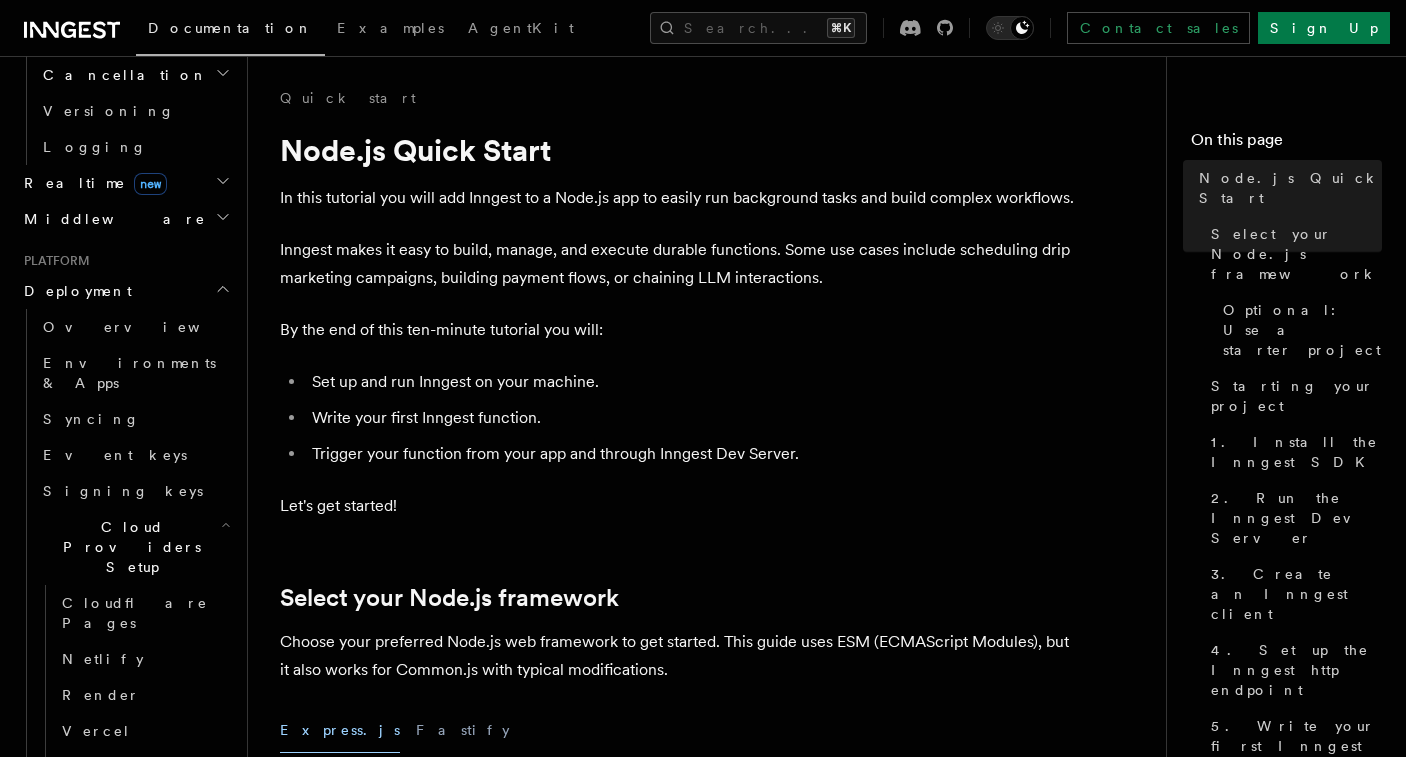 click on "Let's get started!" at bounding box center (680, 506) 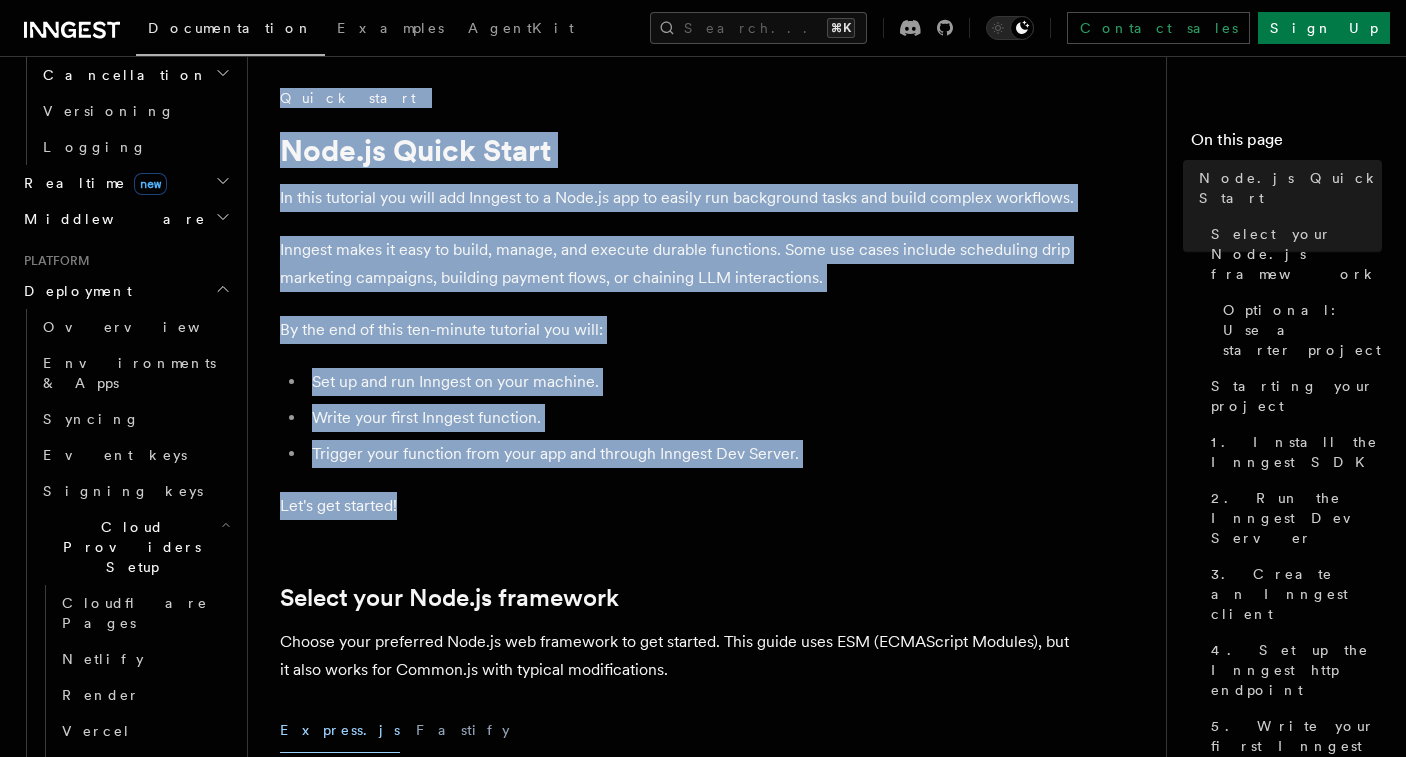 drag, startPoint x: 408, startPoint y: 511, endPoint x: 279, endPoint y: 93, distance: 437.45285 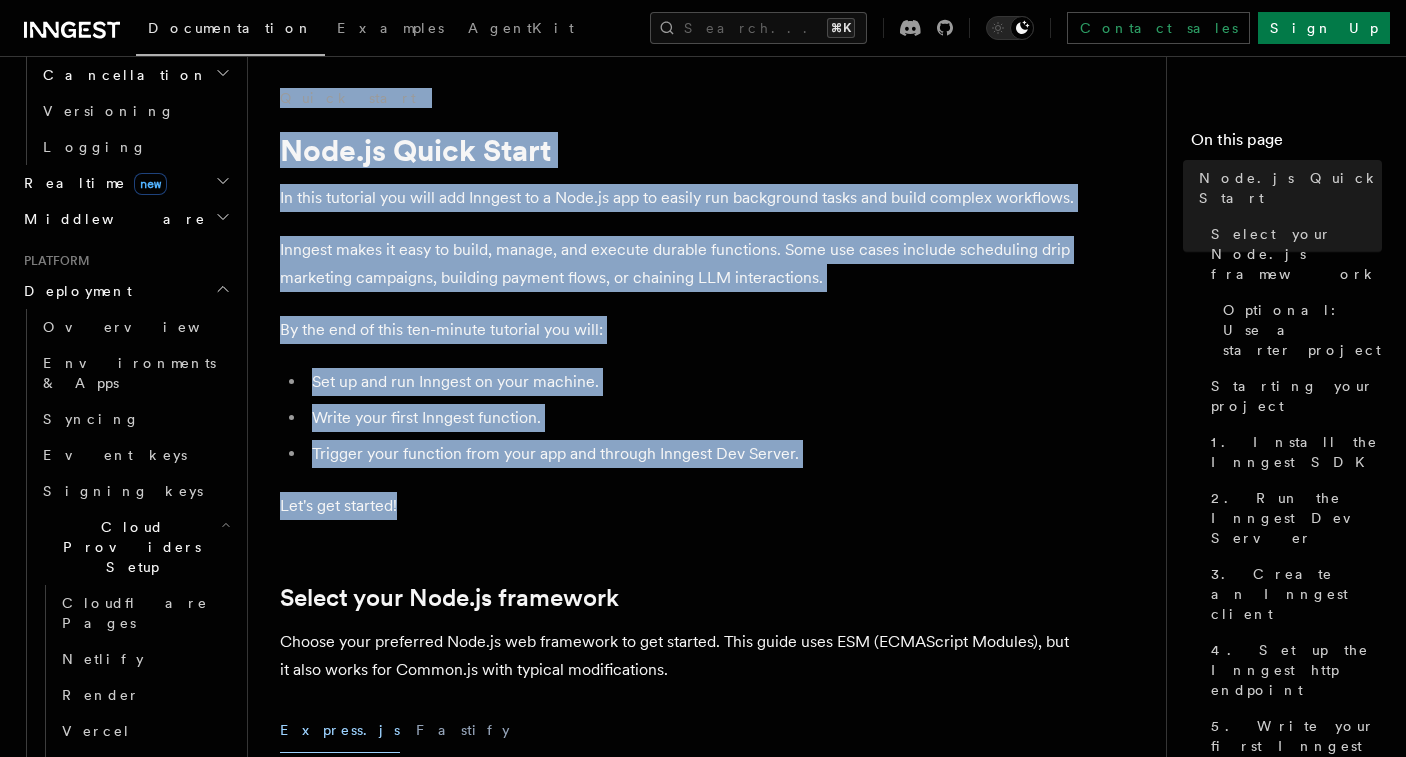 click on "Quick start Node.js Quick Start
In this tutorial you will add Inngest to a Node.js app to easily run background tasks and build complex workflows.
Inngest makes it easy to build, manage, and execute durable functions. Some use cases include scheduling drip marketing campaigns, building payment flows, or chaining LLM interactions.
By the end of this ten-minute tutorial you will:
Set up and run Inngest on your machine.
Write your first Inngest function.
Trigger your function from your app and through Inngest Dev Server.
Let's get started!
Select your Node.js framework
Choose your preferred Node.js web framework to get started. This guide uses ESM (ECMAScript Modules), but it also works for Common.js with typical modifications.
Express.js Fastify Inngest works with any Node, Bun or Deno backend framework,but this tutorial will focus on some of the most popular frameworks. Optional: Use a starter project Starting your project tsx  or  nodemon  for automatically restarting on file save: tsx" at bounding box center [747, 6738] 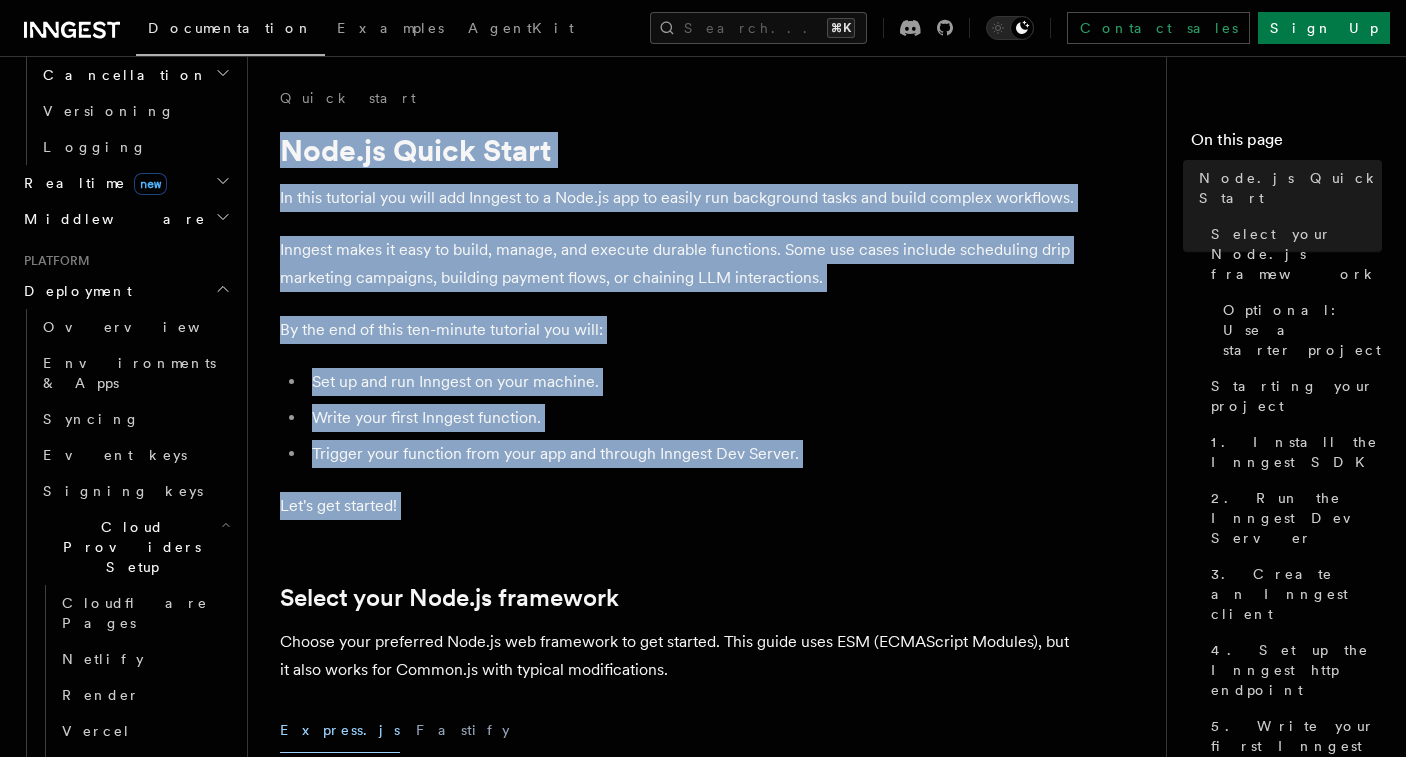drag, startPoint x: 408, startPoint y: 520, endPoint x: 276, endPoint y: 155, distance: 388.13528 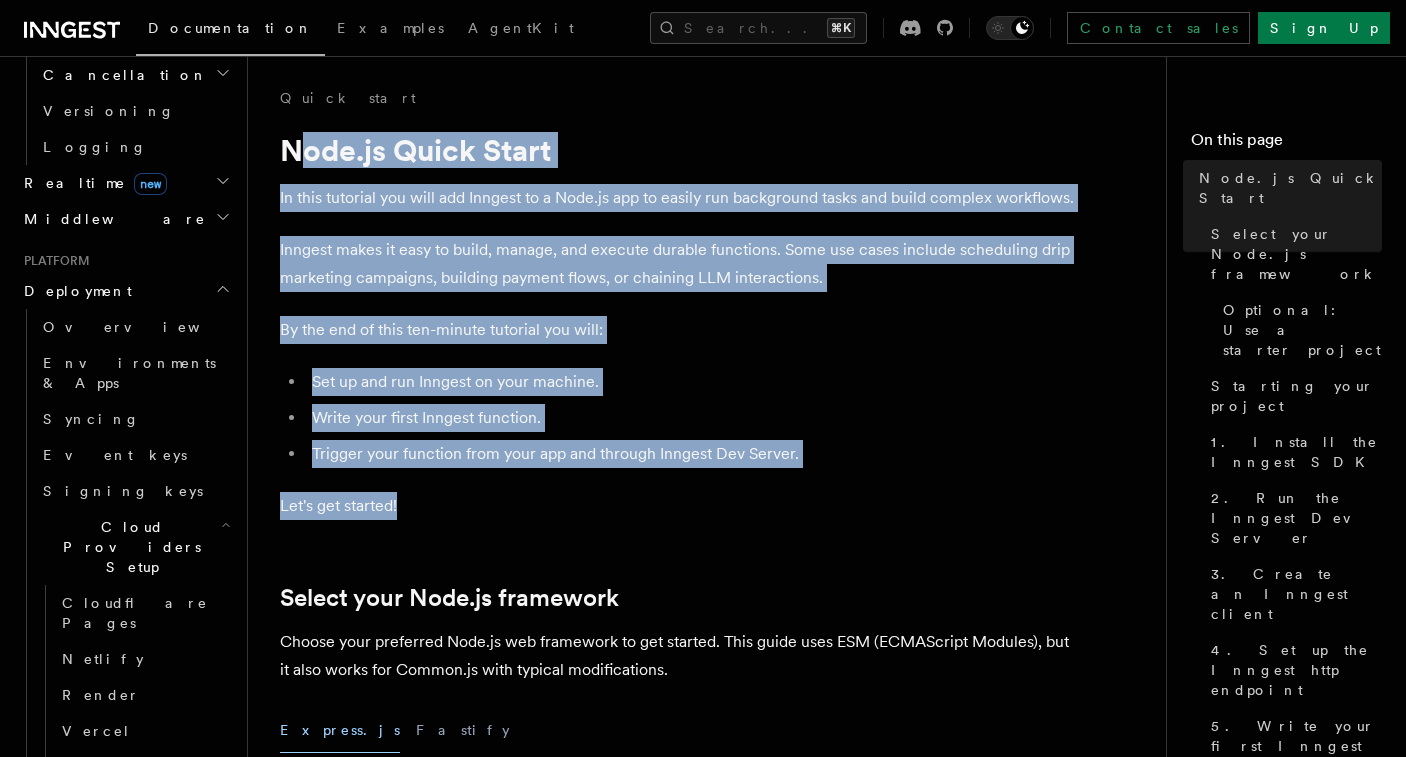 drag, startPoint x: 400, startPoint y: 509, endPoint x: 302, endPoint y: 161, distance: 361.5356 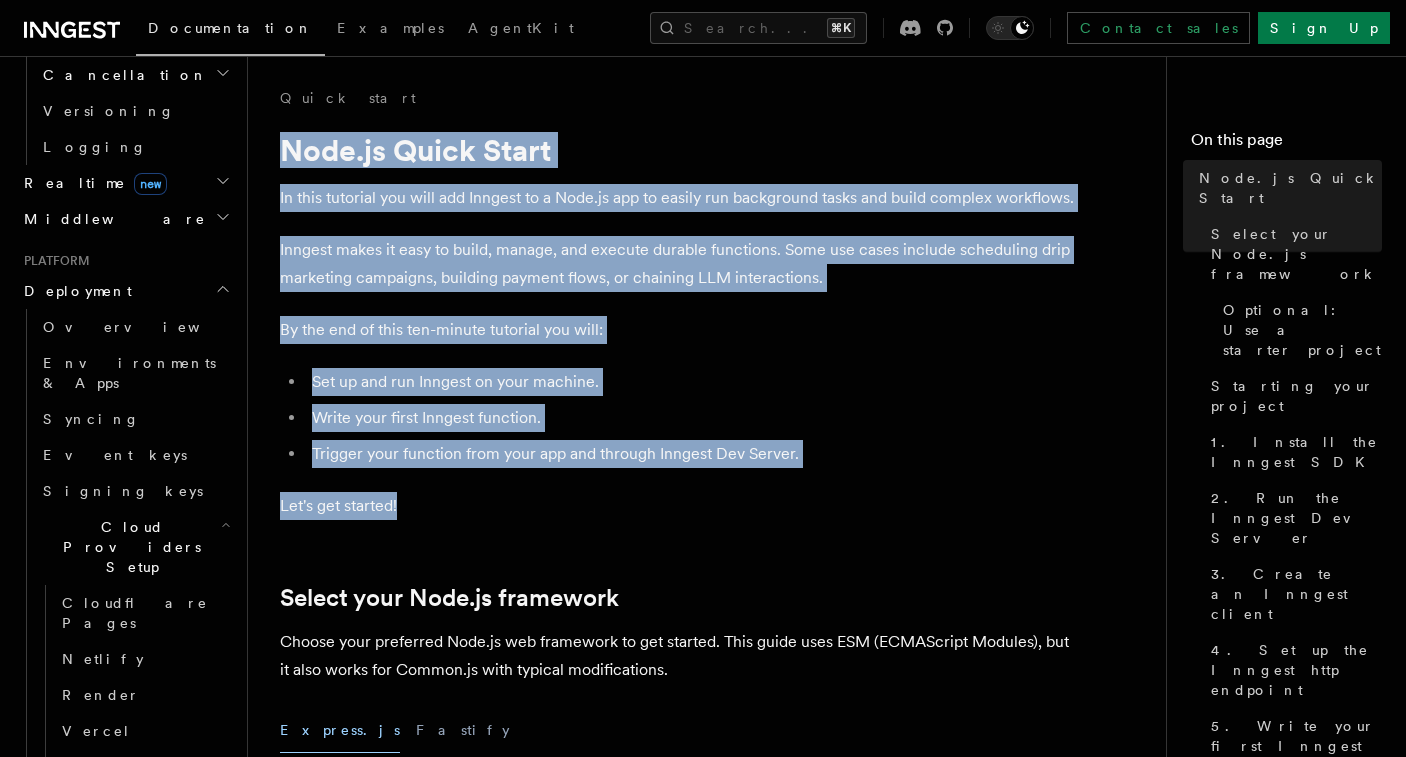 drag, startPoint x: 283, startPoint y: 157, endPoint x: 411, endPoint y: 511, distance: 376.4306 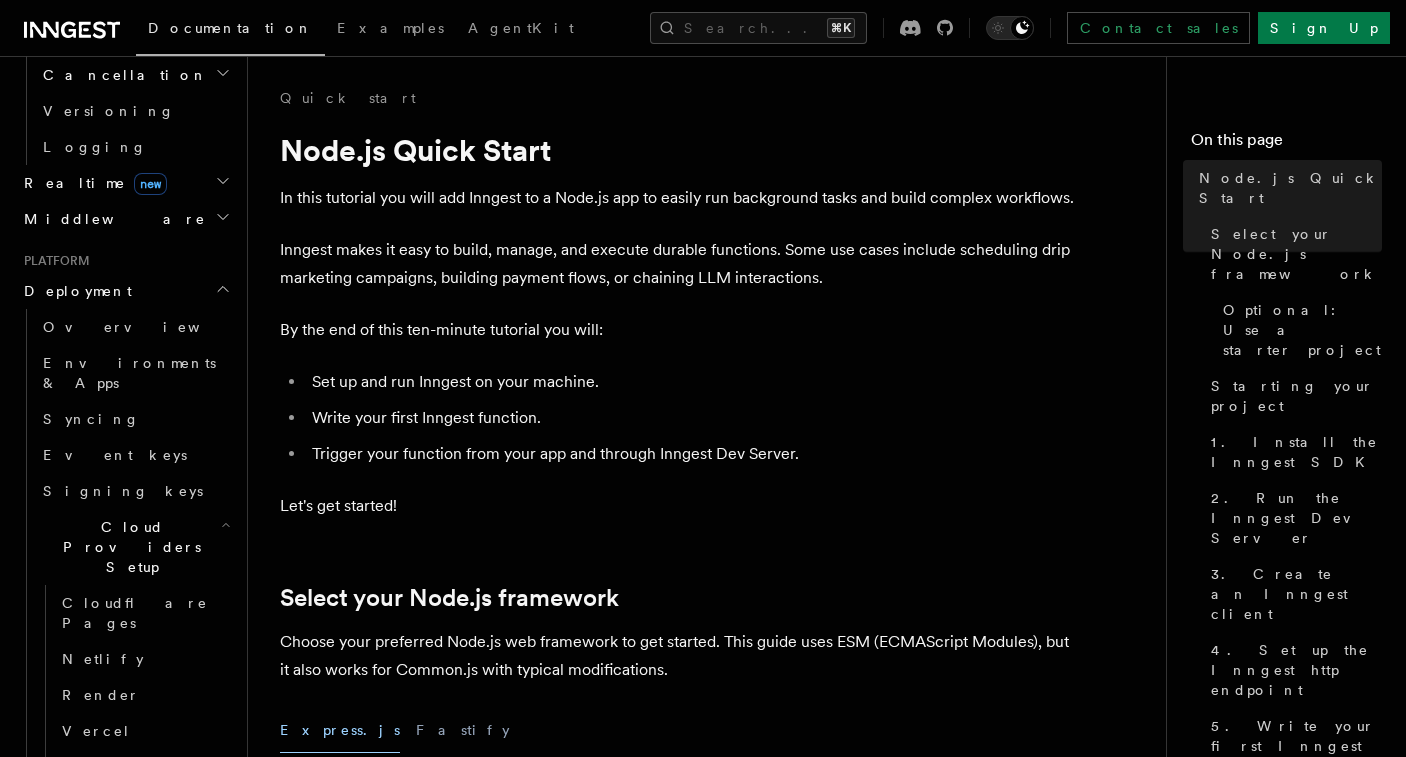click on "Let's get started!" at bounding box center (680, 506) 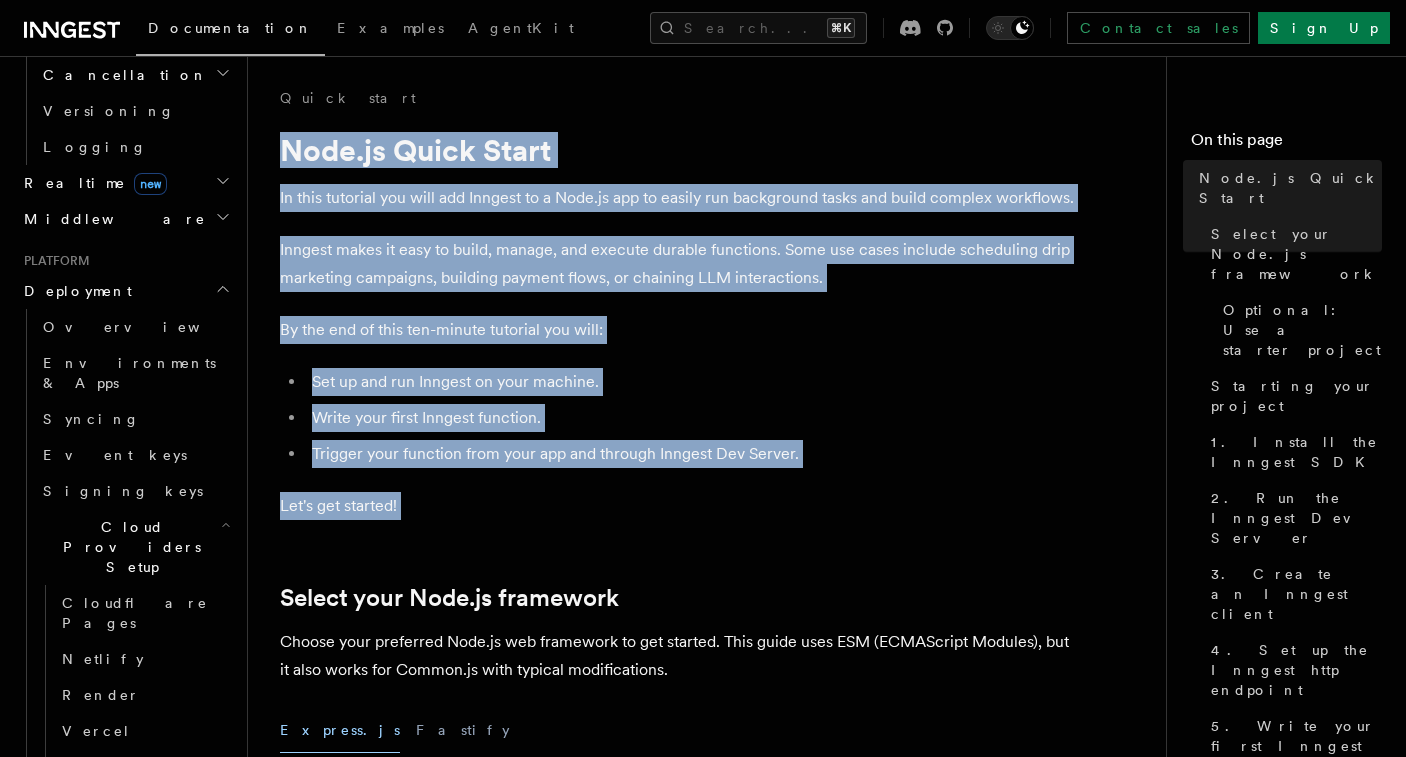 drag, startPoint x: 411, startPoint y: 511, endPoint x: 264, endPoint y: 121, distance: 416.78412 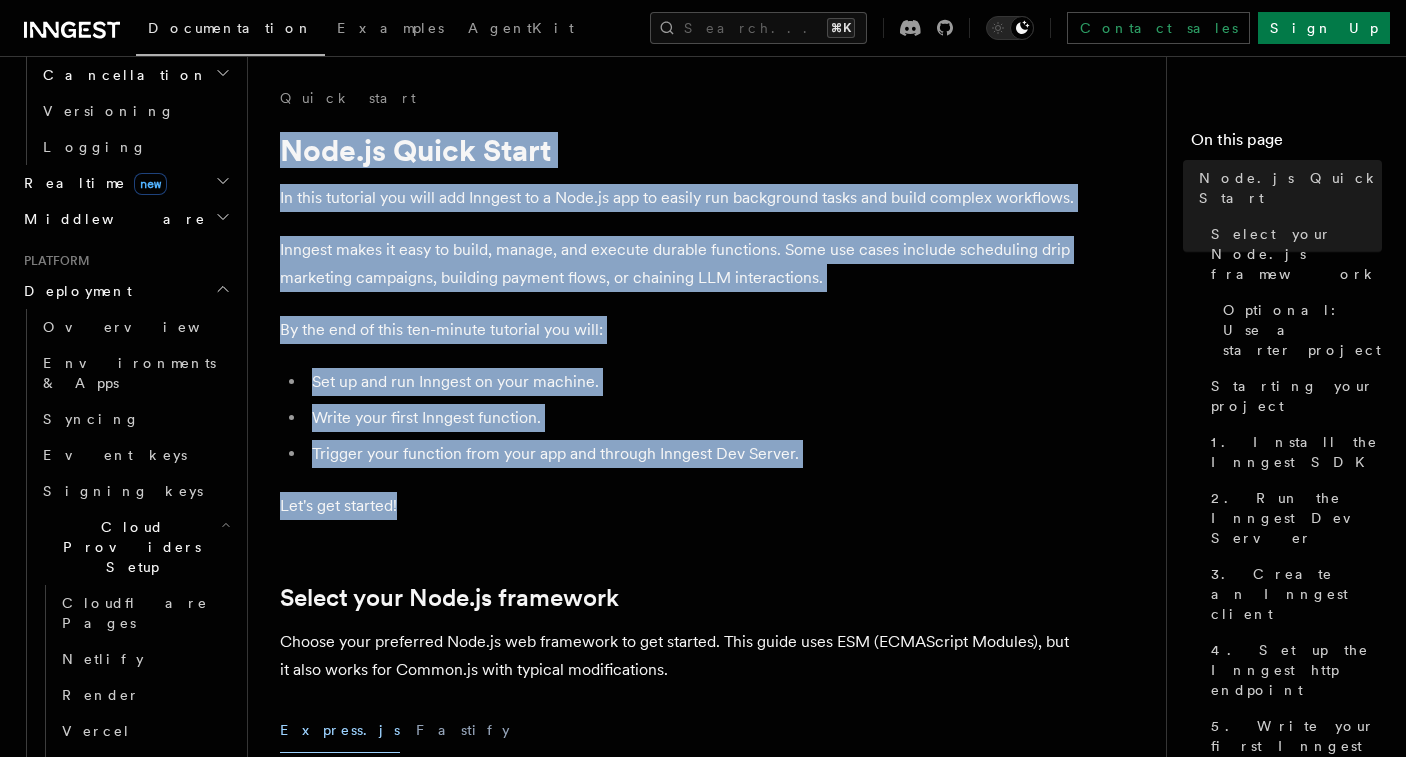 drag, startPoint x: 283, startPoint y: 150, endPoint x: 408, endPoint y: 525, distance: 395.2847 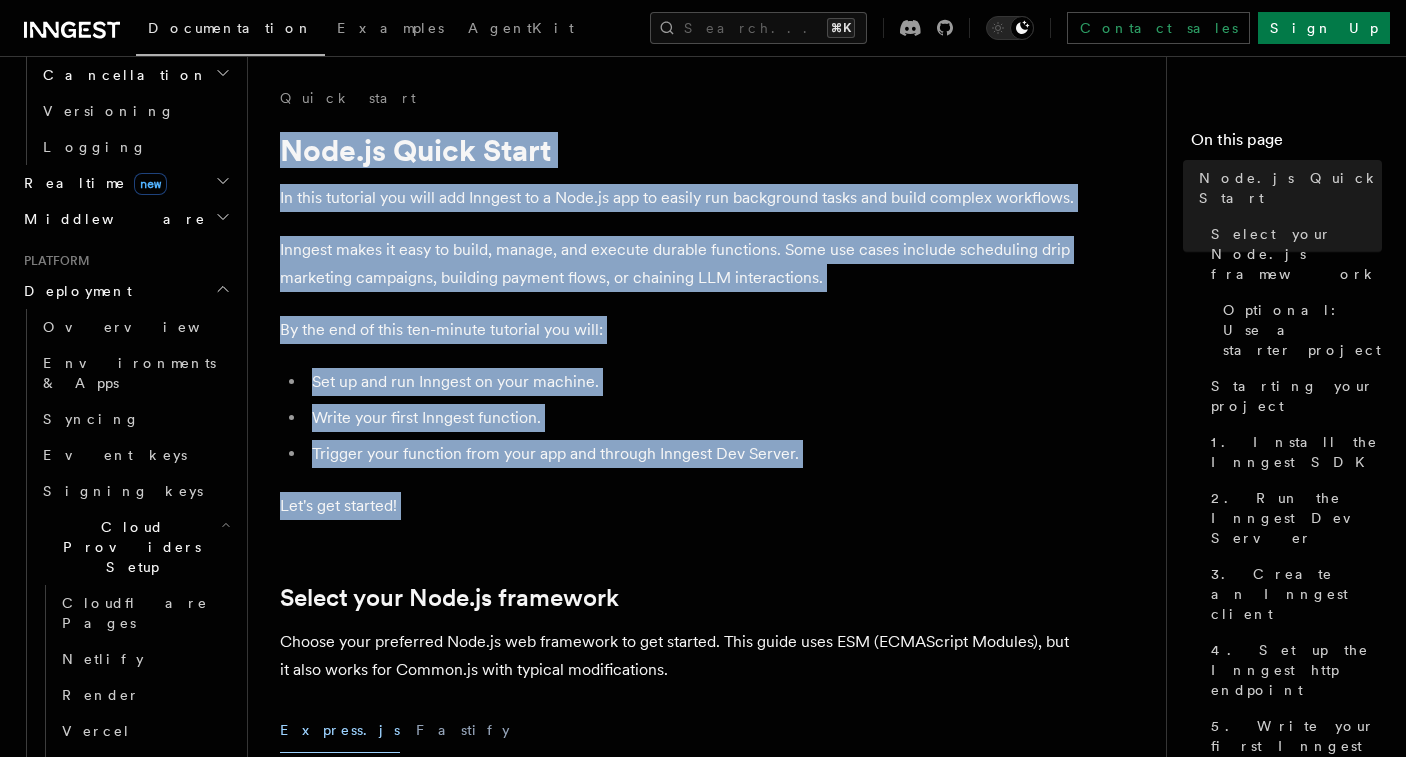 click on "Quick start Node.js Quick Start
In this tutorial you will add Inngest to a Node.js app to easily run background tasks and build complex workflows.
Inngest makes it easy to build, manage, and execute durable functions. Some use cases include scheduling drip marketing campaigns, building payment flows, or chaining LLM interactions.
By the end of this ten-minute tutorial you will:
Set up and run Inngest on your machine.
Write your first Inngest function.
Trigger your function from your app and through Inngest Dev Server.
Let's get started!
Select your Node.js framework
Choose your preferred Node.js web framework to get started. This guide uses ESM (ECMAScript Modules), but it also works for Common.js with typical modifications.
Express.js Fastify Inngest works with any Node, Bun or Deno backend framework,but this tutorial will focus on some of the most popular frameworks. Optional: Use a starter project Starting your project tsx  or  nodemon  for automatically restarting on file save: tsx" at bounding box center [715, 6782] 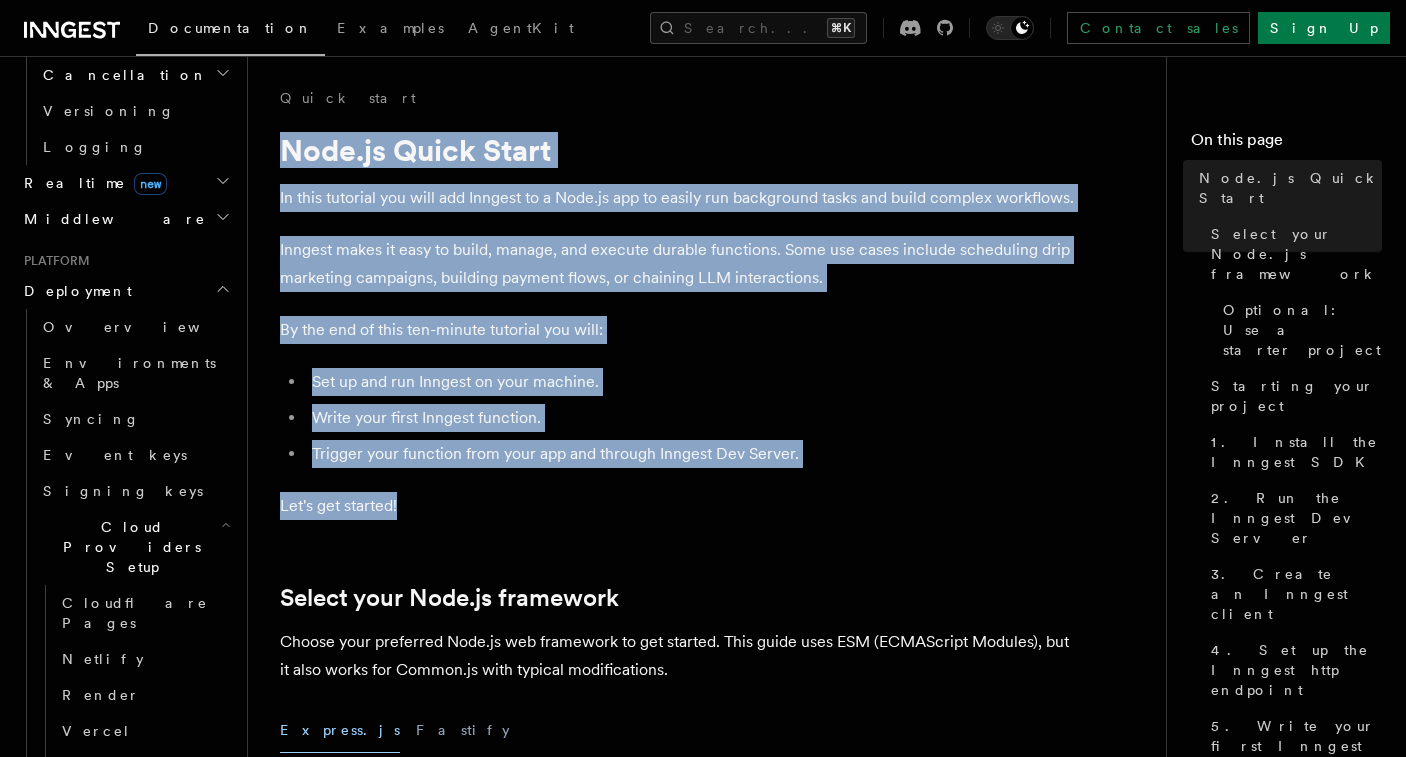 drag, startPoint x: 404, startPoint y: 510, endPoint x: 288, endPoint y: 163, distance: 365.87567 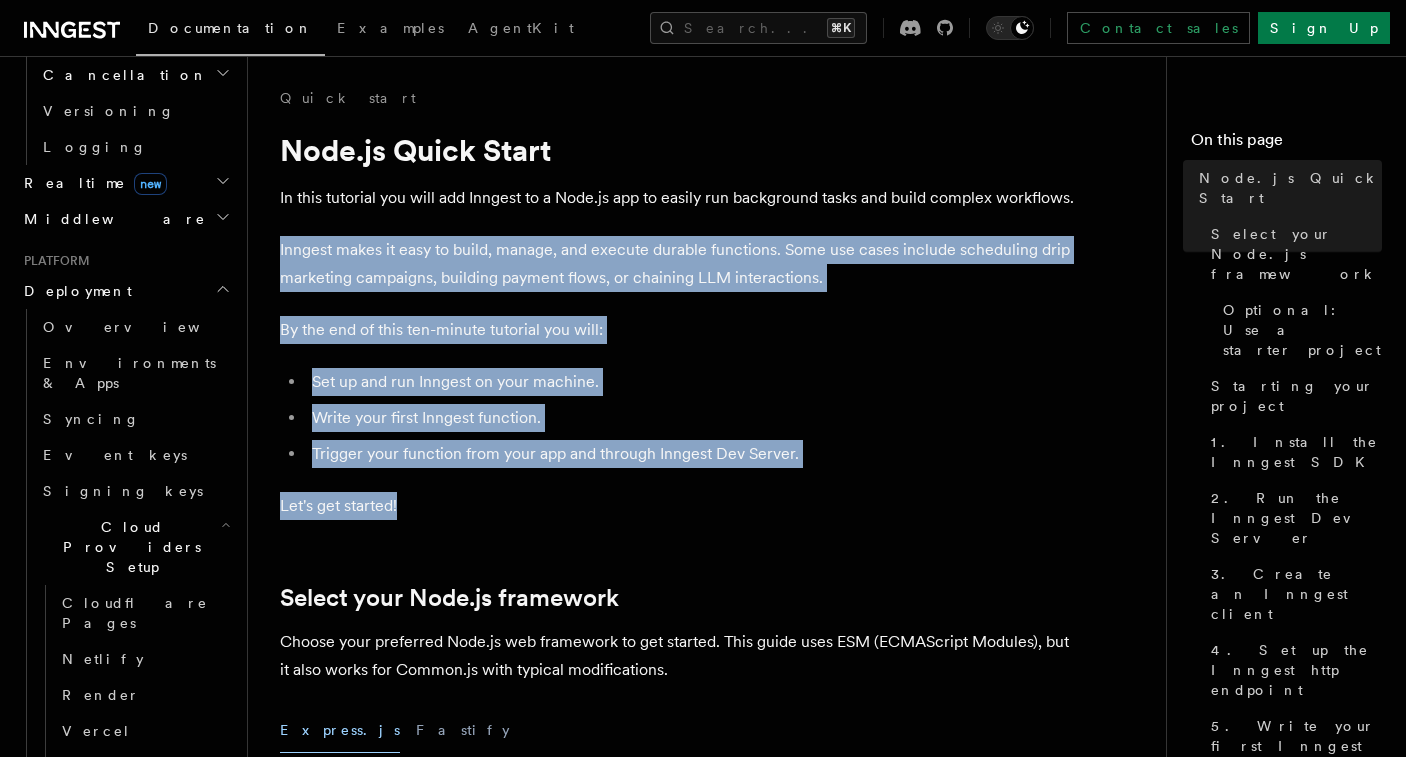 drag, startPoint x: 406, startPoint y: 519, endPoint x: 298, endPoint y: 192, distance: 344.37335 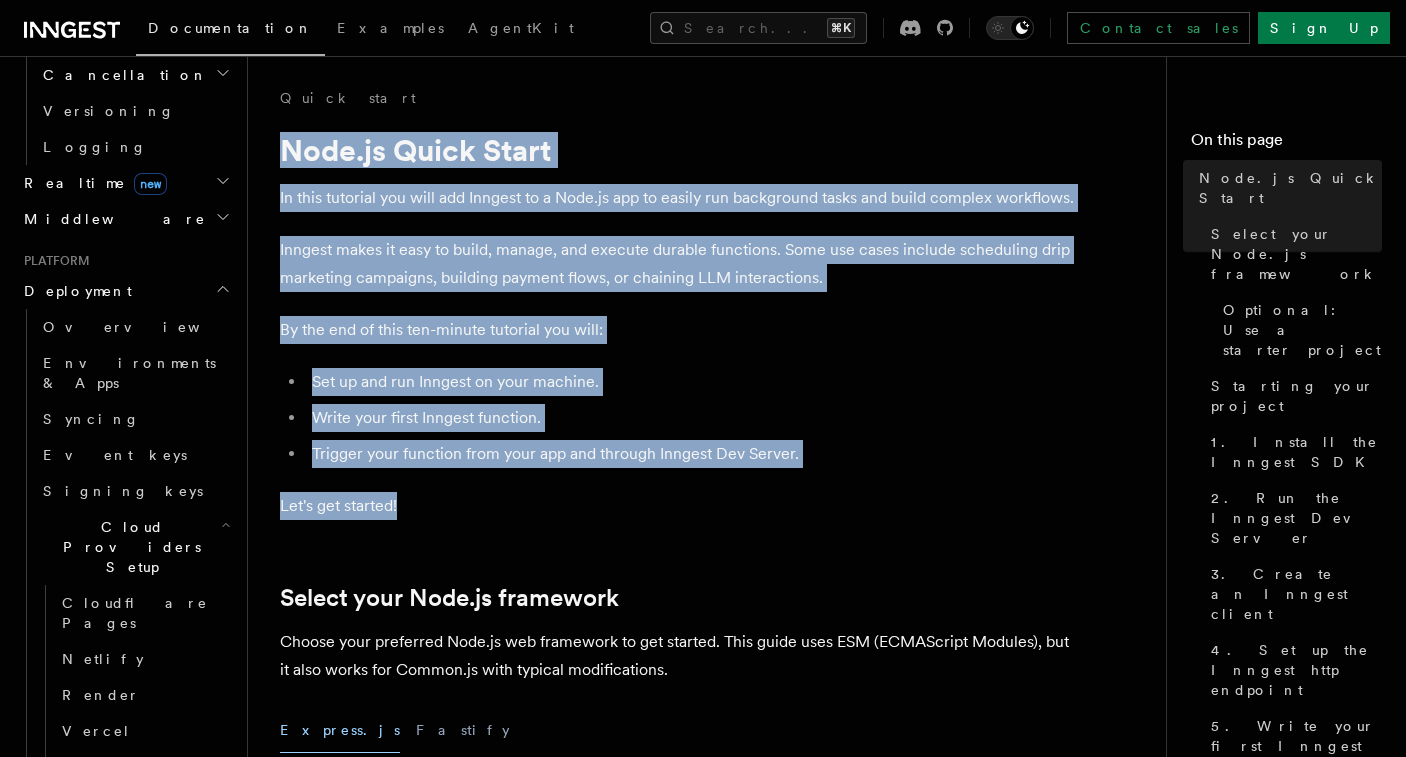 drag, startPoint x: 286, startPoint y: 151, endPoint x: 443, endPoint y: 508, distance: 389.99744 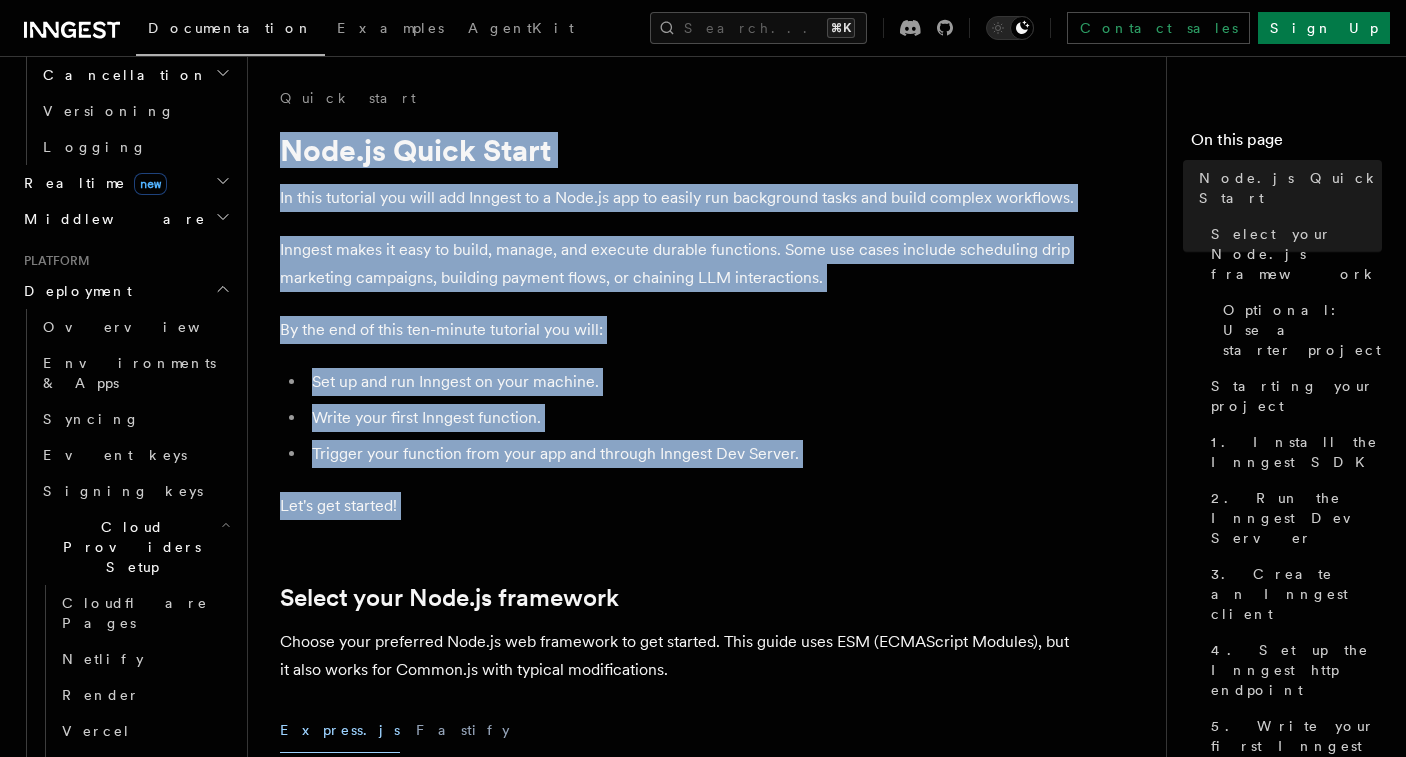 drag, startPoint x: 443, startPoint y: 508, endPoint x: 274, endPoint y: 143, distance: 402.22632 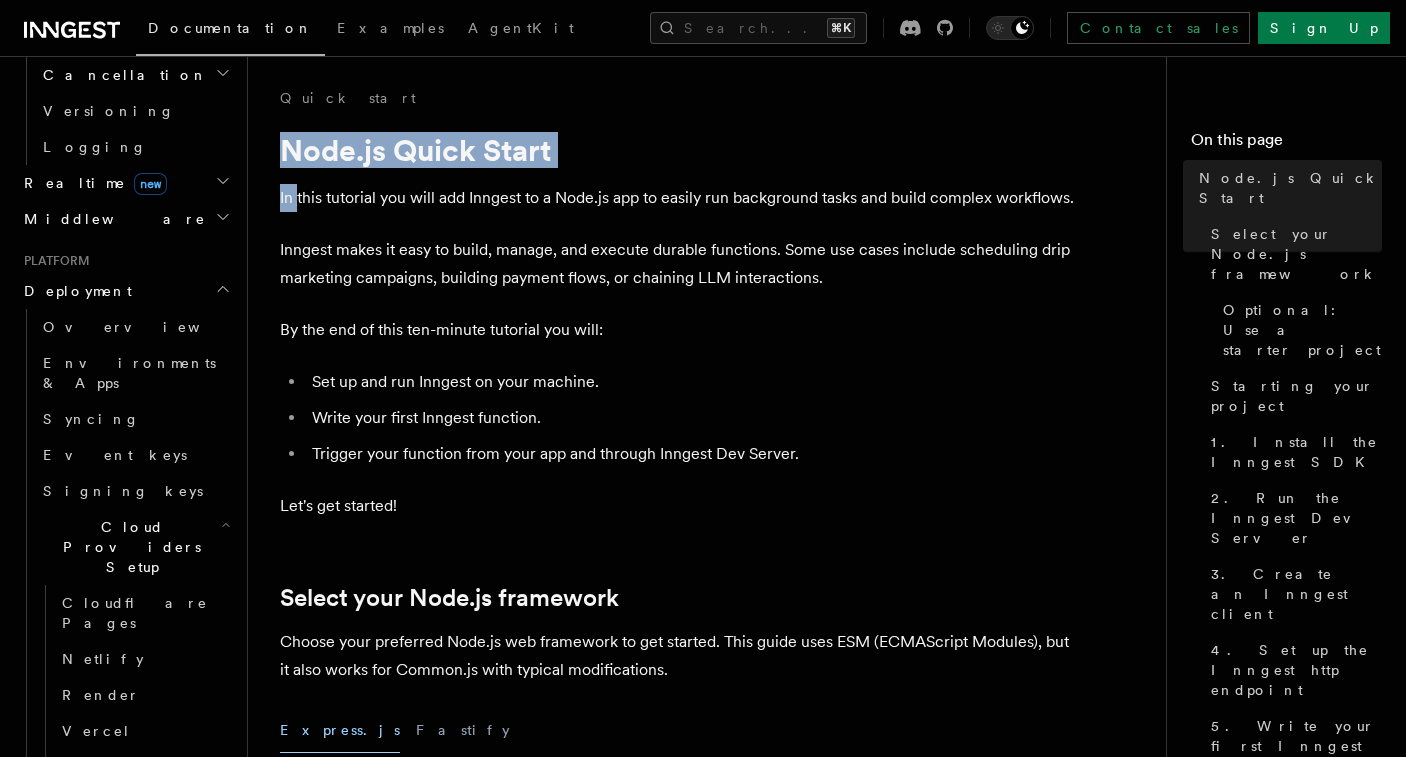 drag, startPoint x: 275, startPoint y: 136, endPoint x: 319, endPoint y: 236, distance: 109.252 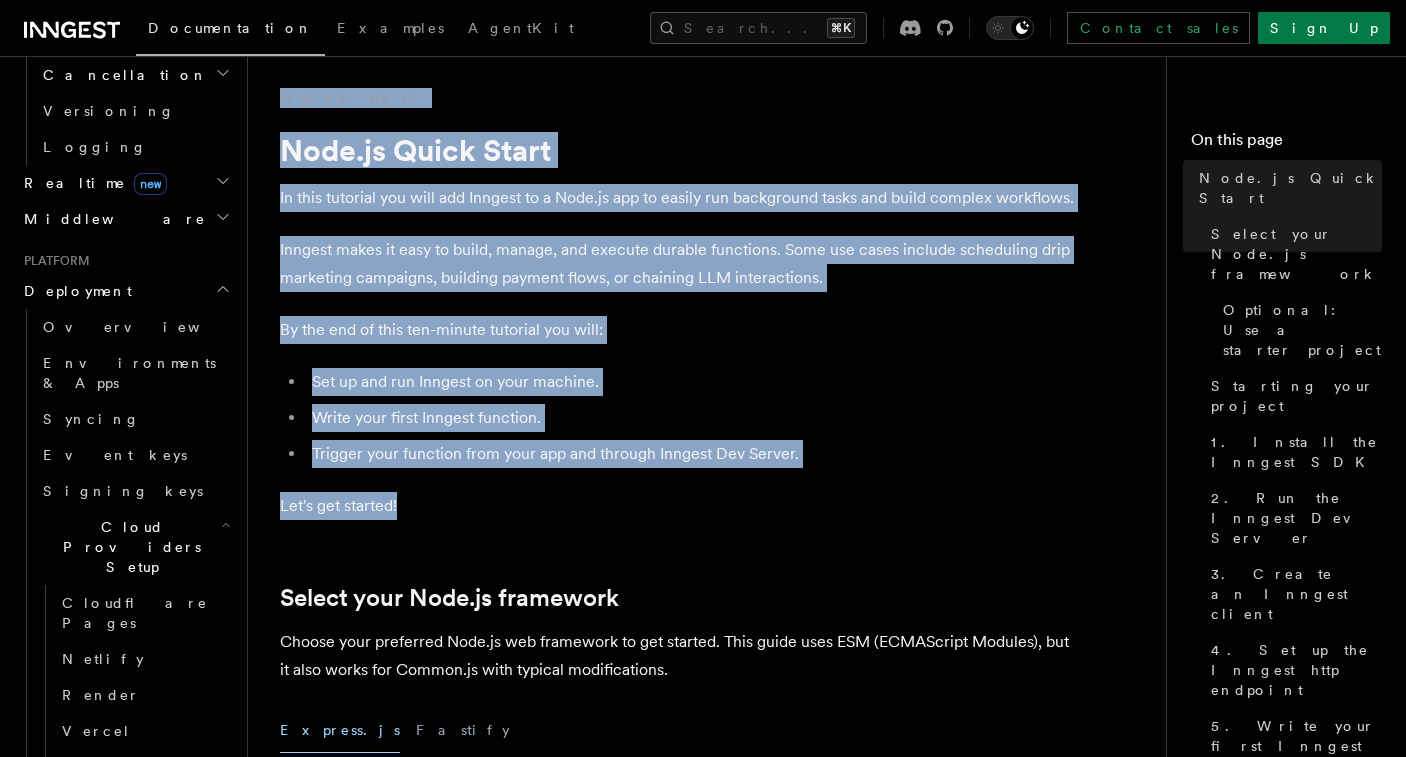 drag, startPoint x: 402, startPoint y: 511, endPoint x: 271, endPoint y: 96, distance: 435.18503 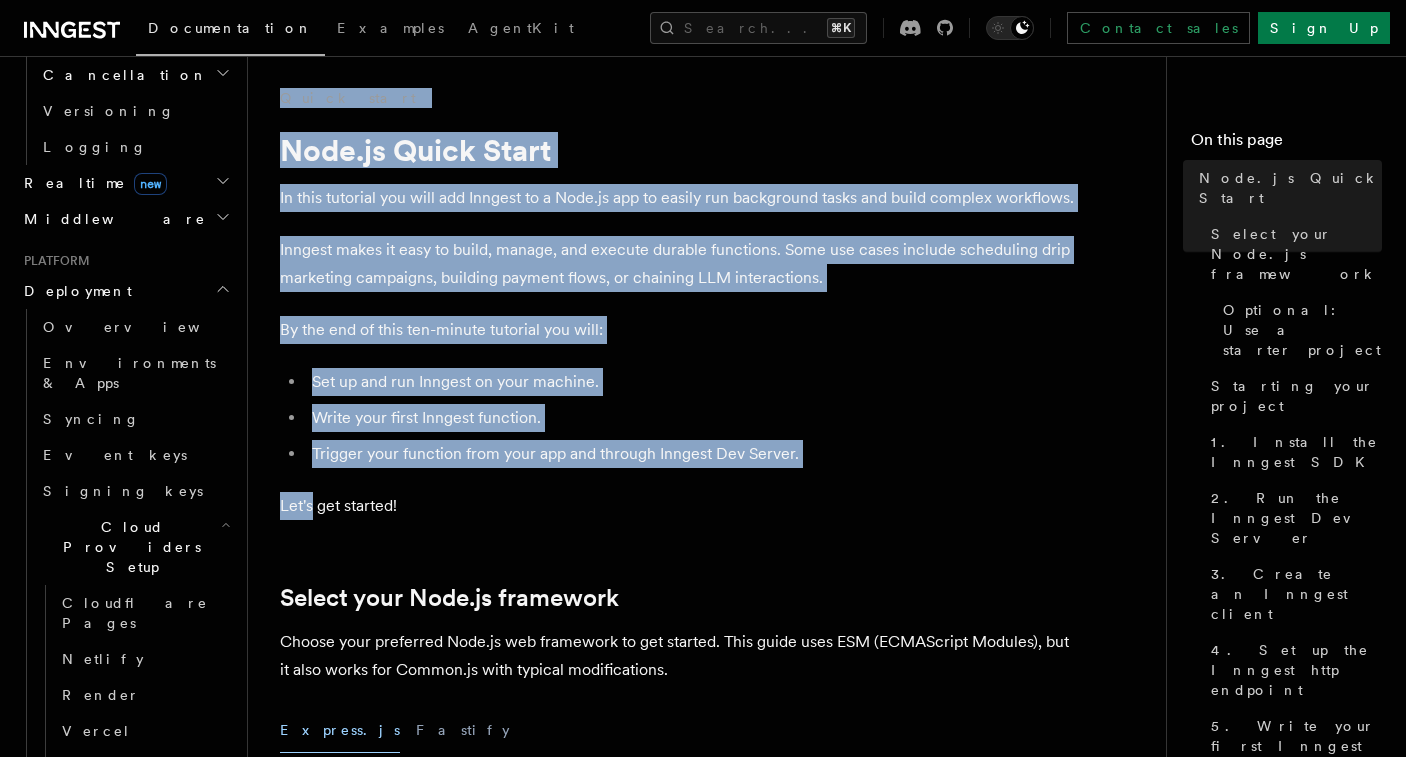 drag, startPoint x: 271, startPoint y: 96, endPoint x: 362, endPoint y: 485, distance: 399.5022 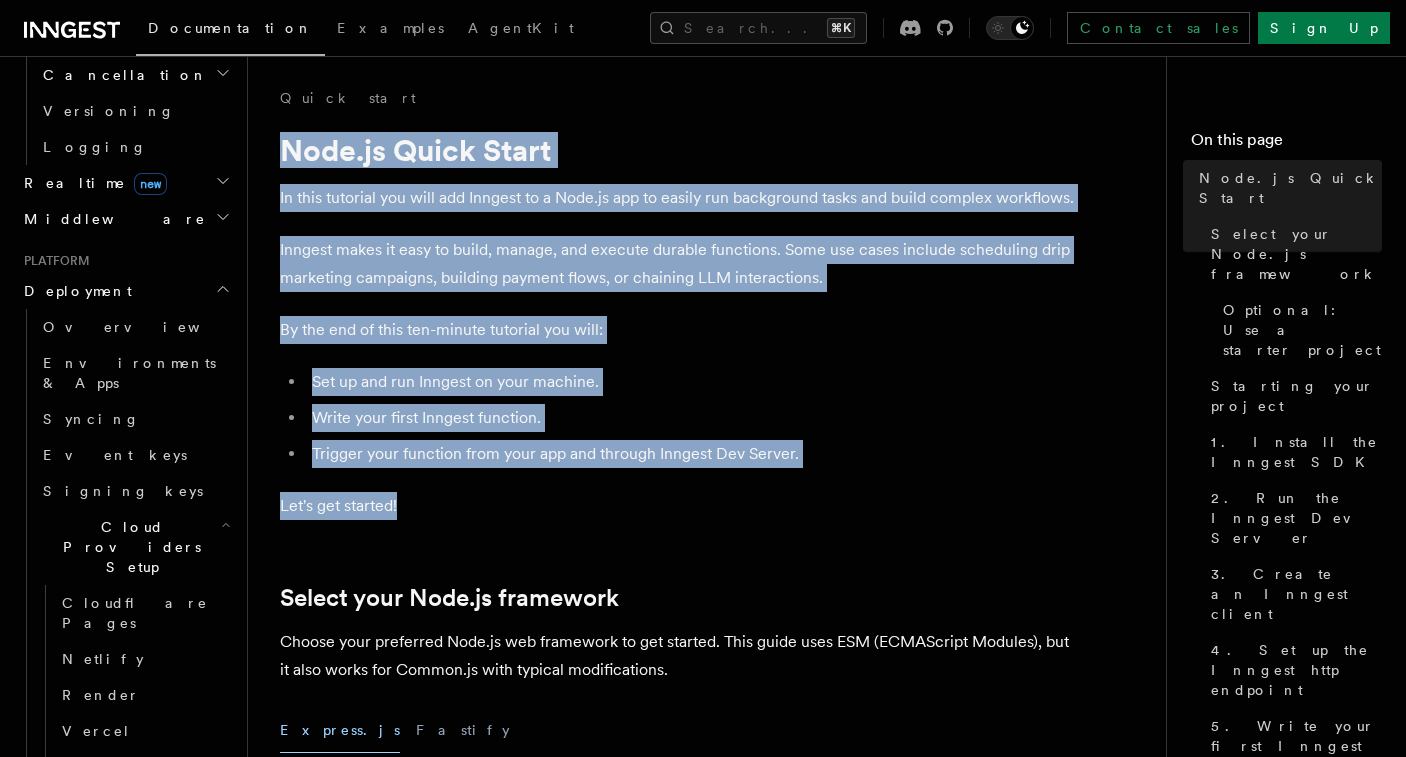 drag, startPoint x: 402, startPoint y: 511, endPoint x: 264, endPoint y: 151, distance: 385.54376 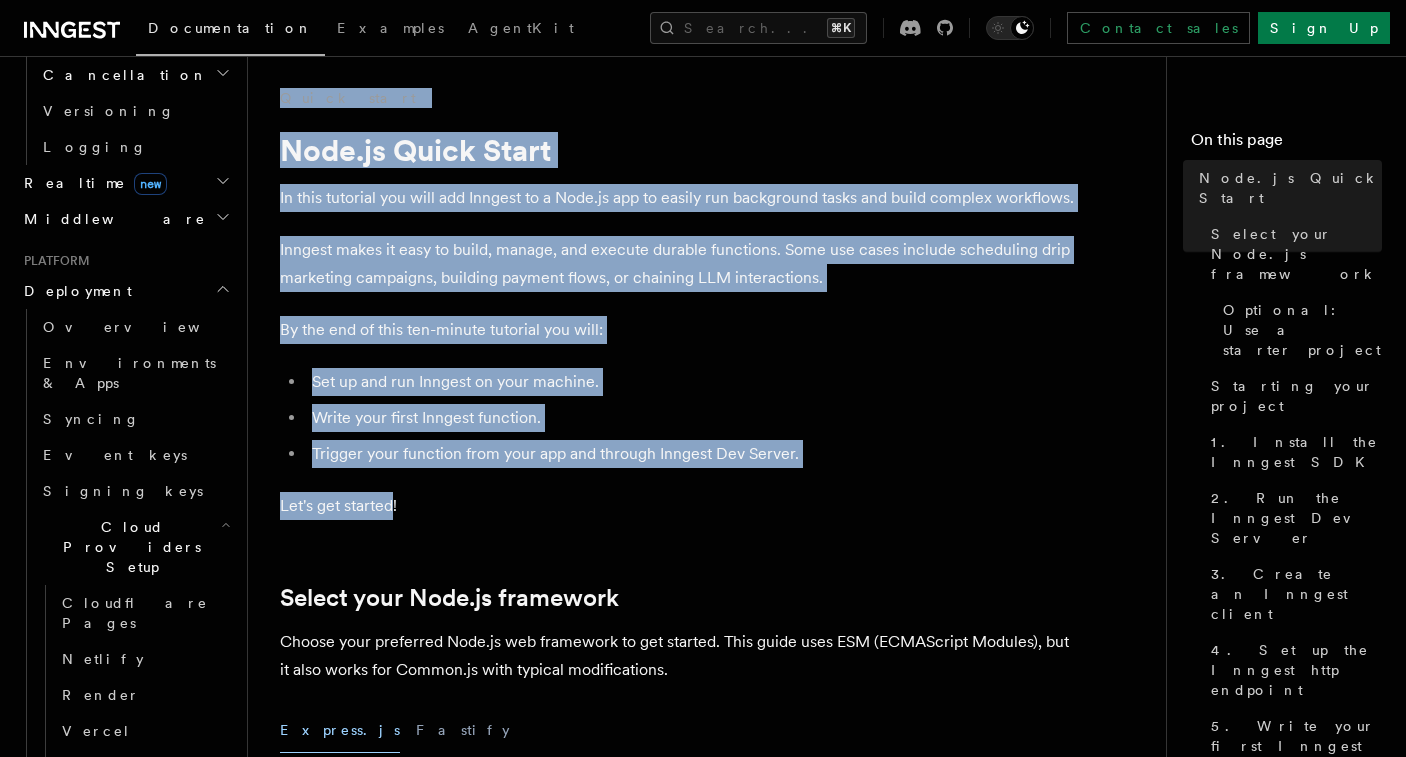 drag, startPoint x: 274, startPoint y: 102, endPoint x: 410, endPoint y: 550, distance: 468.188 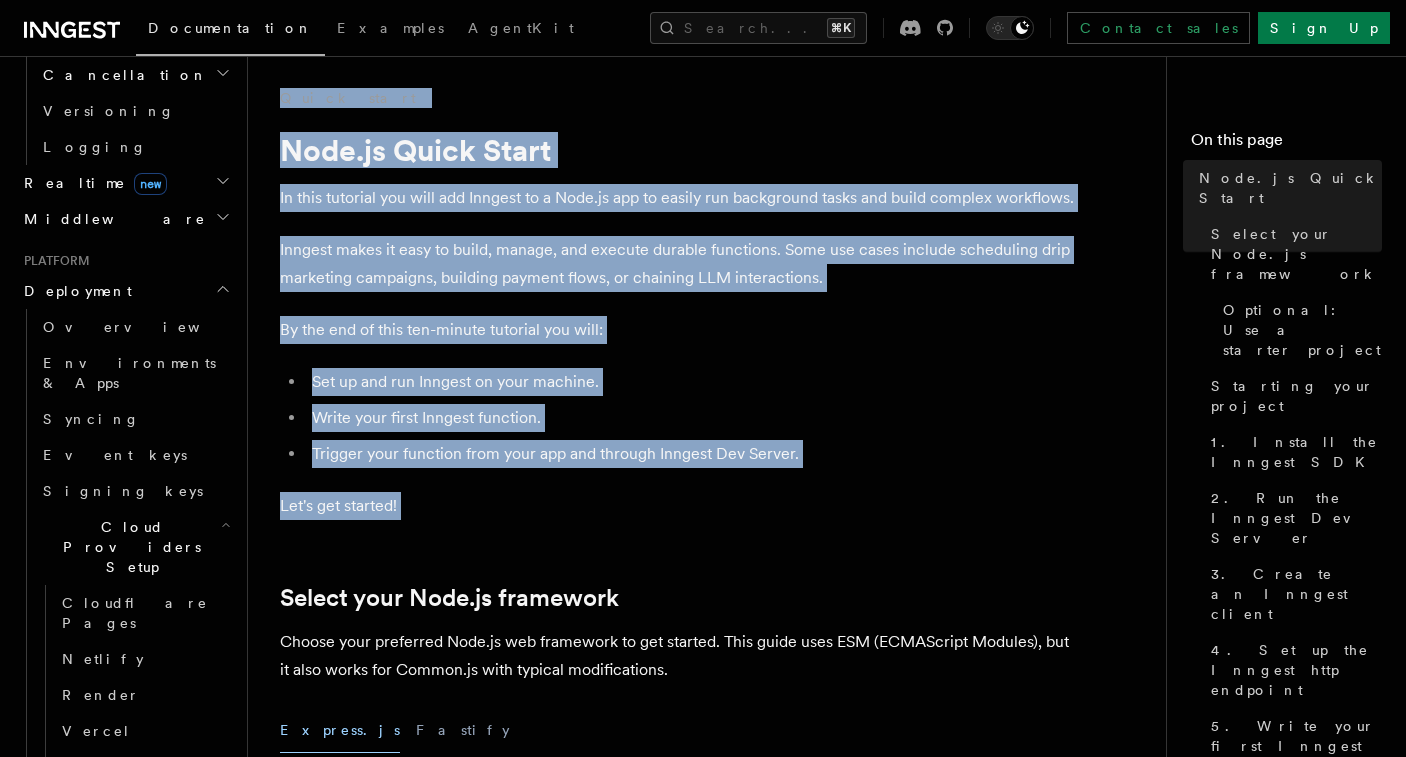 click on "Quick start Node.js Quick Start
In this tutorial you will add Inngest to a Node.js app to easily run background tasks and build complex workflows.
Inngest makes it easy to build, manage, and execute durable functions. Some use cases include scheduling drip marketing campaigns, building payment flows, or chaining LLM interactions.
By the end of this ten-minute tutorial you will:
Set up and run Inngest on your machine.
Write your first Inngest function.
Trigger your function from your app and through Inngest Dev Server.
Let's get started!
Select your Node.js framework
Choose your preferred Node.js web framework to get started. This guide uses ESM (ECMAScript Modules), but it also works for Common.js with typical modifications.
Express.js Fastify Inngest works with any Node, Bun or Deno backend framework,but this tutorial will focus on some of the most popular frameworks. Optional: Use a starter project Starting your project tsx  or  nodemon  for automatically restarting on file save: tsx" at bounding box center (715, 6782) 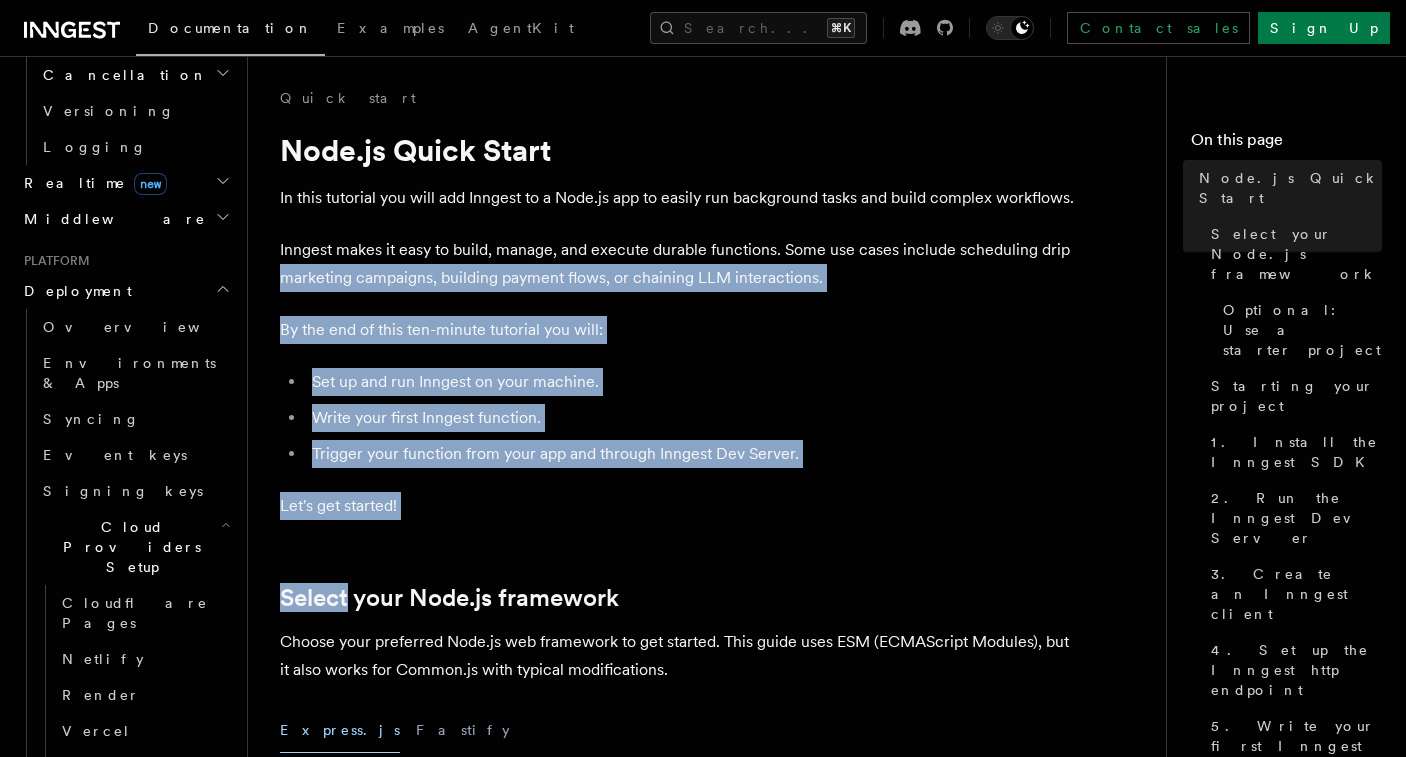 drag, startPoint x: 410, startPoint y: 523, endPoint x: 339, endPoint y: 271, distance: 261.811 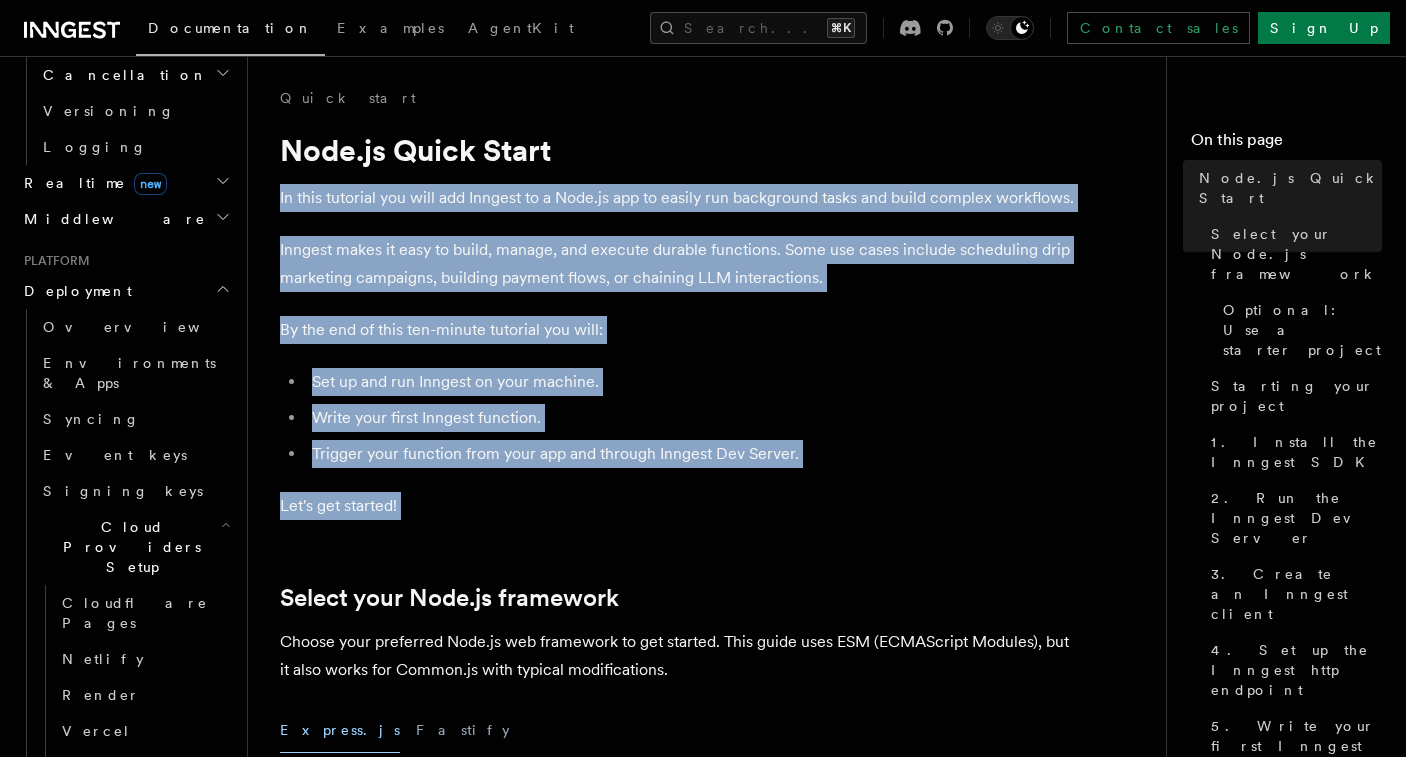 drag, startPoint x: 410, startPoint y: 502, endPoint x: 269, endPoint y: 201, distance: 332.38834 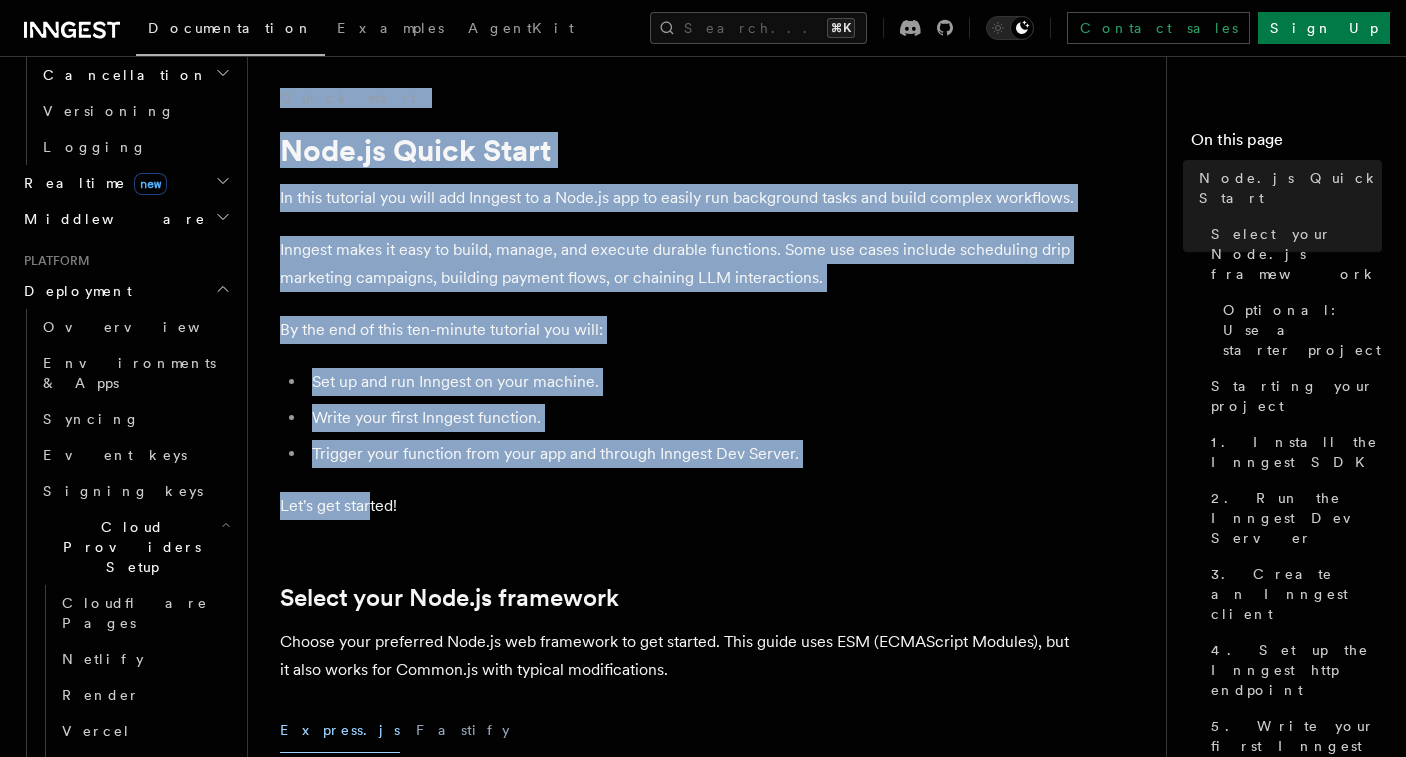 drag, startPoint x: 261, startPoint y: 98, endPoint x: 369, endPoint y: 497, distance: 413.3582 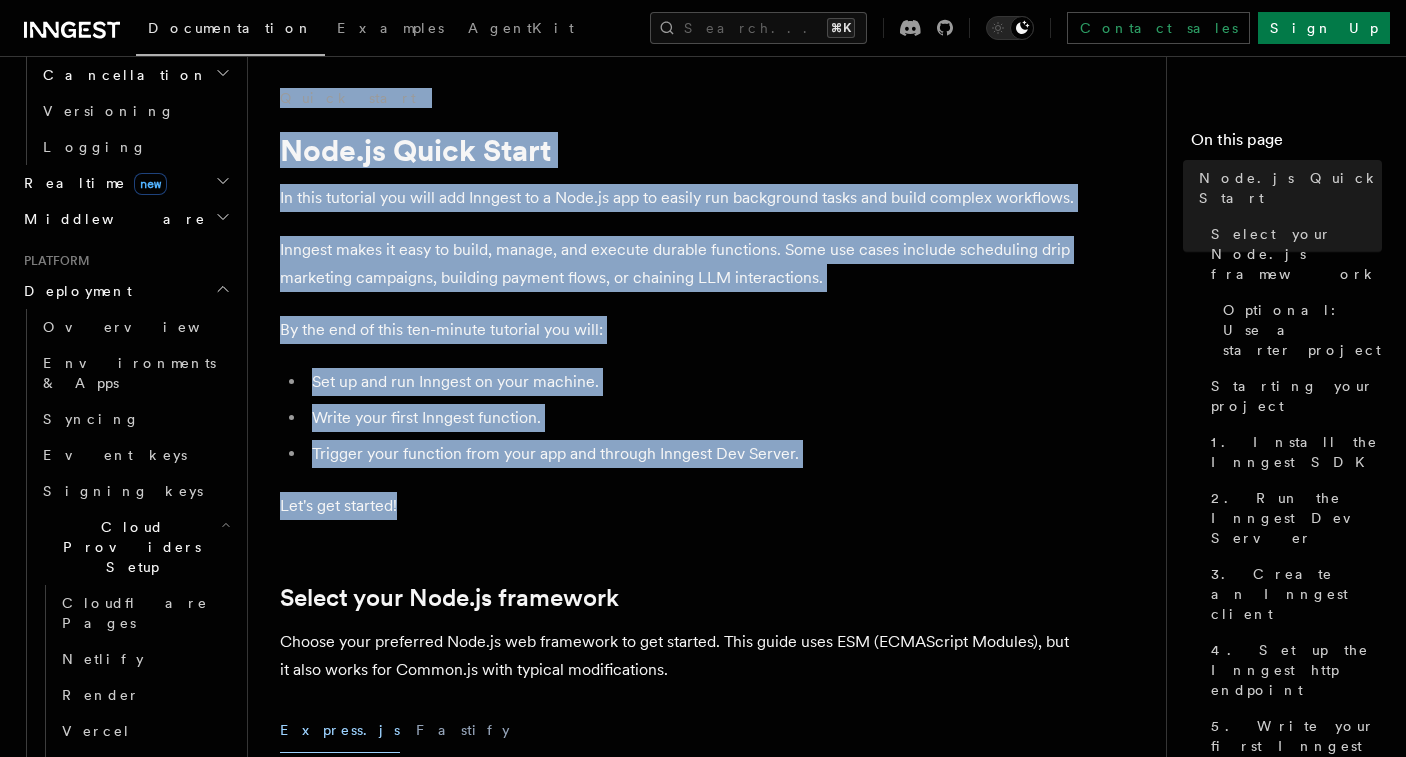drag, startPoint x: 412, startPoint y: 505, endPoint x: 275, endPoint y: 78, distance: 448.4395 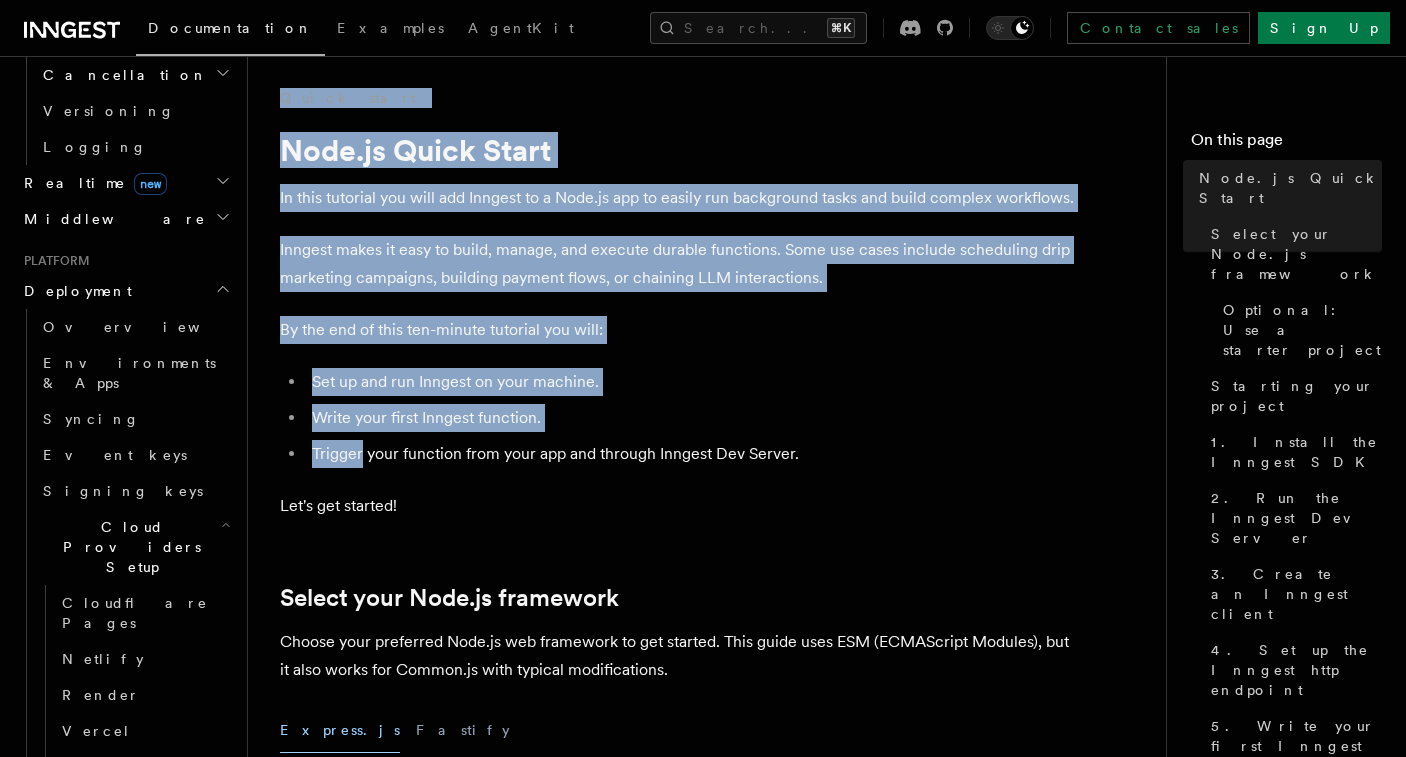 drag, startPoint x: 272, startPoint y: 89, endPoint x: 394, endPoint y: 497, distance: 425.84973 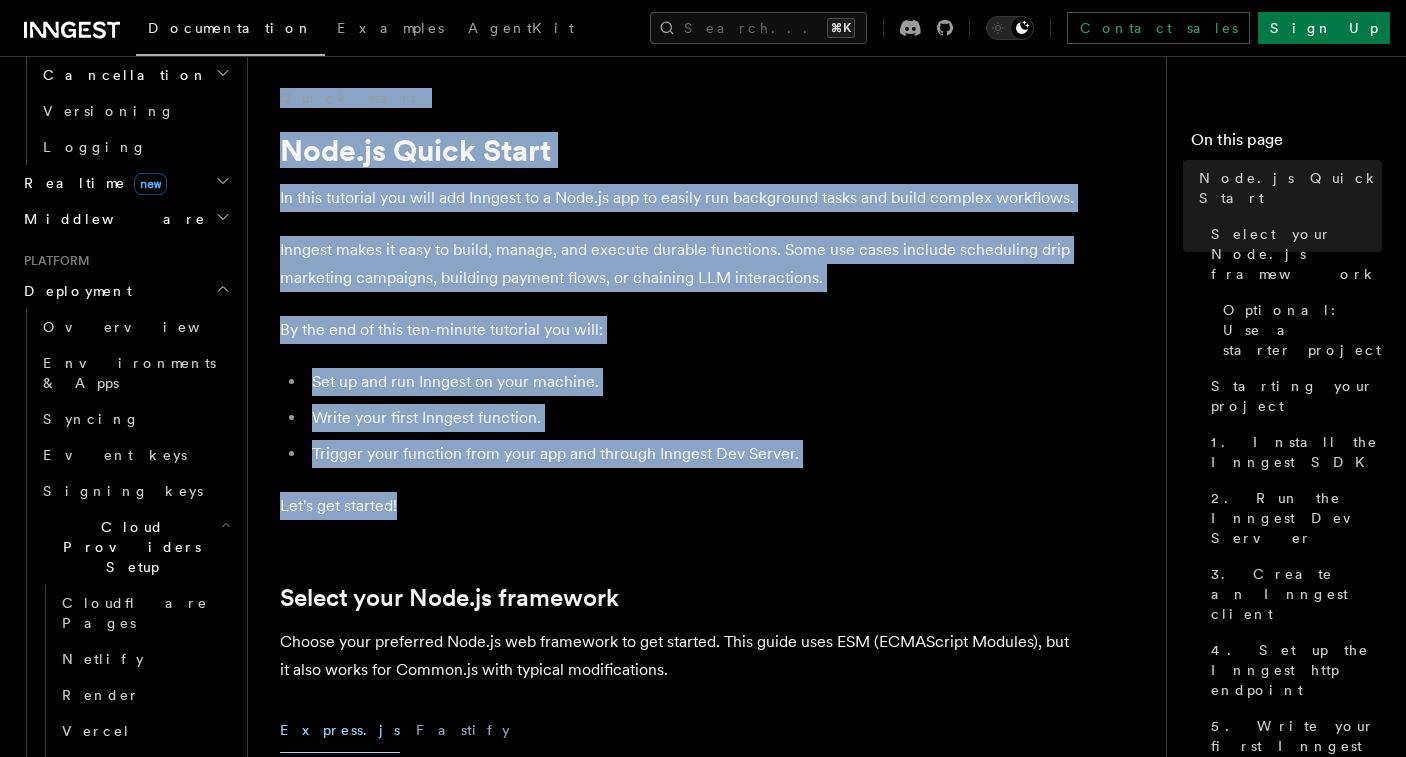 click on "Let's get started!" at bounding box center [680, 506] 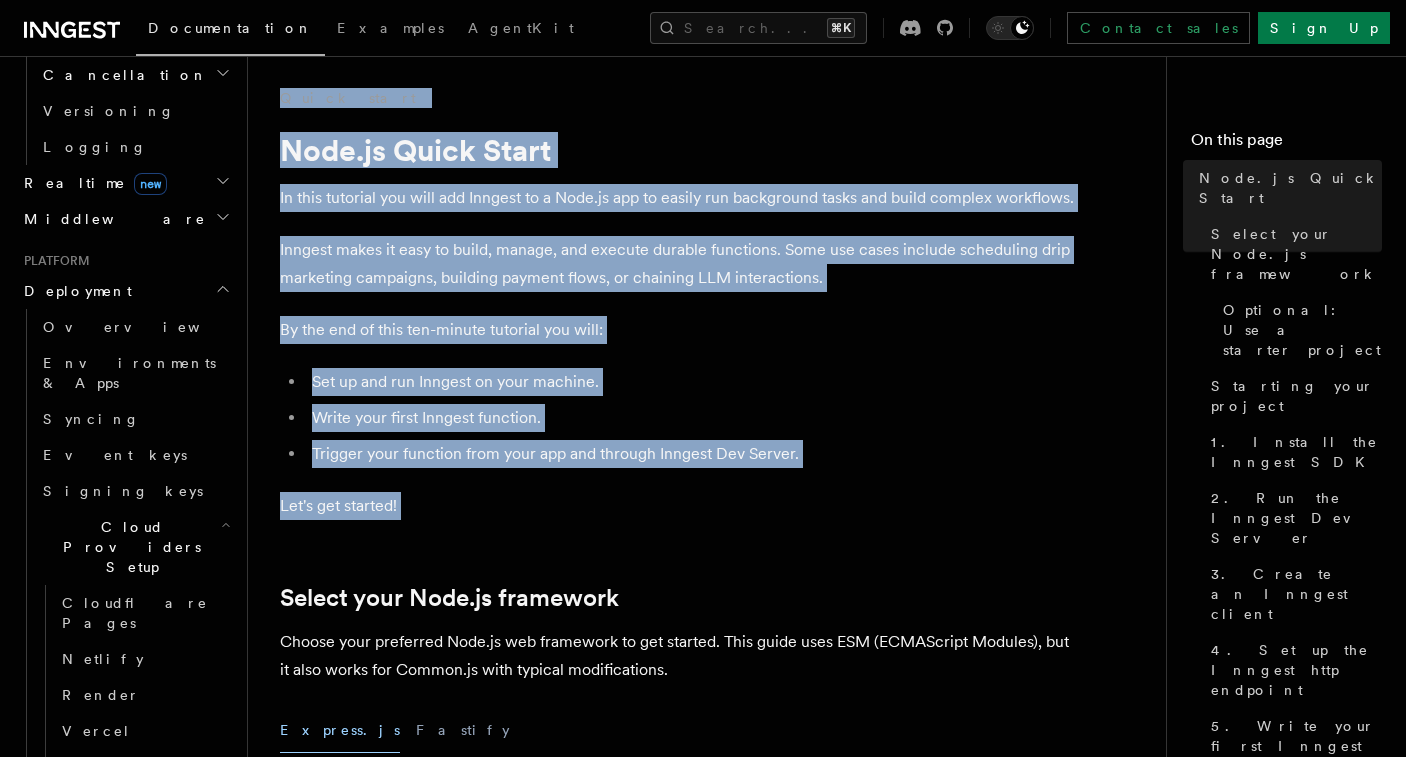 drag, startPoint x: 418, startPoint y: 514, endPoint x: 276, endPoint y: 85, distance: 451.89047 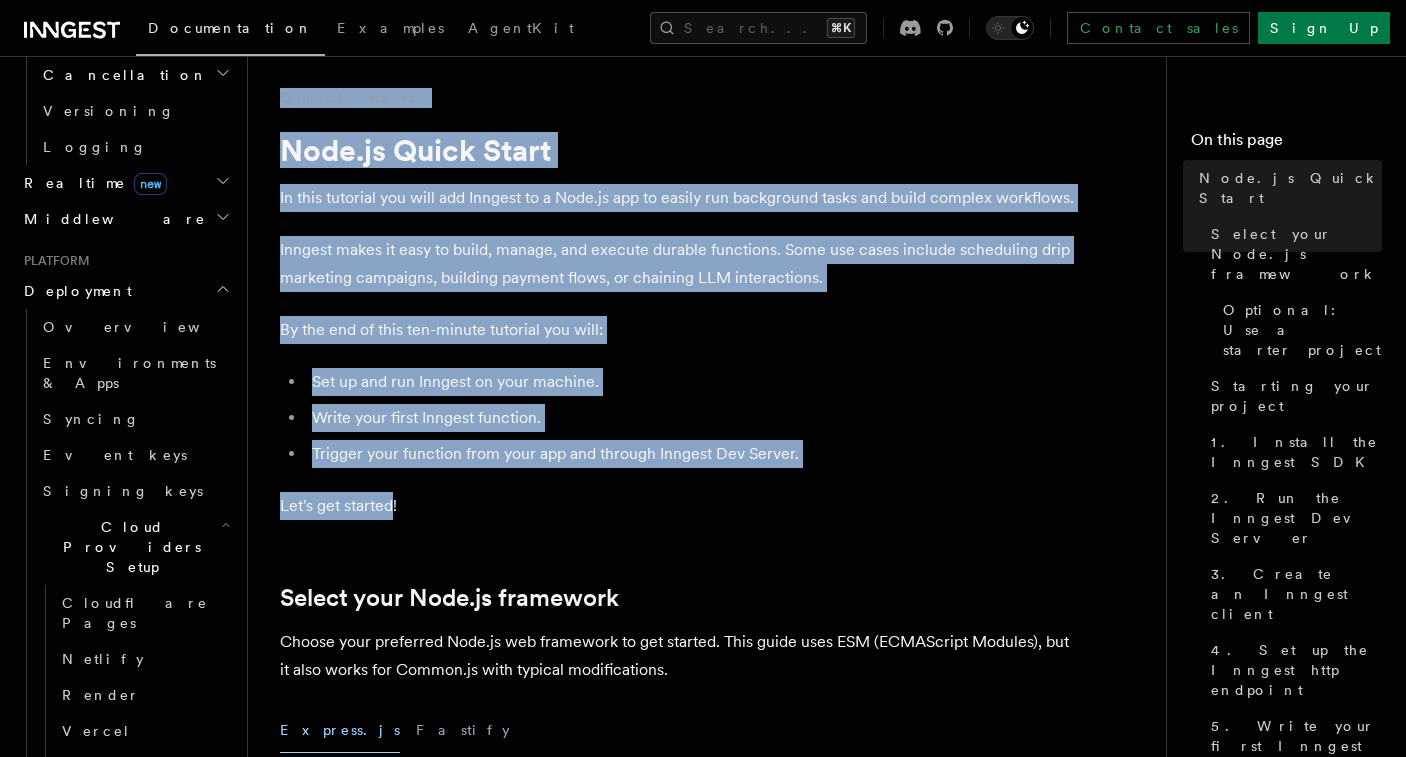 drag, startPoint x: 272, startPoint y: 99, endPoint x: 379, endPoint y: 518, distance: 432.44653 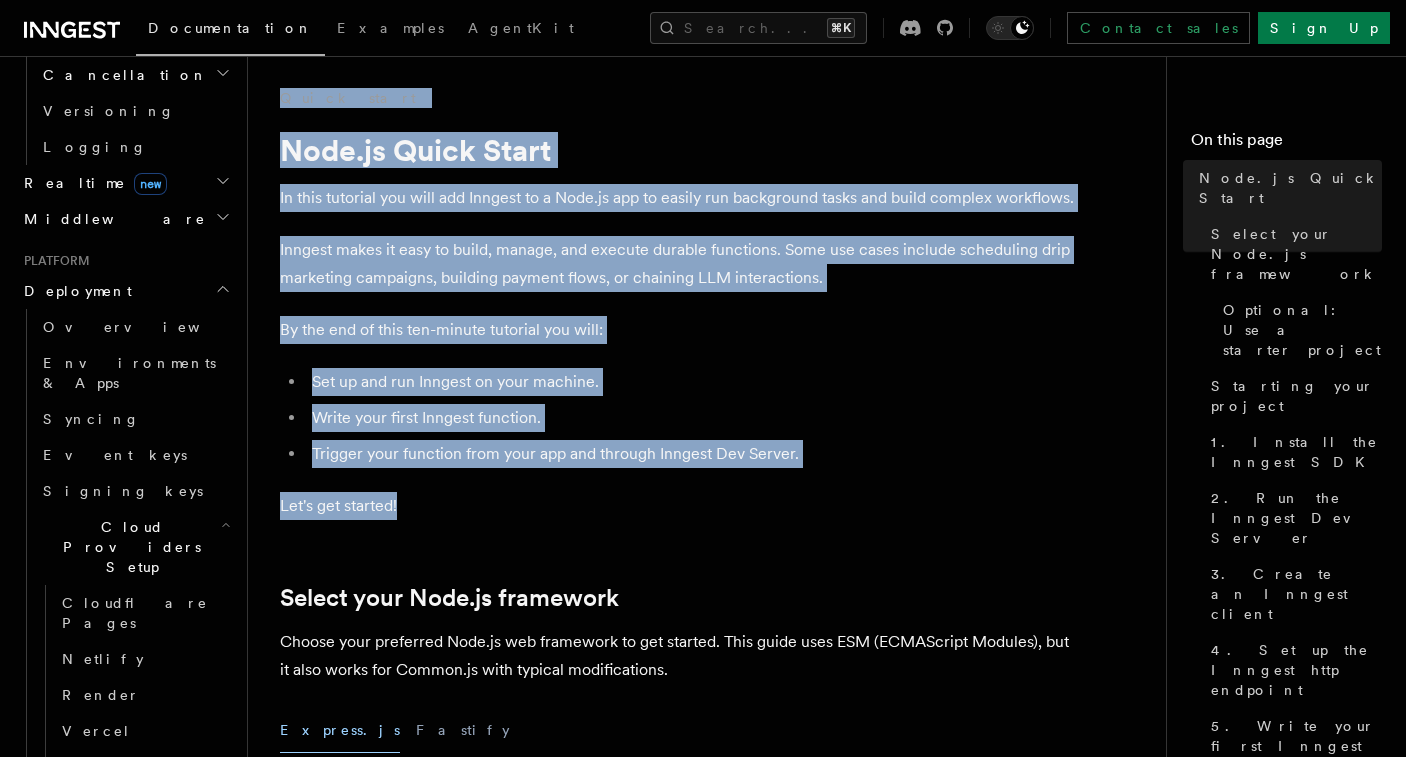 drag, startPoint x: 418, startPoint y: 503, endPoint x: 271, endPoint y: 95, distance: 433.67383 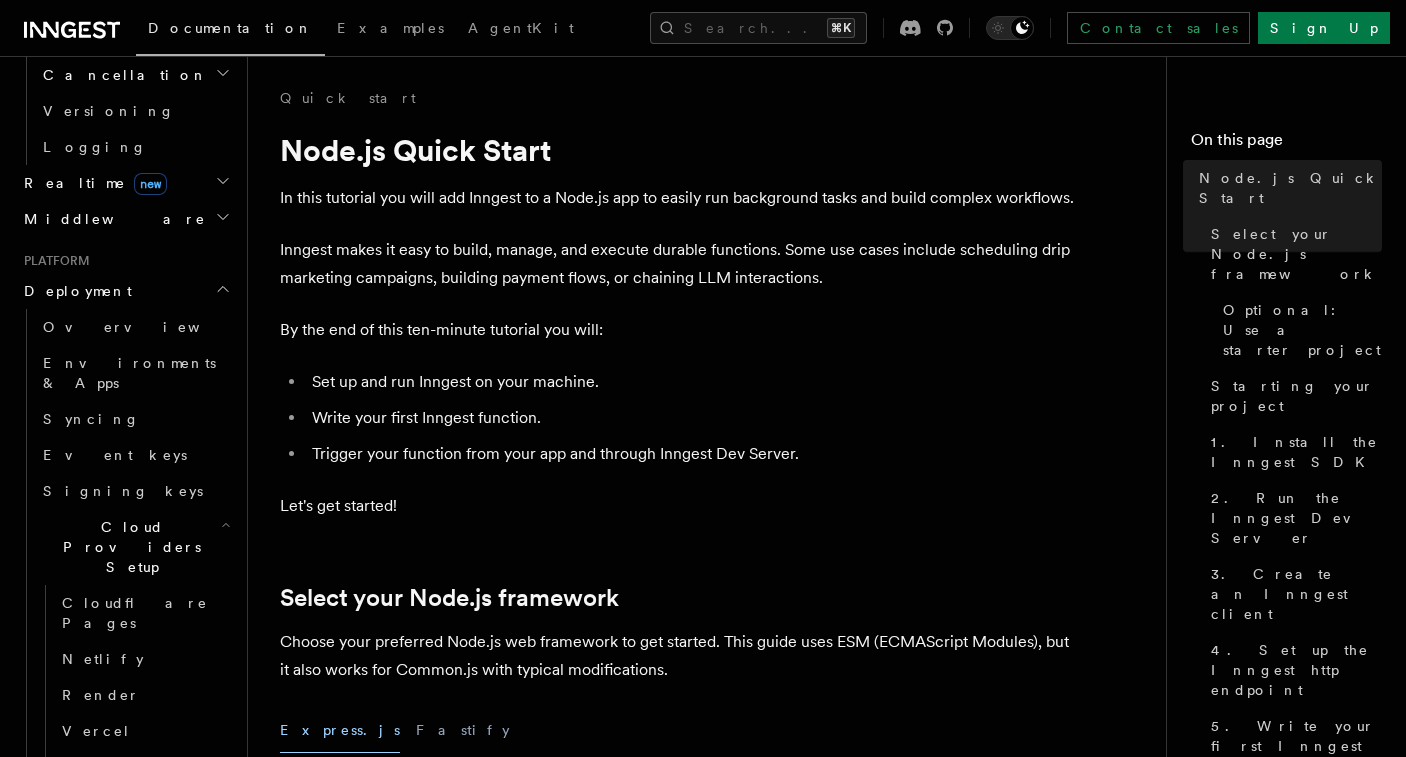 click on "Quick start Node.js Quick Start
In this tutorial you will add Inngest to a Node.js app to easily run background tasks and build complex workflows.
Inngest makes it easy to build, manage, and execute durable functions. Some use cases include scheduling drip marketing campaigns, building payment flows, or chaining LLM interactions.
By the end of this ten-minute tutorial you will:
Set up and run Inngest on your machine.
Write your first Inngest function.
Trigger your function from your app and through Inngest Dev Server.
Let's get started!
Select your Node.js framework
Choose your preferred Node.js web framework to get started. This guide uses ESM (ECMAScript Modules), but it also works for Common.js with typical modifications.
Express.js Fastify Inngest works with any Node, Bun or Deno backend framework,but this tutorial will focus on some of the most popular frameworks. Optional: Use a starter project Starting your project tsx  or  nodemon  for automatically restarting on file save: tsx" at bounding box center [715, 6782] 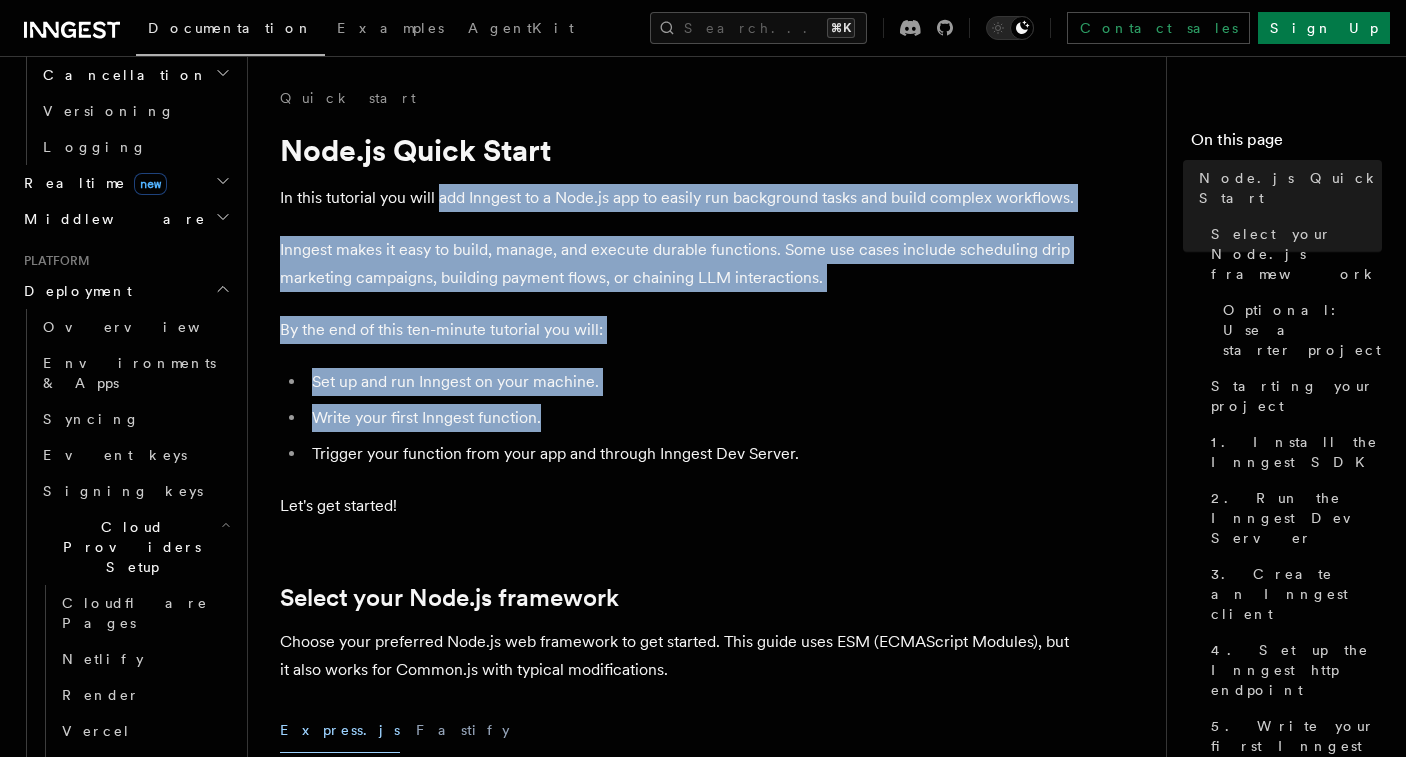 drag, startPoint x: 440, startPoint y: 193, endPoint x: 599, endPoint y: 420, distance: 277.14618 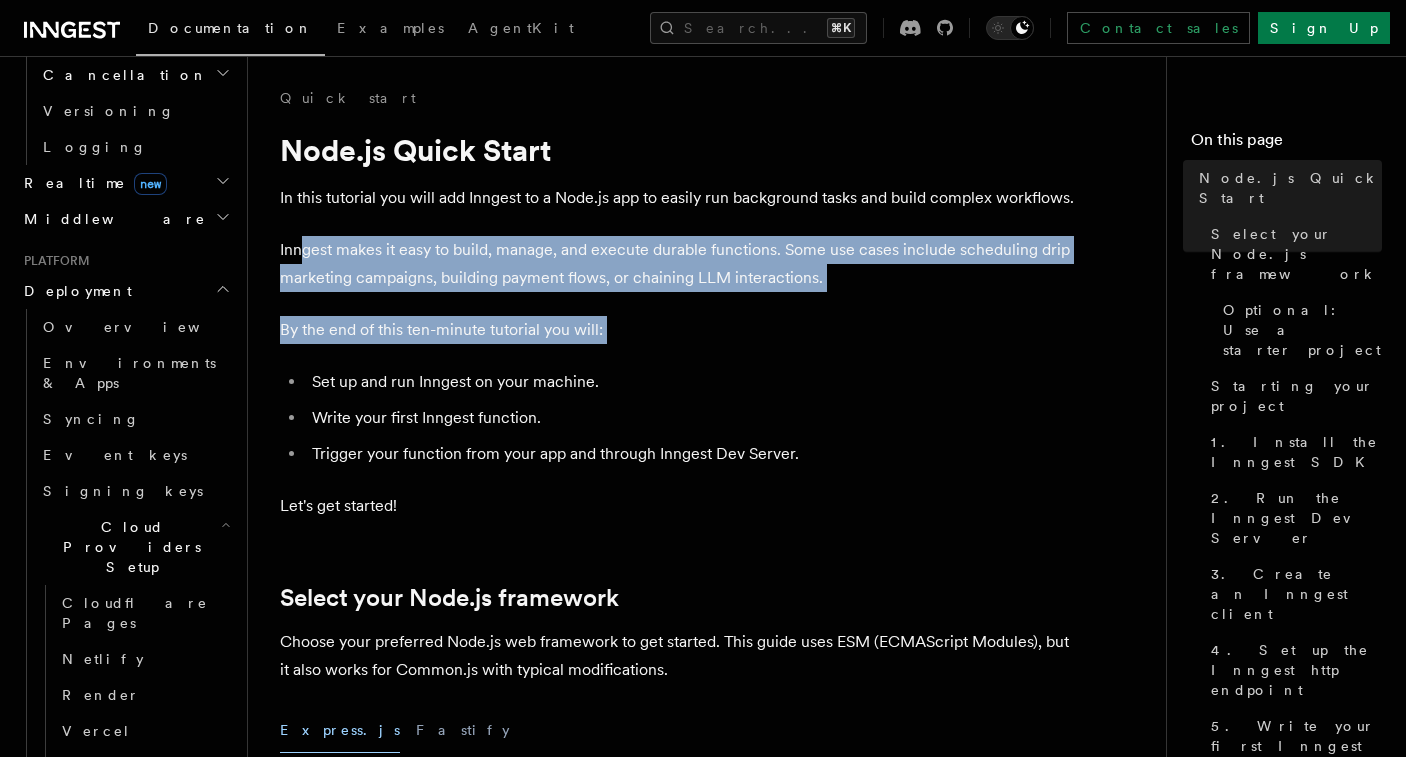 drag, startPoint x: 299, startPoint y: 254, endPoint x: 556, endPoint y: 361, distance: 278.3846 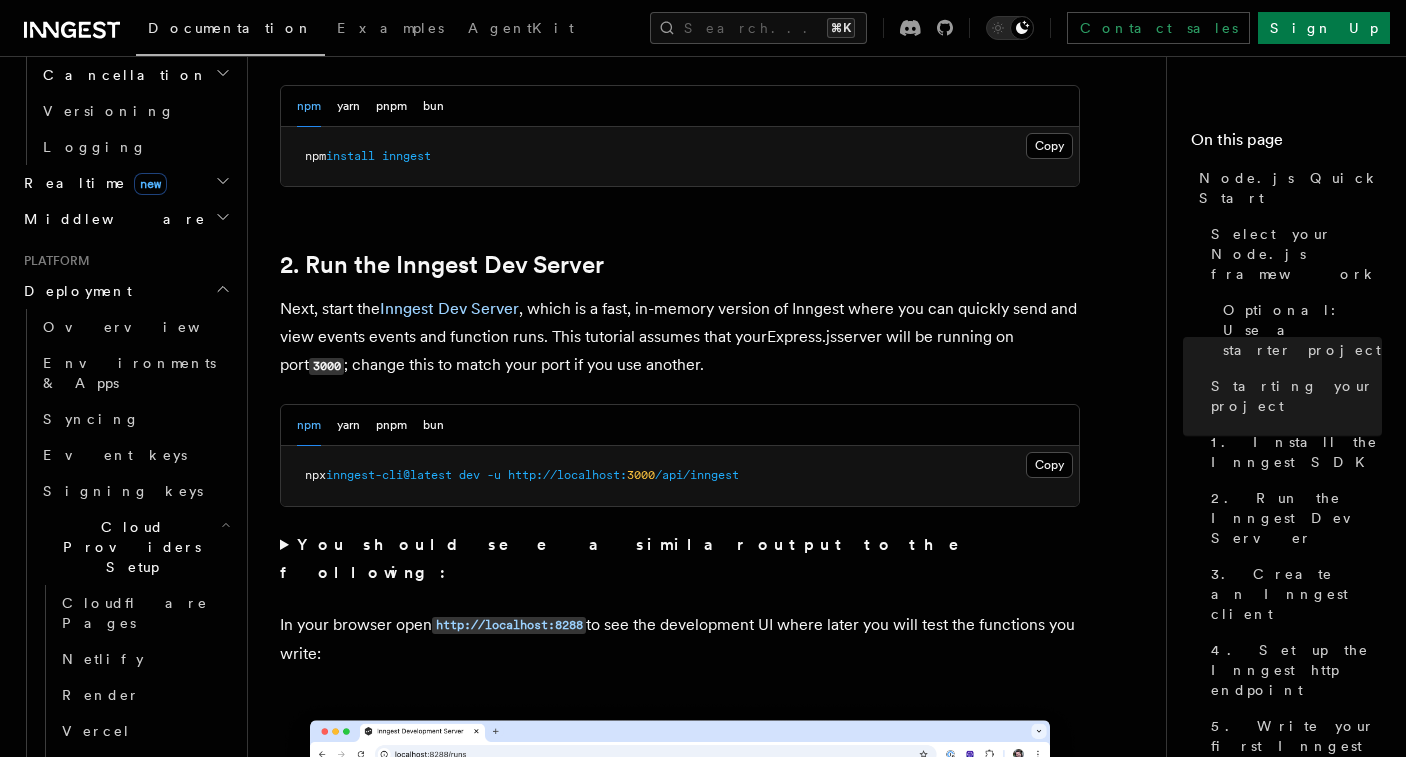 scroll, scrollTop: 1401, scrollLeft: 0, axis: vertical 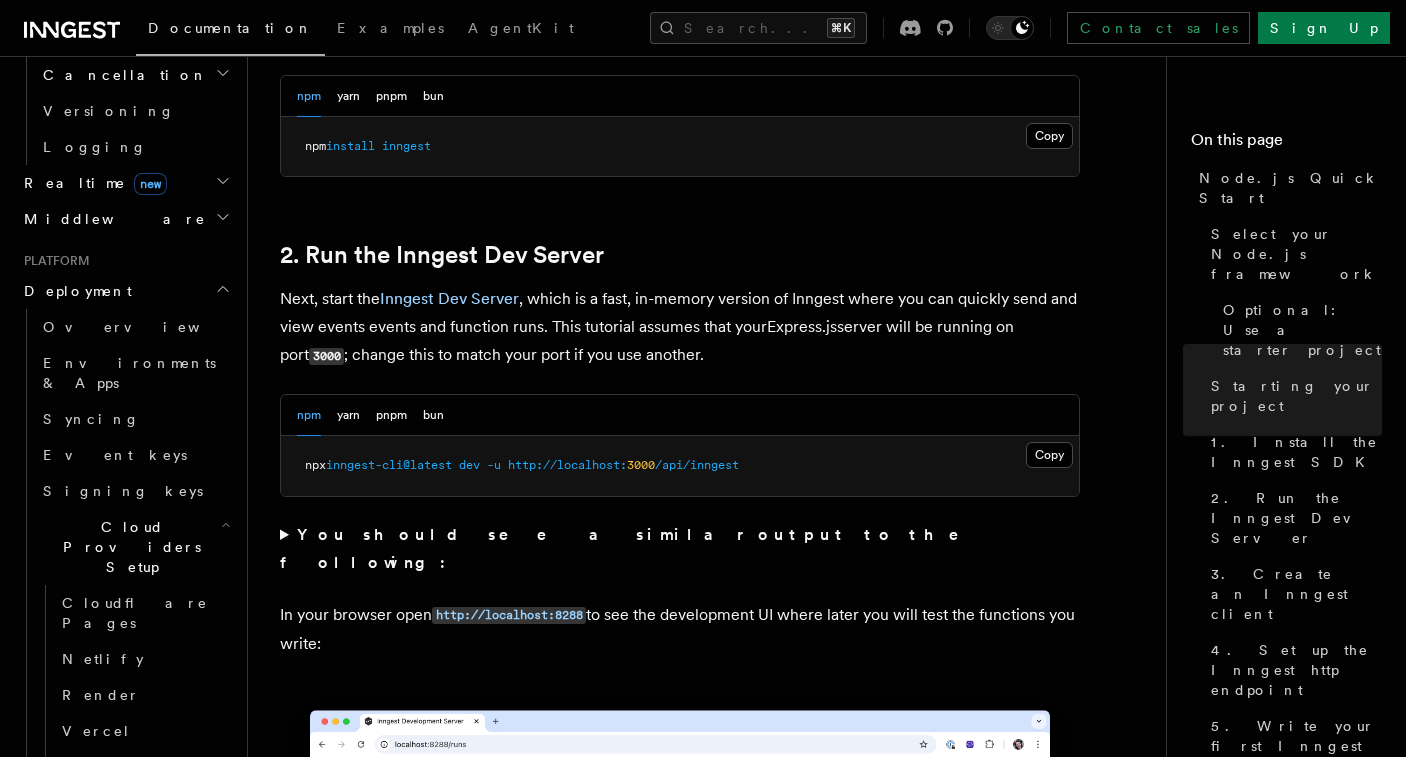 drag, startPoint x: 377, startPoint y: 626, endPoint x: 268, endPoint y: 568, distance: 123.47064 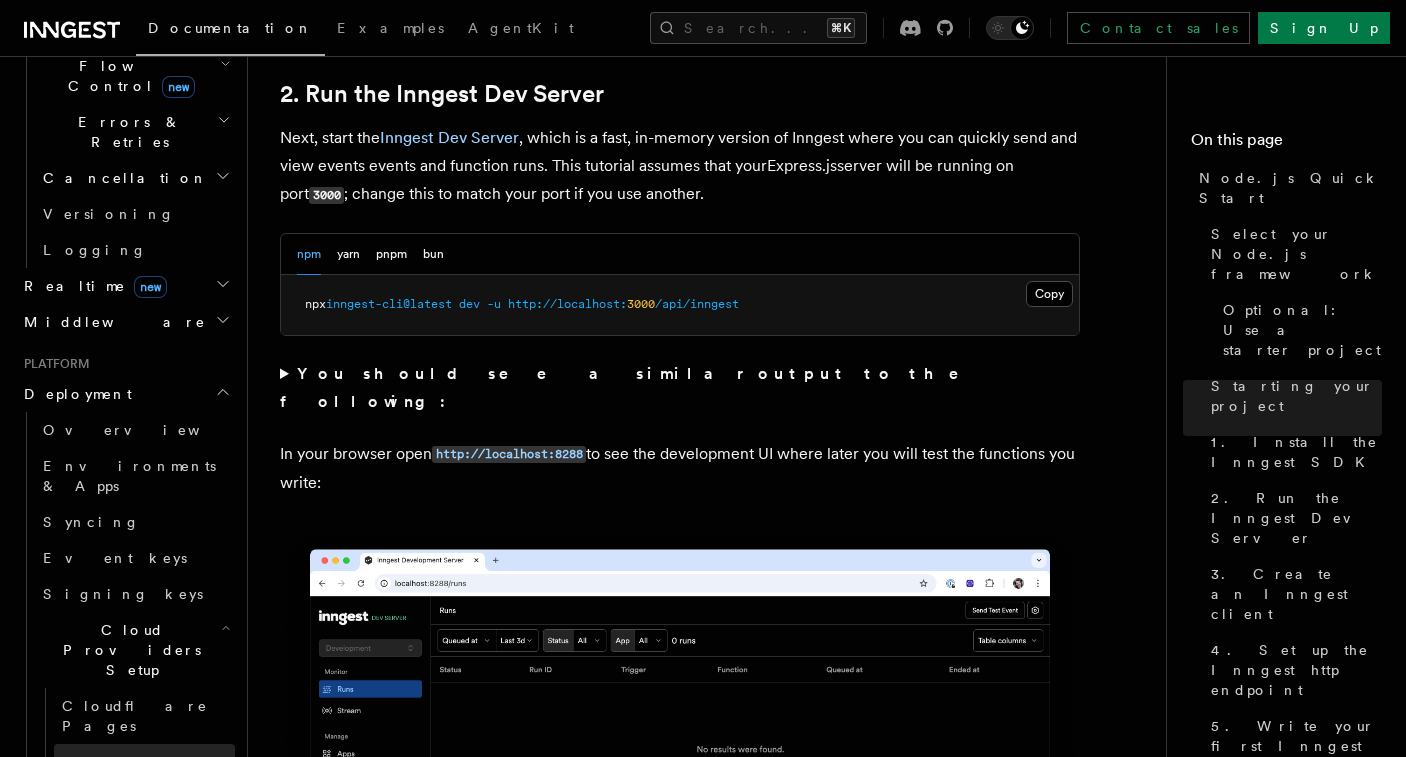 scroll, scrollTop: 727, scrollLeft: 0, axis: vertical 